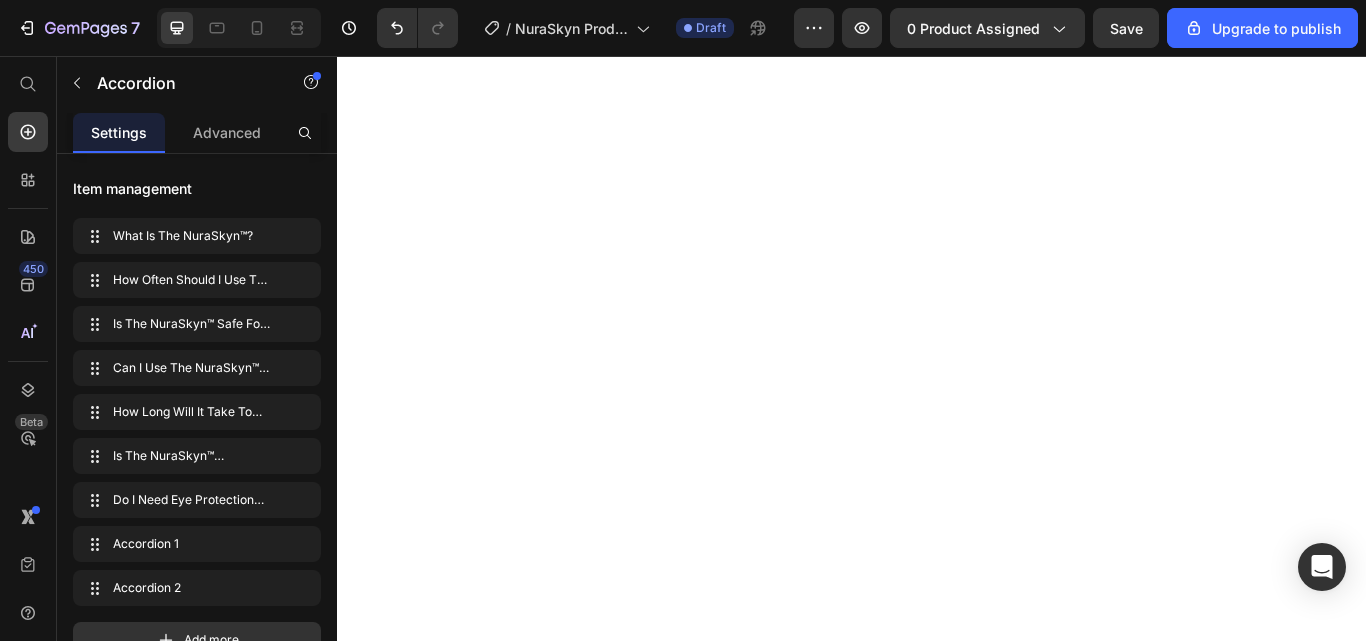 scroll, scrollTop: 0, scrollLeft: 0, axis: both 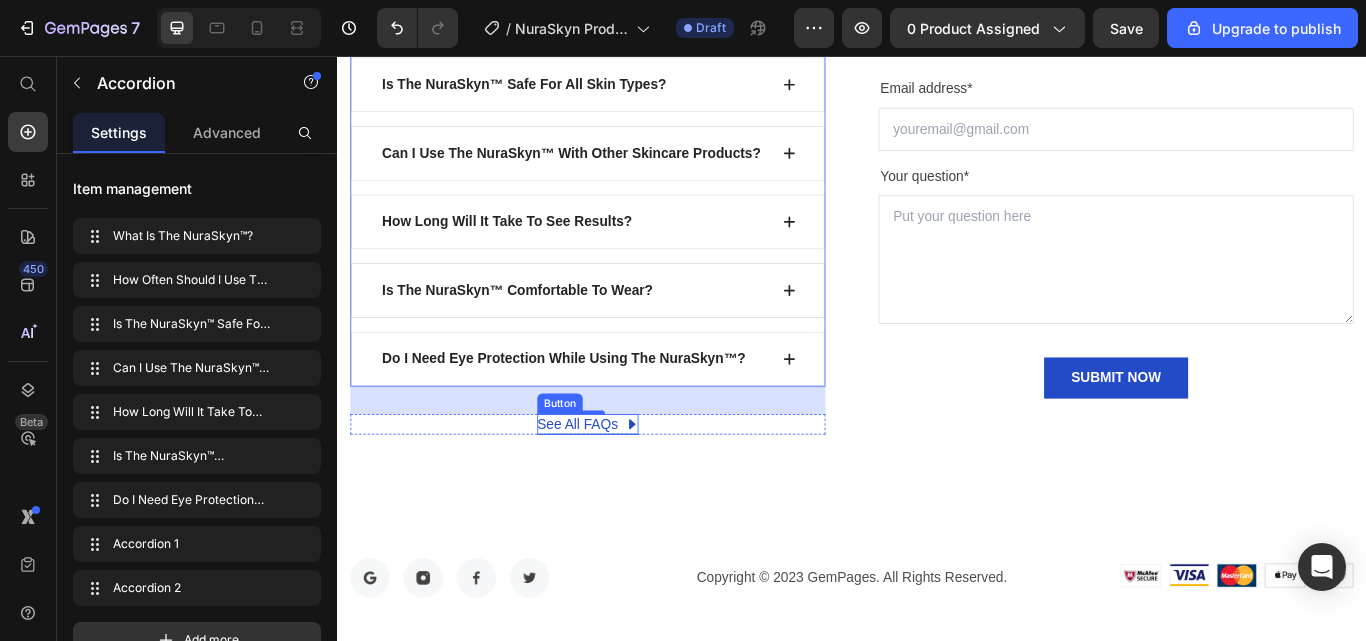 click on "See All FAQs" at bounding box center [617, 486] 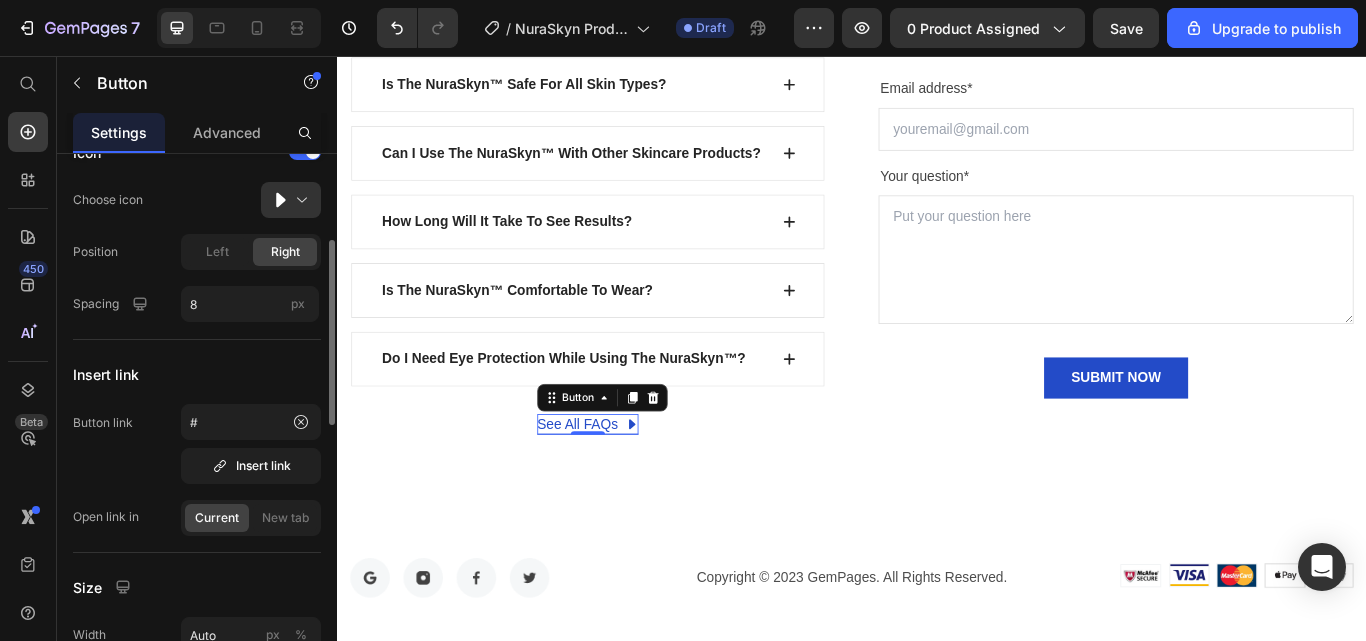 scroll, scrollTop: 0, scrollLeft: 0, axis: both 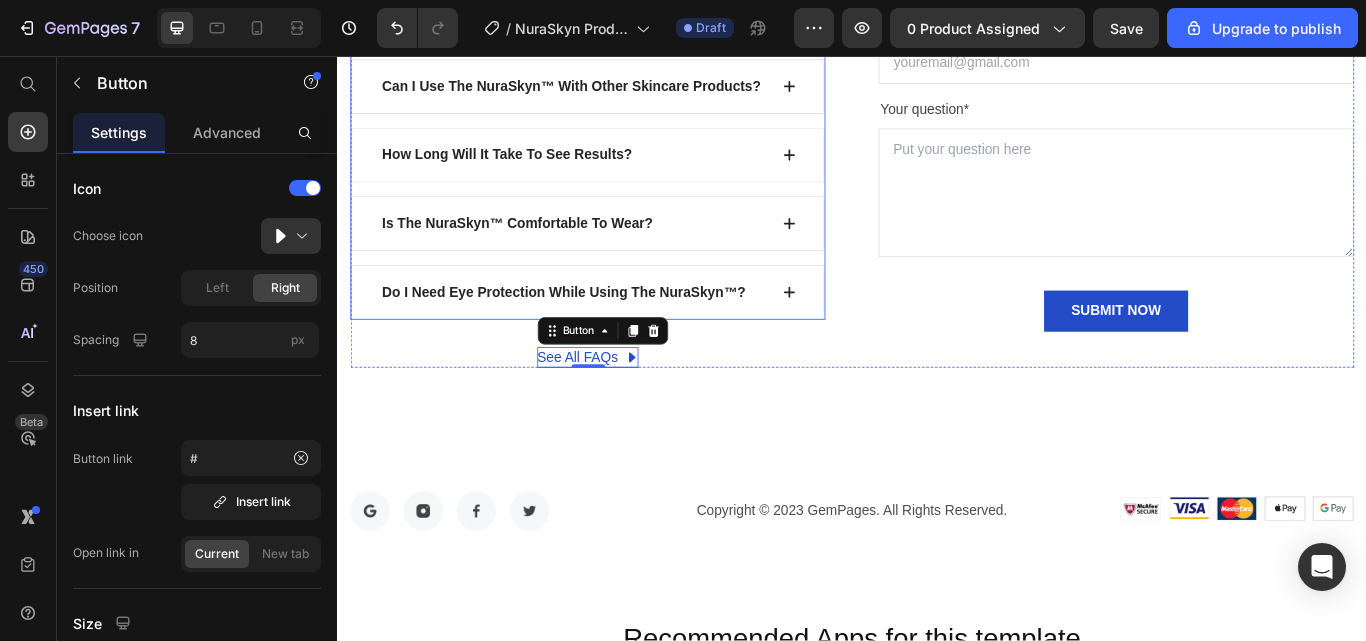 click on "Do I Need Eye Protection While Using The NuraSkyn™?" at bounding box center (629, 332) 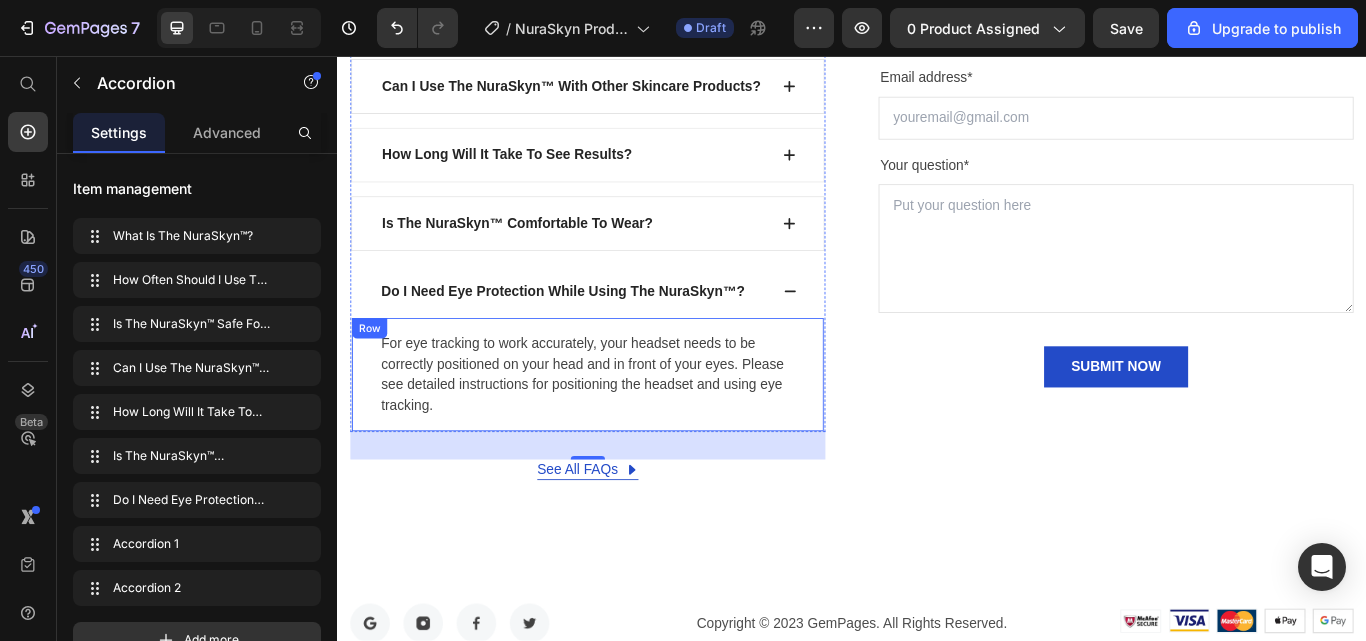 click on "For eye tracking to work accurately, your headset needs to be correctly positioned on your head and in front of your eyes. Please see detailed instructions for positioning the headset and using eye tracking. Text block Row" at bounding box center [629, 428] 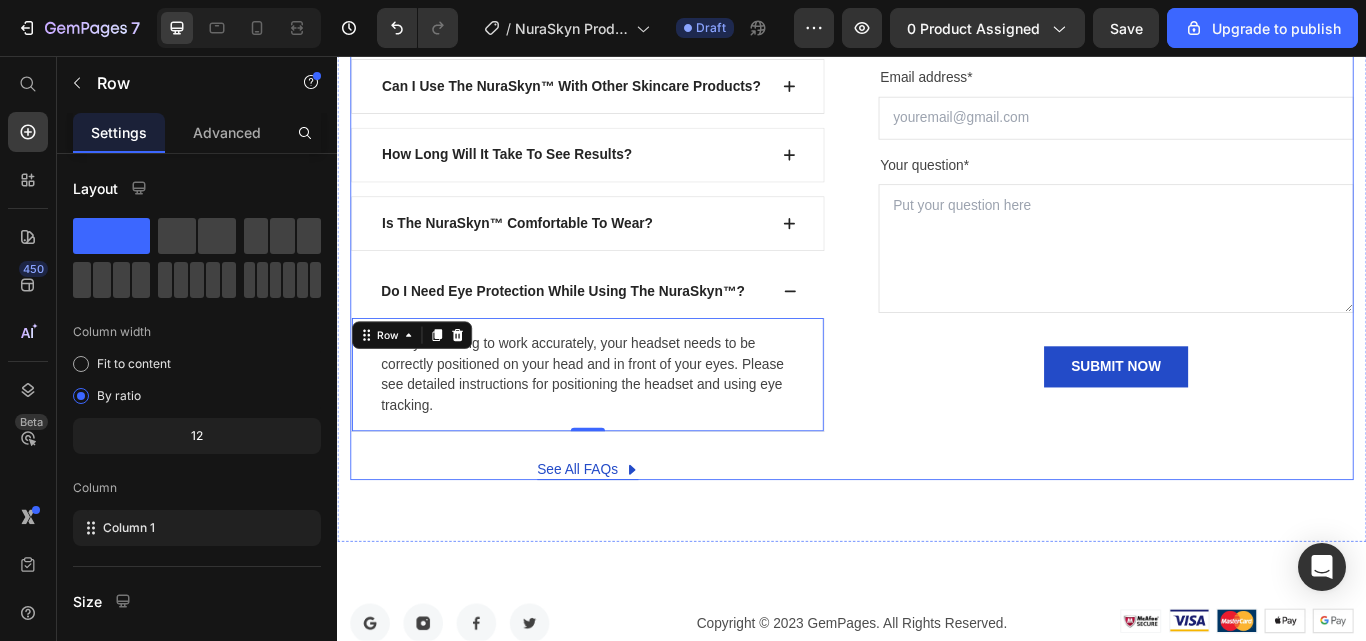 click on "What Is The NuraSkyn™? How Often Should I Use The Mask? Is The NuraSkyn™ Safe For All Skin Types? Can I Use The NuraSkyn™ With Other Skincare Products? How Long Will It Take To See Results? Is The NuraSkyn™ Comfortable To Wear? Do I Need Eye Protection While Using The NuraSkyn™? For eye tracking to work accurately, your headset needs to be correctly positioned on your head and in front of your eyes. Please see detailed instructions for positioning the headset and using eye tracking. Text block Row   0 Accordion
See All FAQs Button Row" at bounding box center [629, 185] 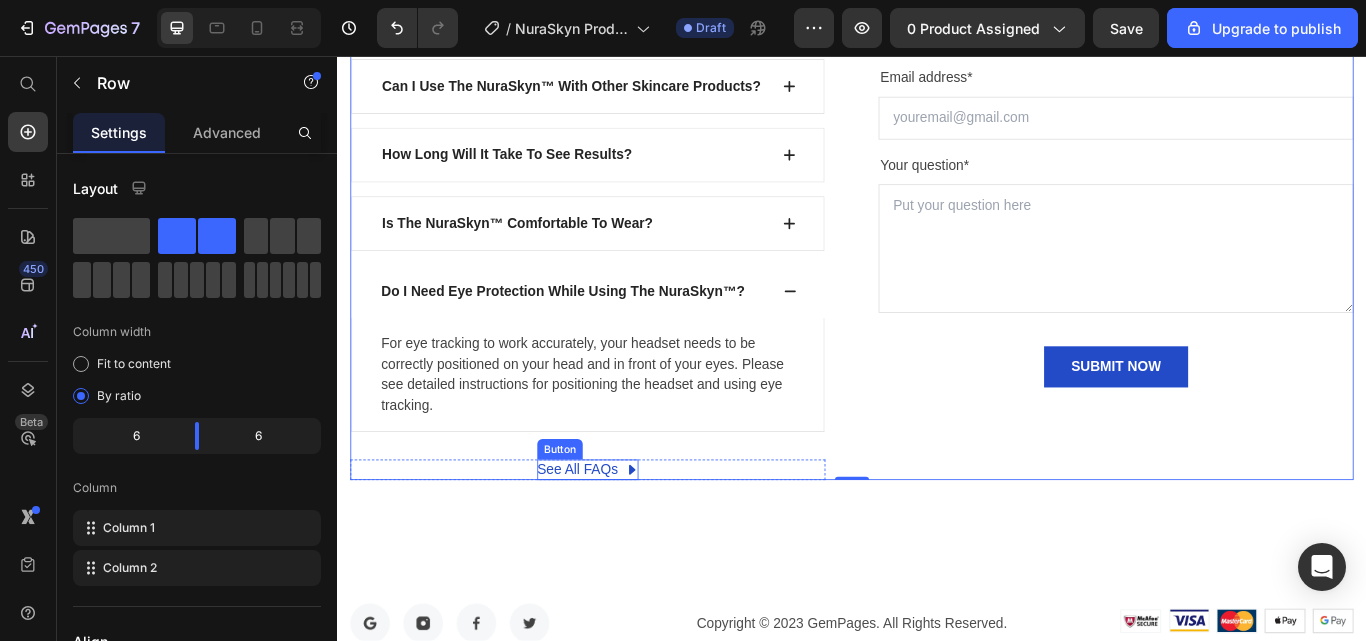 click 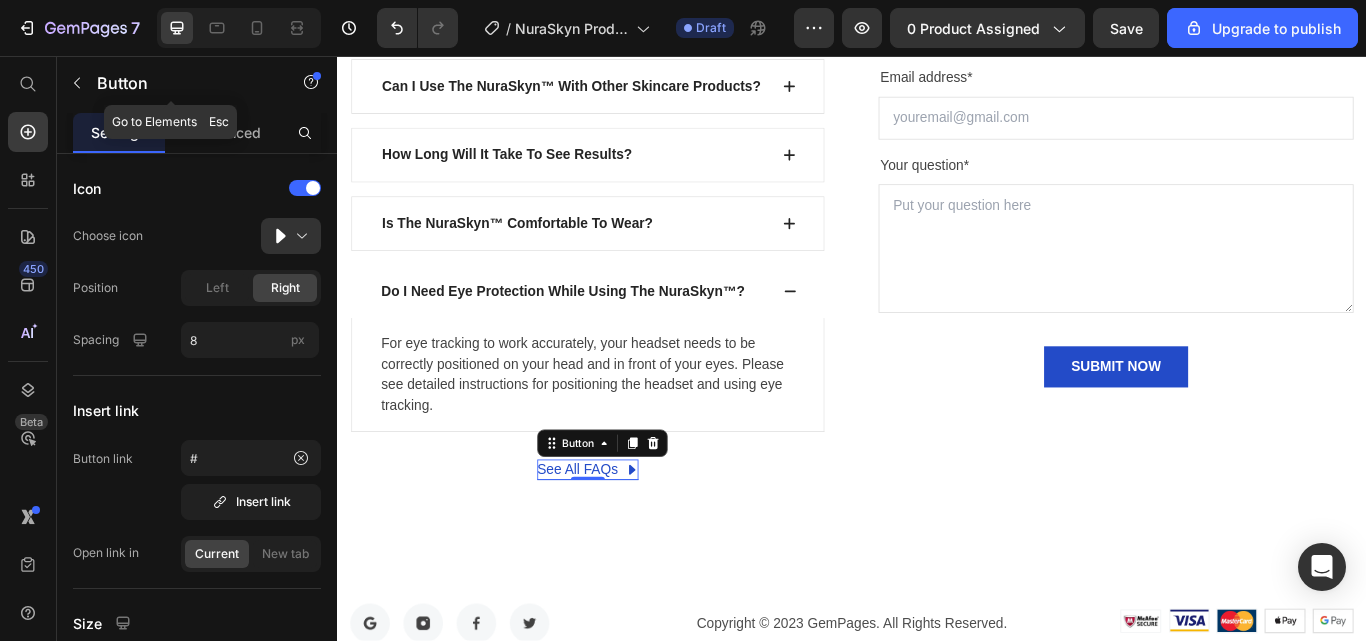 click 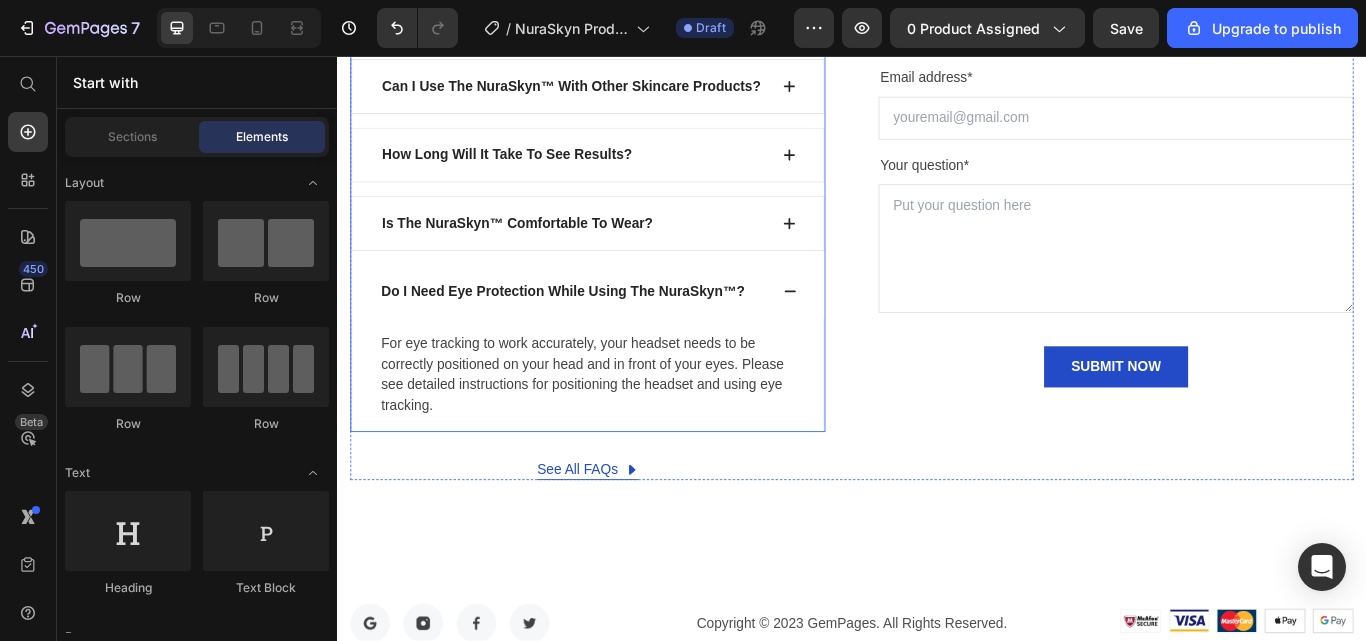 click 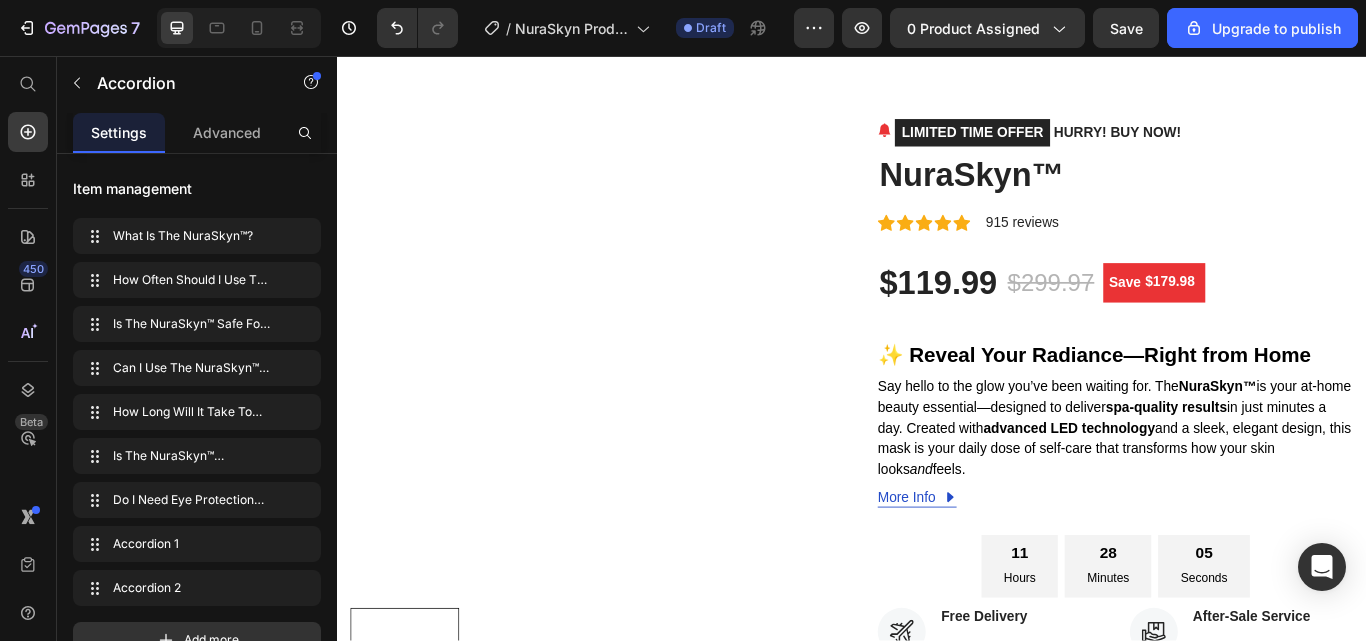 scroll, scrollTop: 0, scrollLeft: 0, axis: both 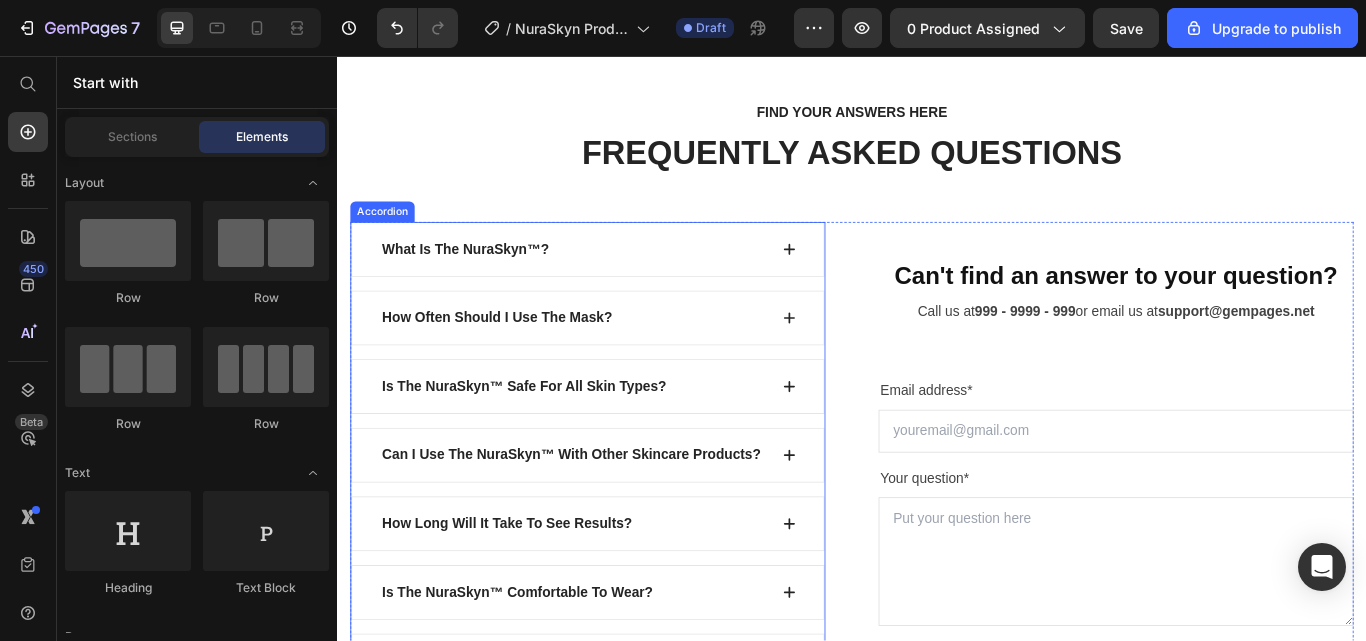 click 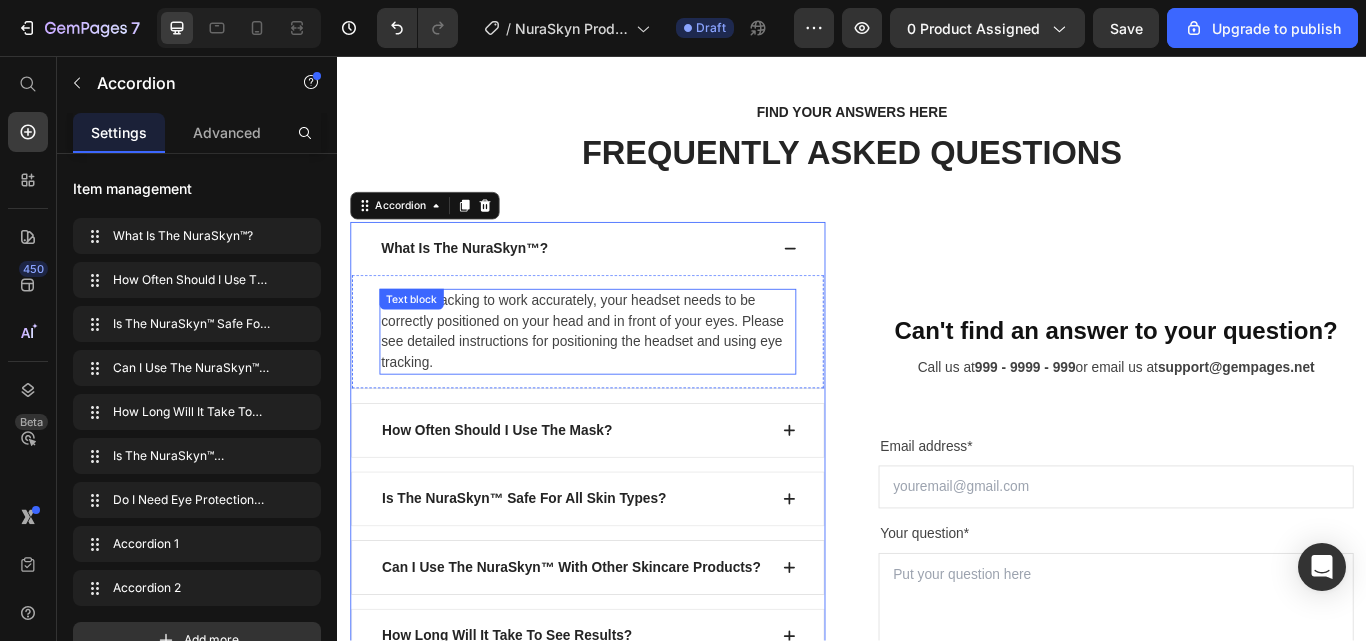 click on "For eye tracking to work accurately, your headset needs to be correctly positioned on your head and in front of your eyes. Please see detailed instructions for positioning the headset and using eye tracking." at bounding box center [629, 378] 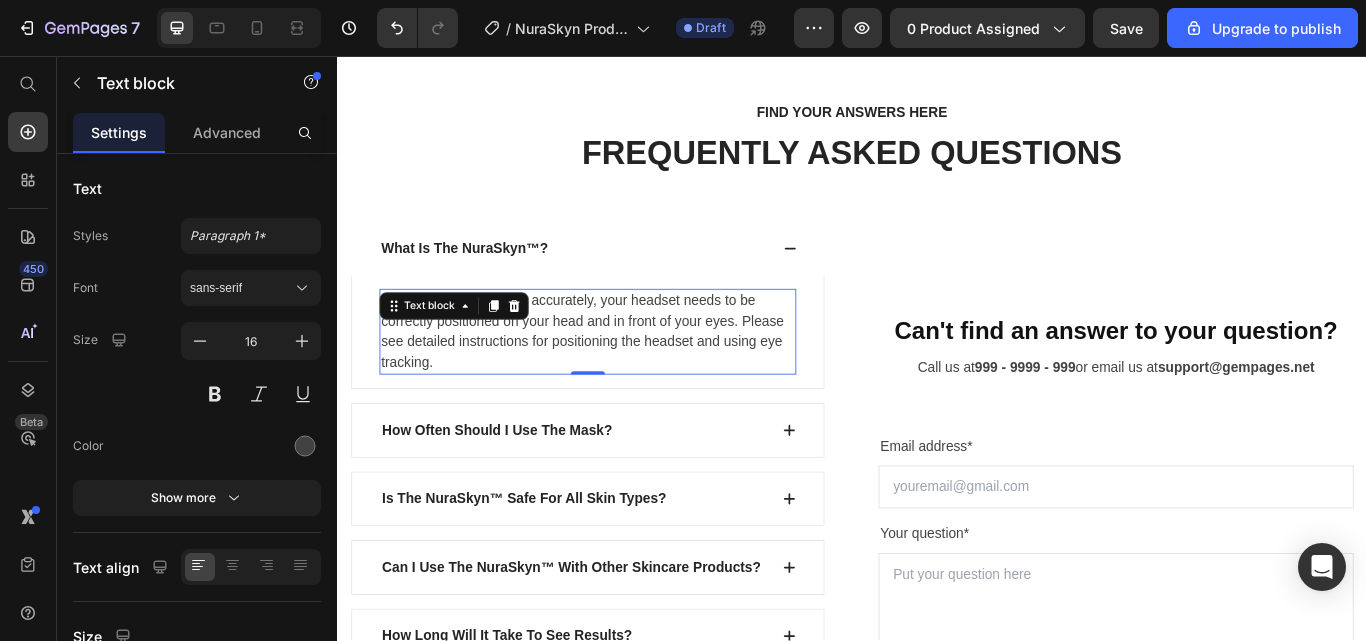 click on "For eye tracking to work accurately, your headset needs to be correctly positioned on your head and in front of your eyes. Please see detailed instructions for positioning the headset and using eye tracking." at bounding box center [629, 378] 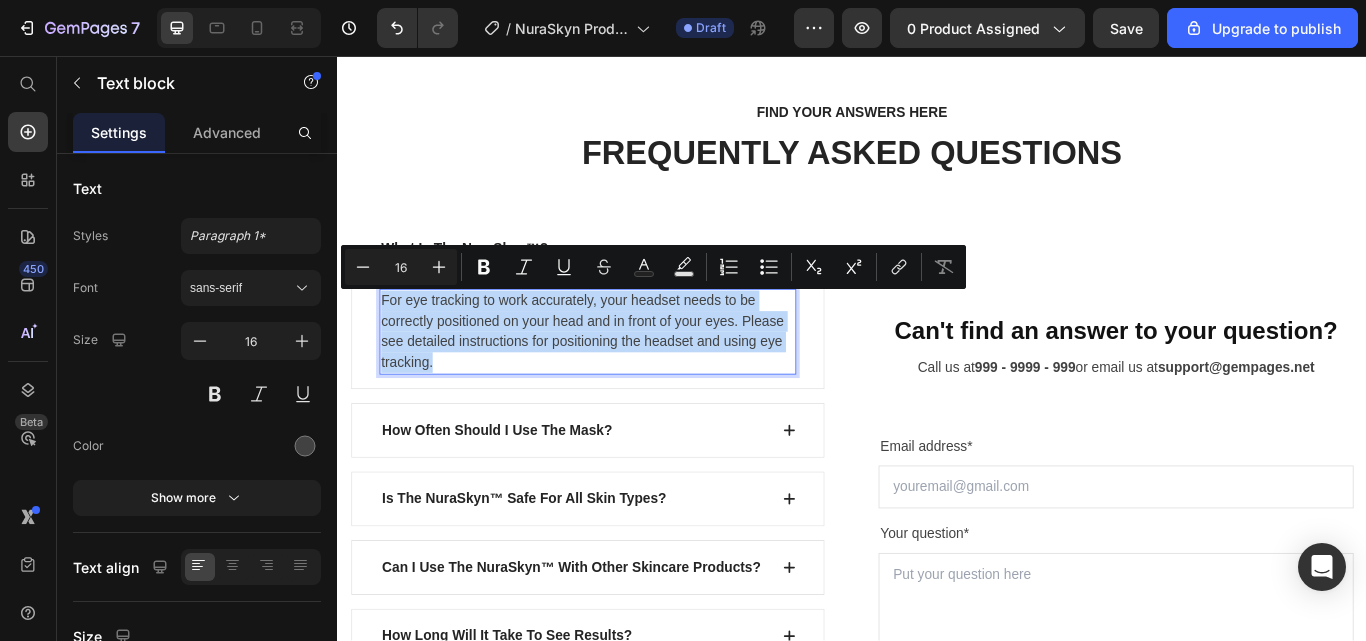 type on "18" 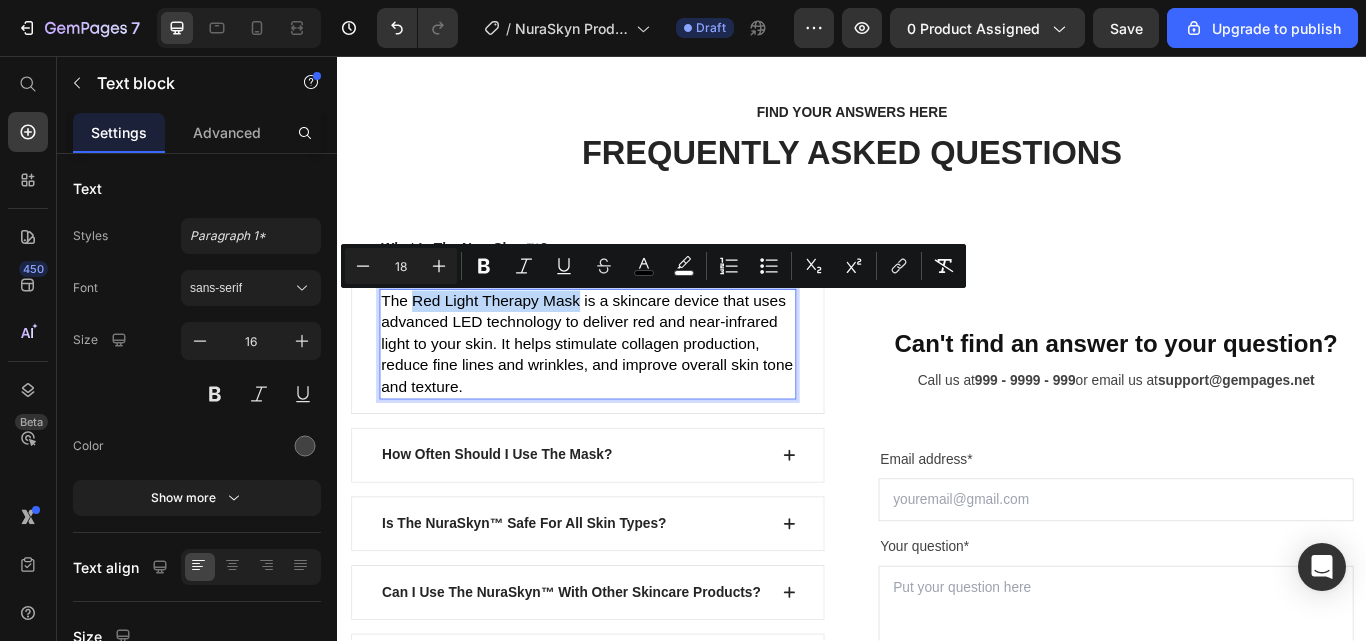 drag, startPoint x: 620, startPoint y: 341, endPoint x: 424, endPoint y: 347, distance: 196.09181 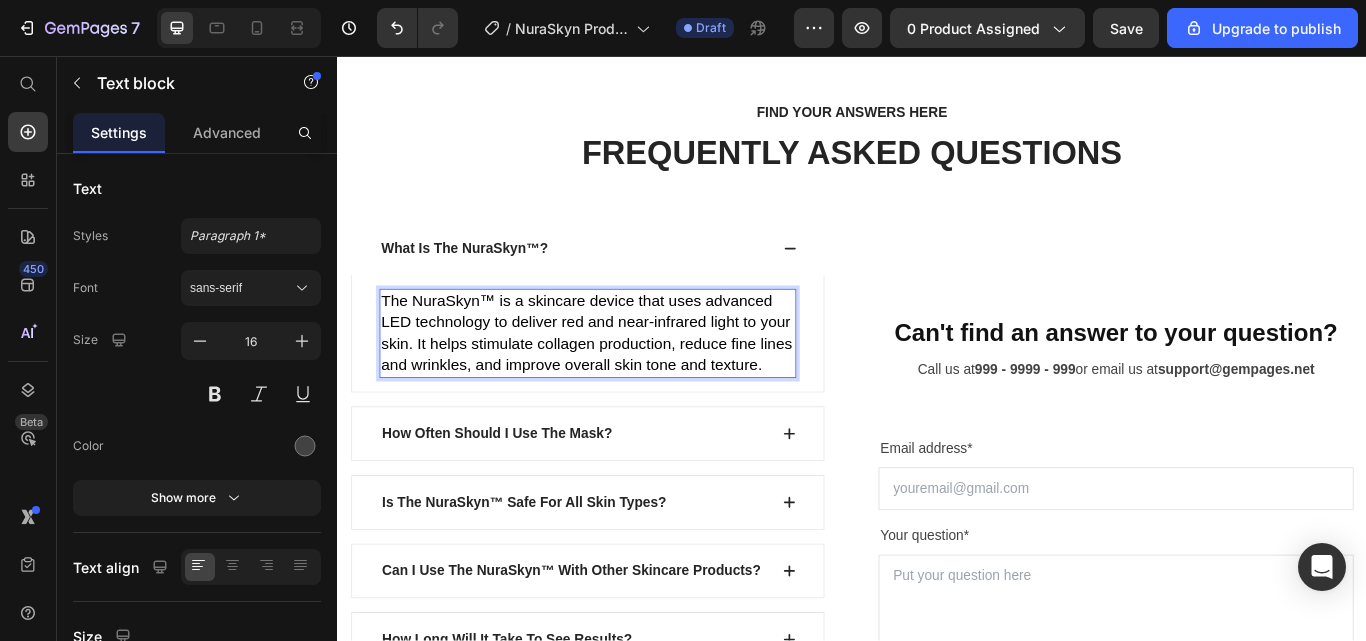 click on "The NuraSkyn™ is a skincare device that uses advanced LED technology to deliver red and near-infrared light to your skin. It helps stimulate collagen production, reduce fine lines and wrinkles, and improve overall skin tone and texture." at bounding box center (627, 379) 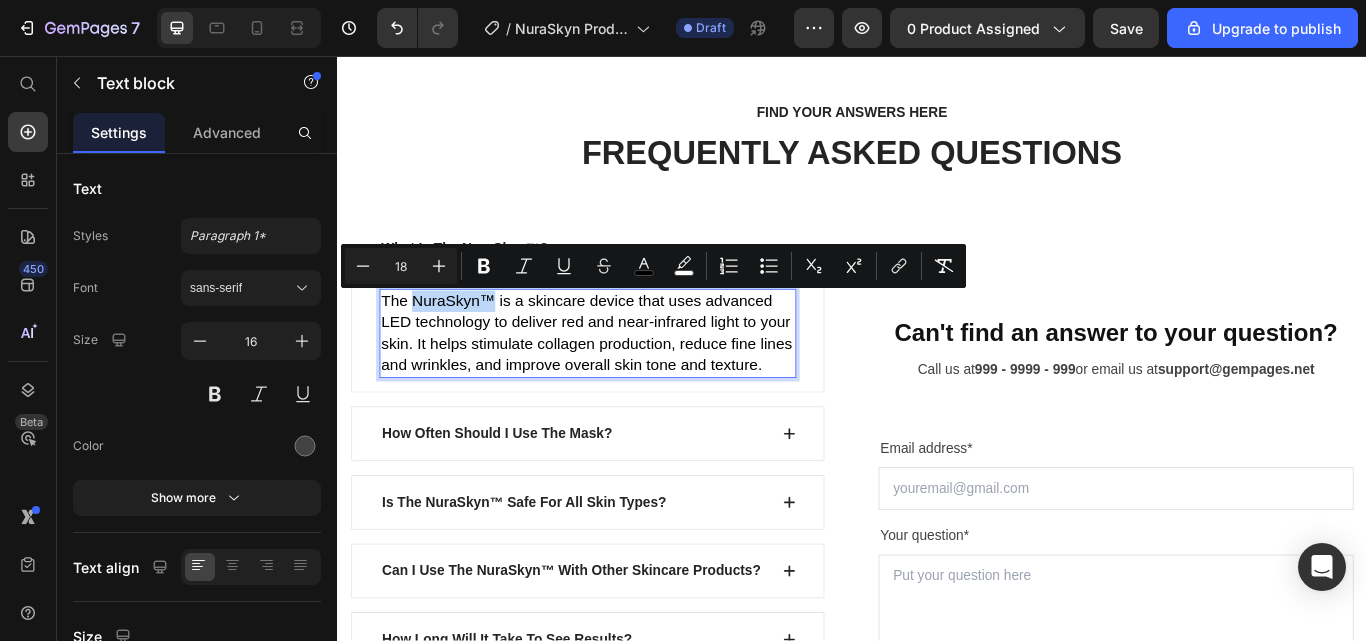 drag, startPoint x: 425, startPoint y: 338, endPoint x: 521, endPoint y: 335, distance: 96.04687 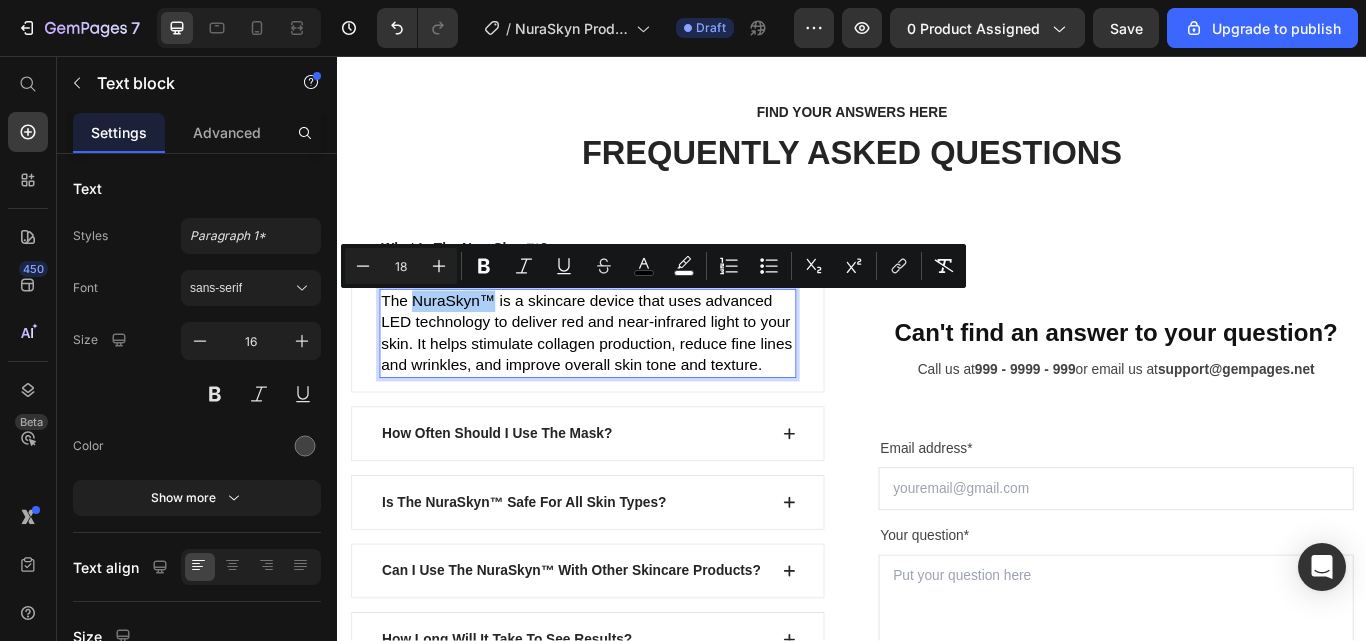 click 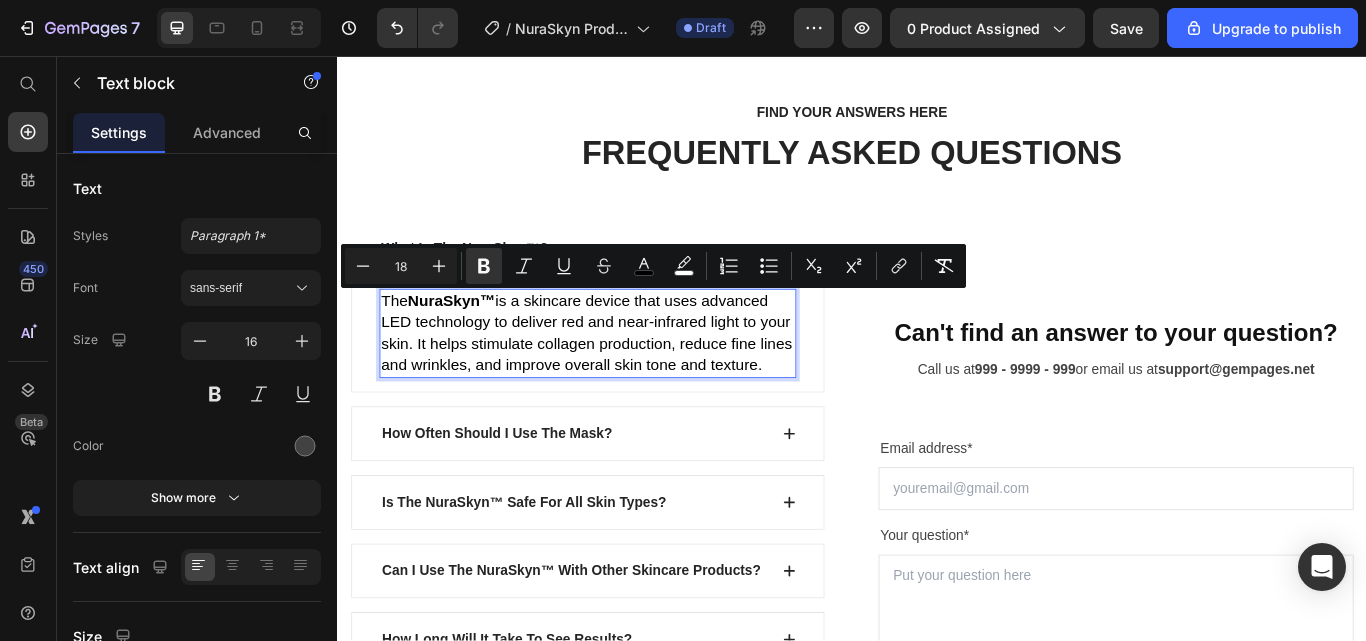 click on "The  NuraSkyn™  is a skincare device that uses advanced LED technology to deliver red and near-infrared light to your skin. It helps stimulate collagen production, reduce fine lines and wrinkles, and improve overall skin tone and texture." at bounding box center (629, 380) 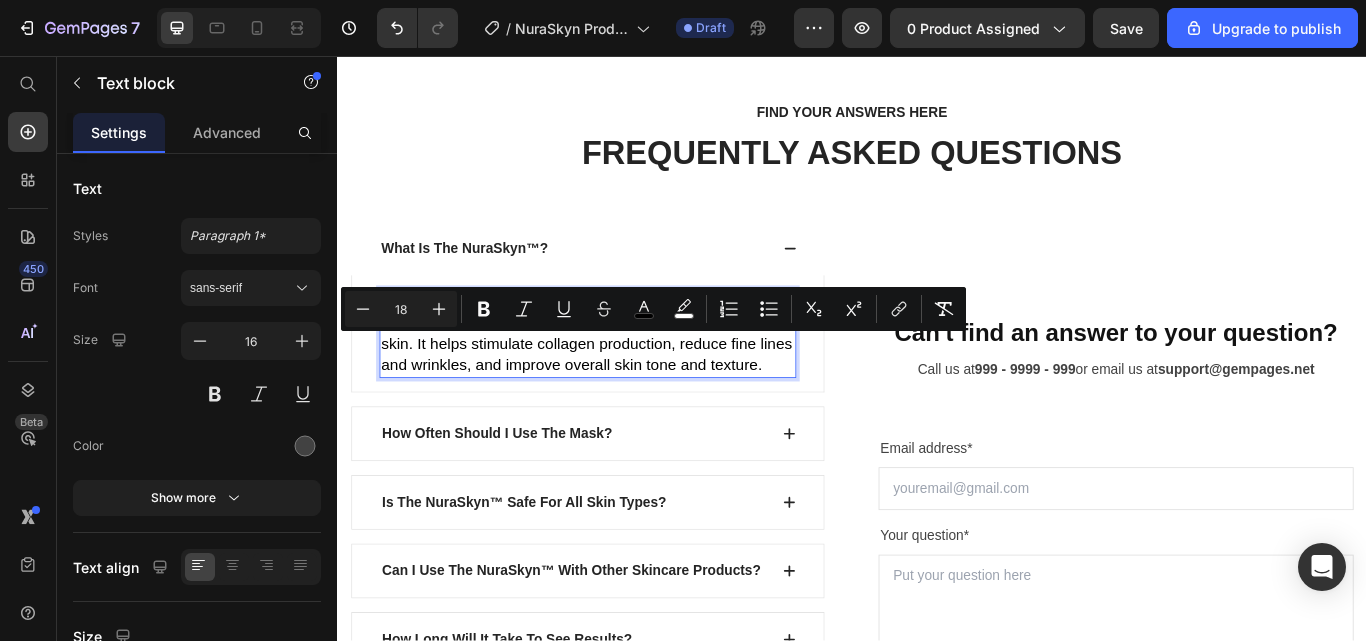 drag, startPoint x: 535, startPoint y: 387, endPoint x: 769, endPoint y: 439, distance: 239.70816 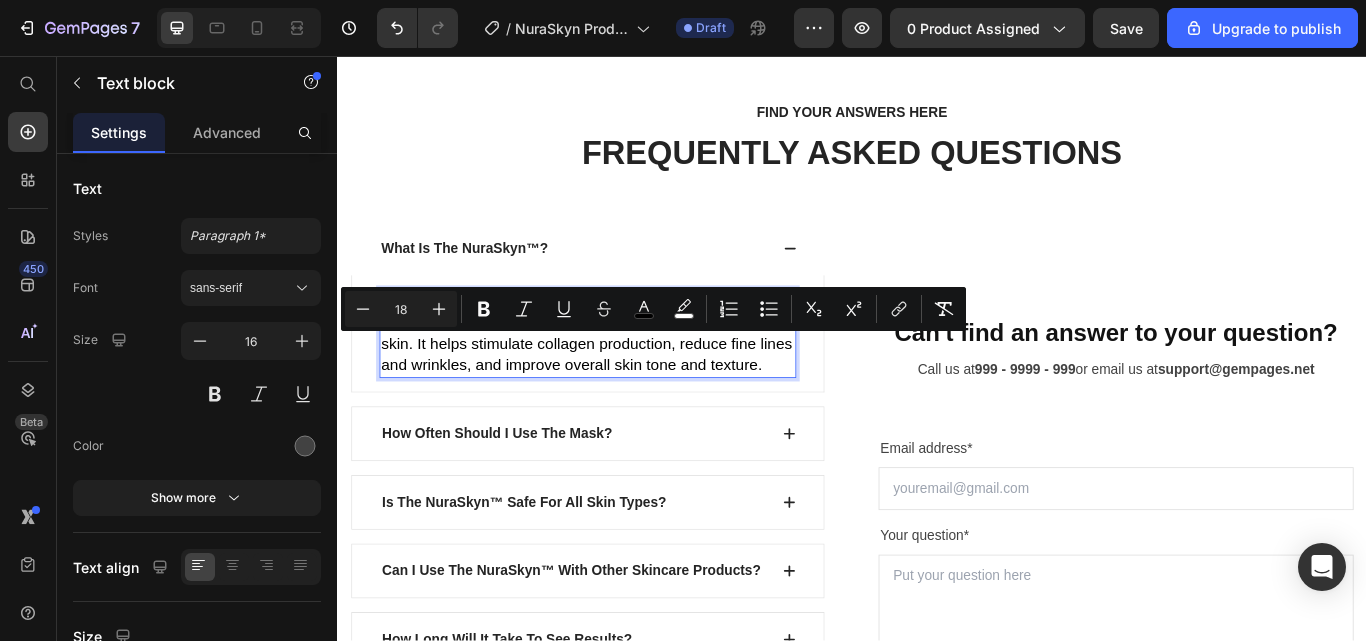 click 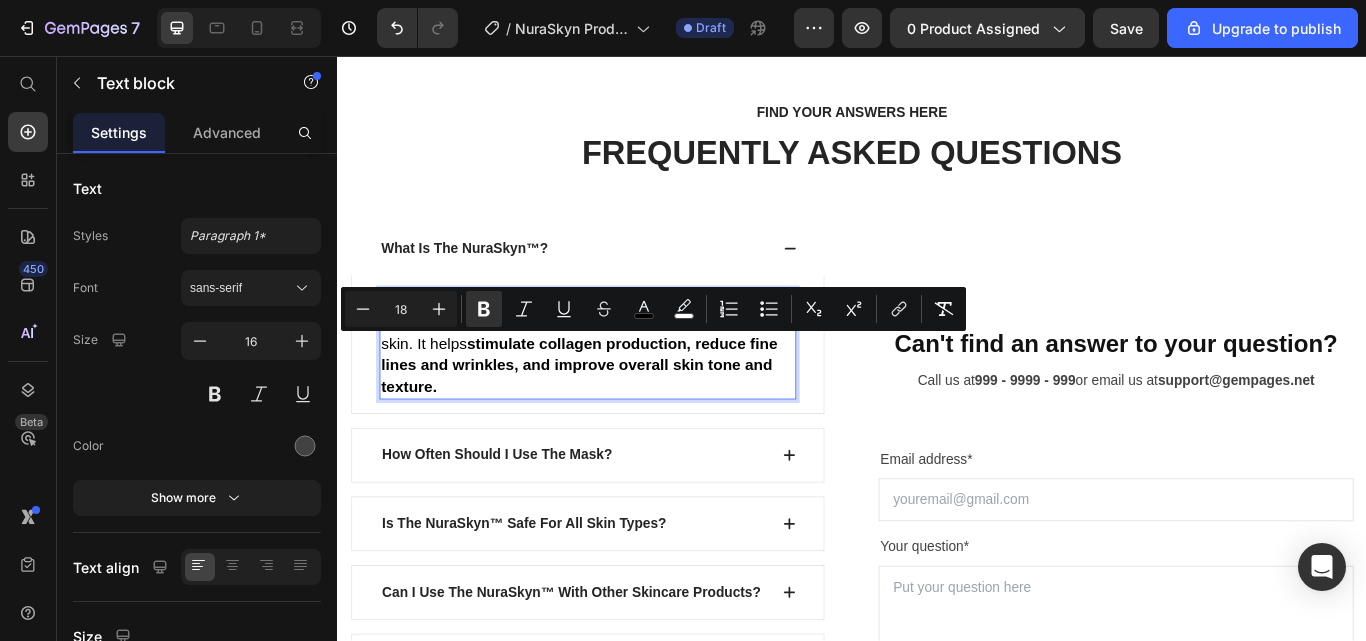 click on "The  NuraSkyn™  is a skincare device that uses advanced LED technology to deliver red and near-infrared light to your skin. It helps  stimulate collagen production, reduce fine lines and wrinkles, and improve overall skin tone and texture." at bounding box center (626, 392) 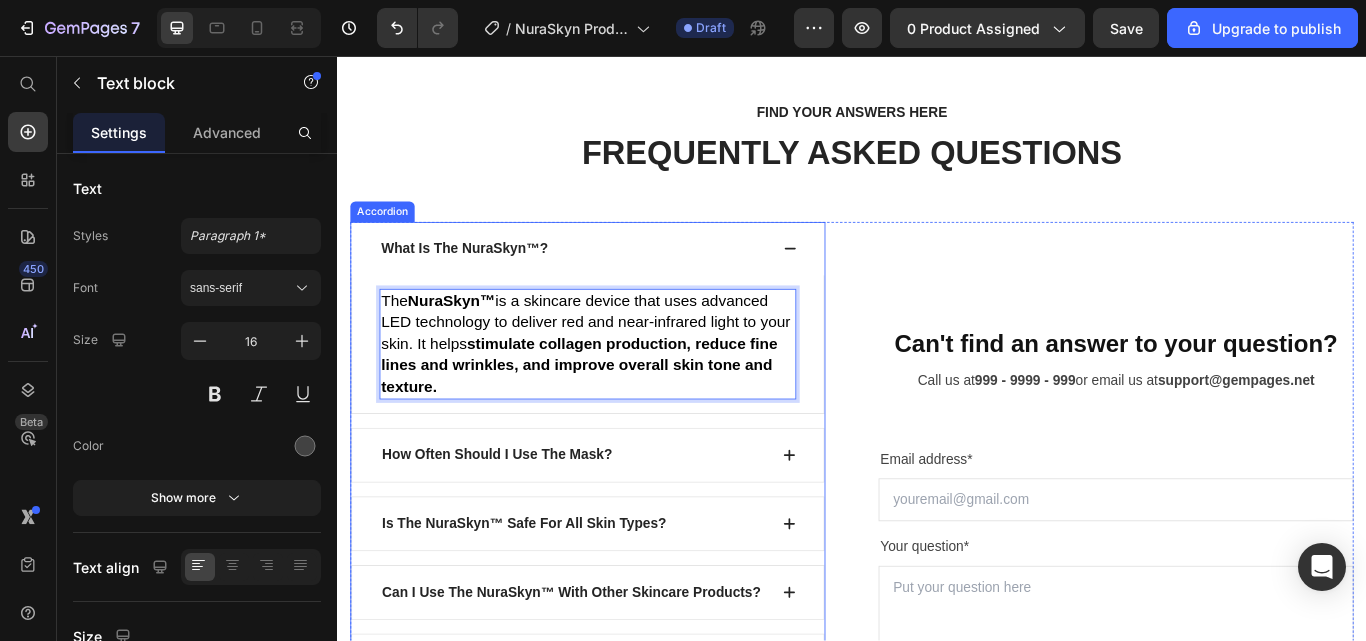 click 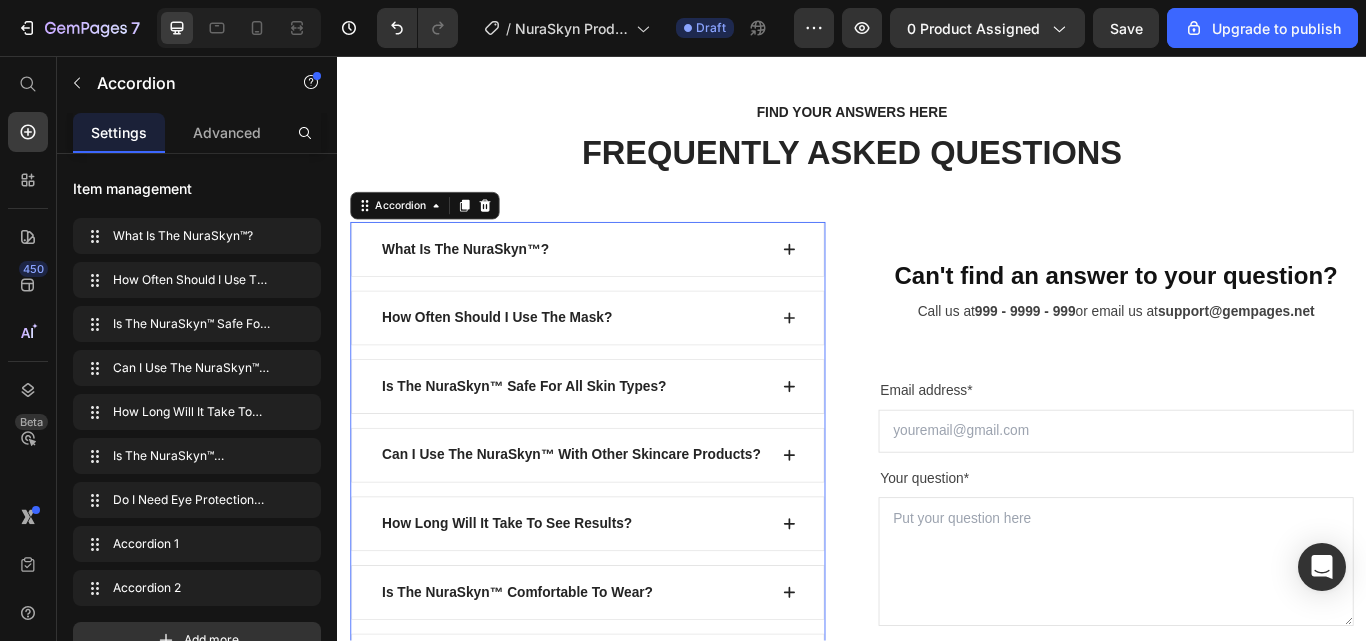 click 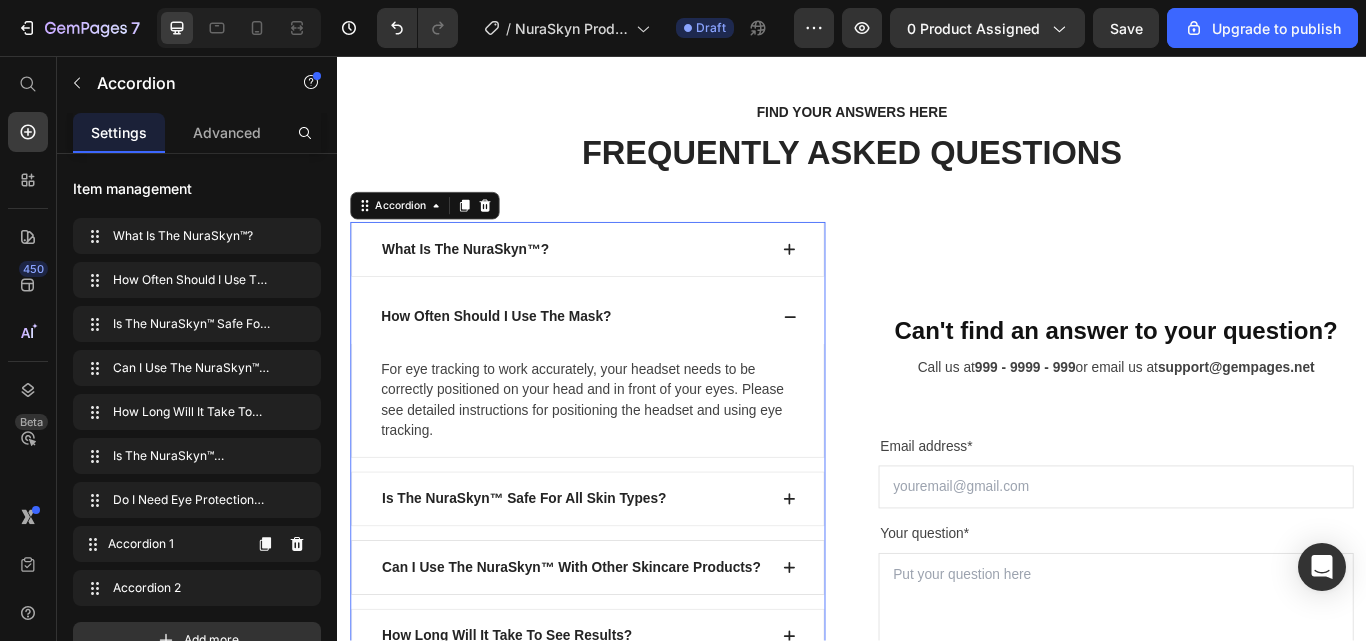 click 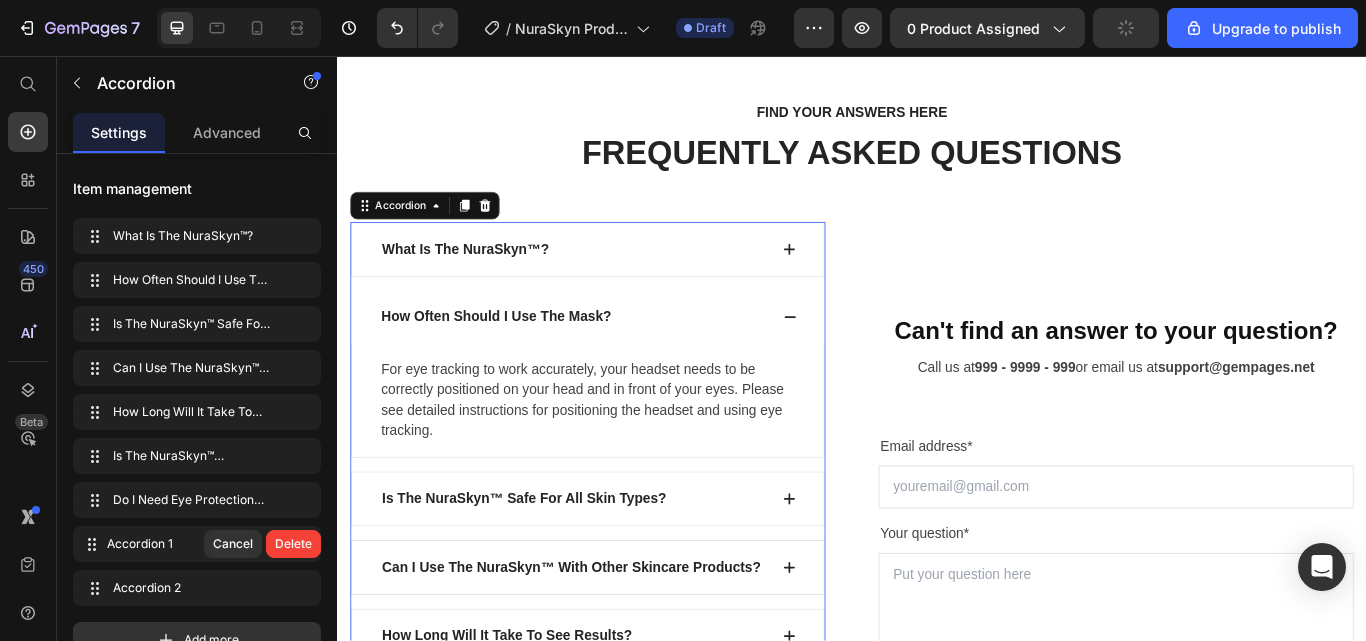 click on "Delete" at bounding box center [293, 544] 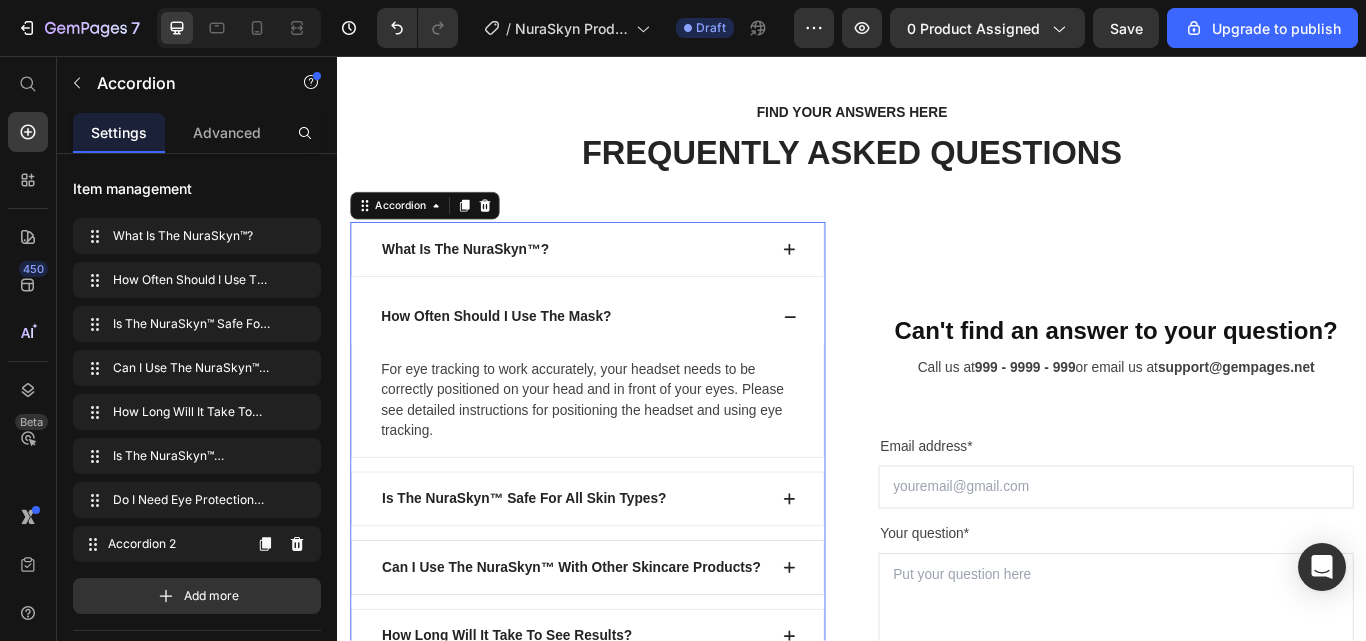click 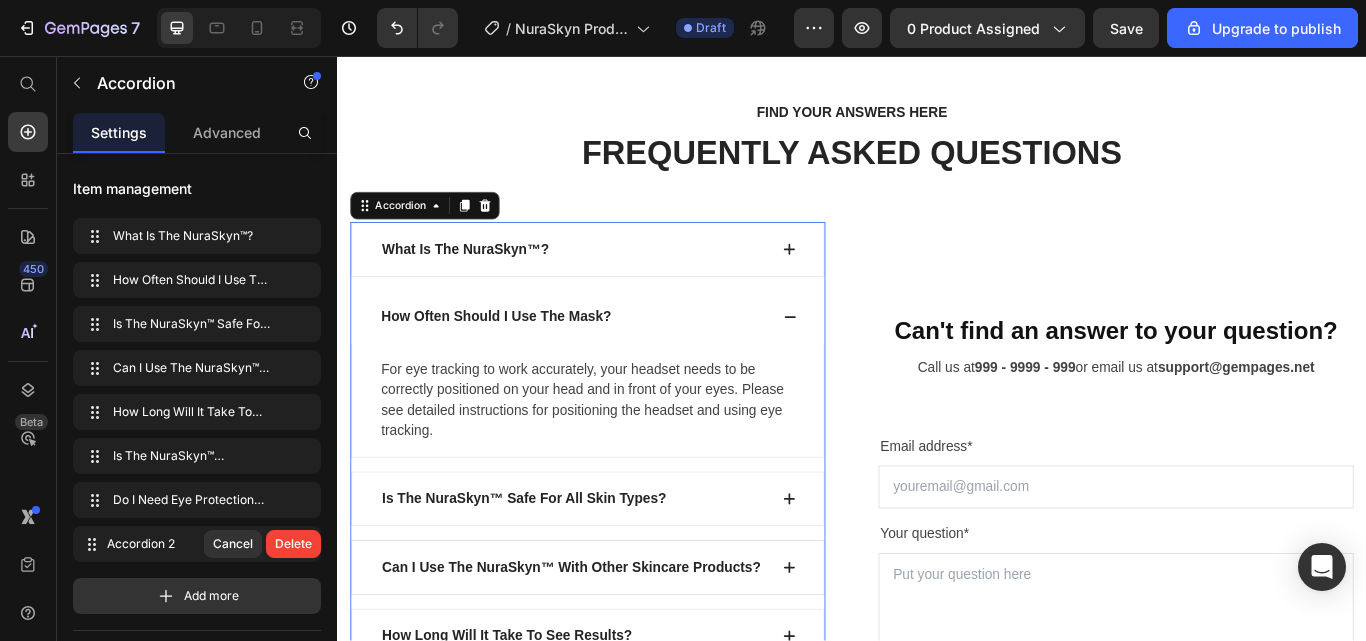 click on "Delete" at bounding box center [293, 544] 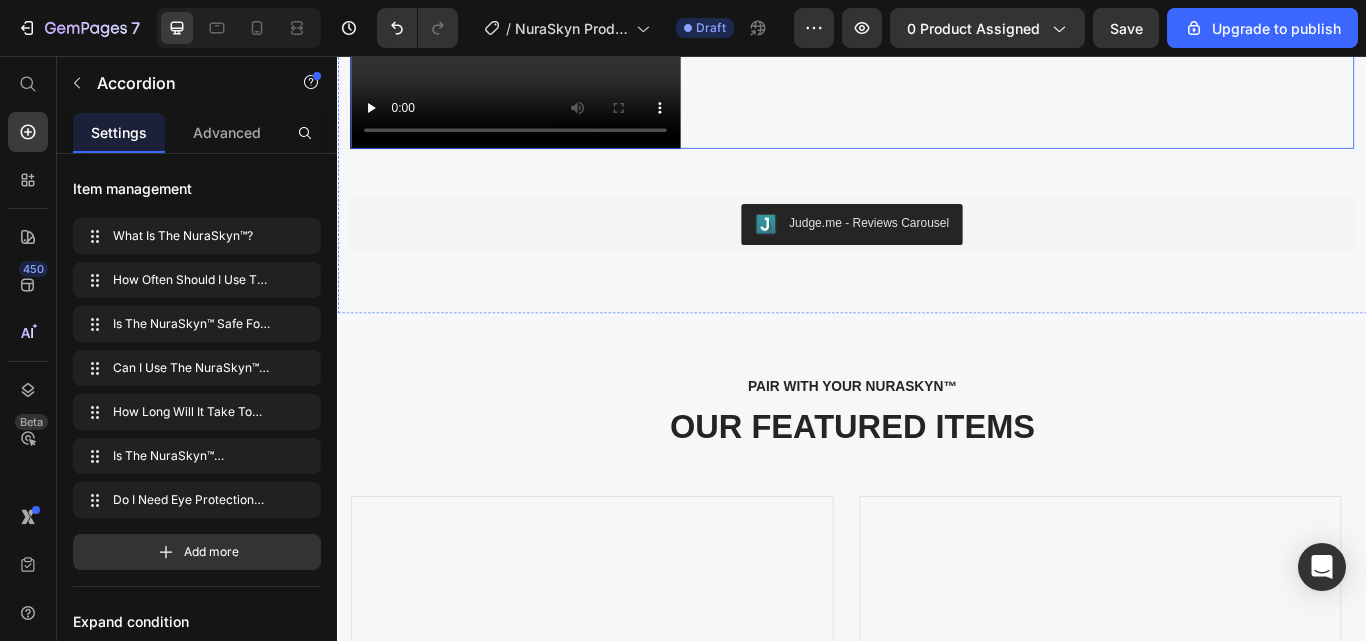 scroll, scrollTop: 5062, scrollLeft: 0, axis: vertical 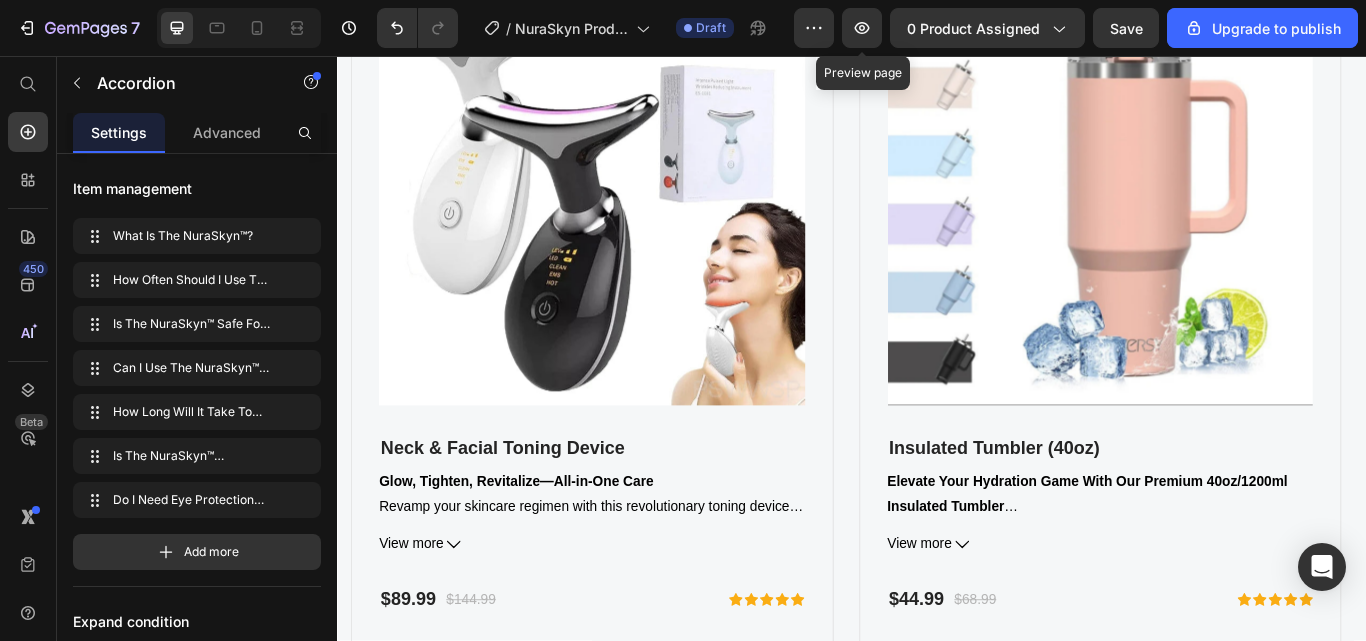 click 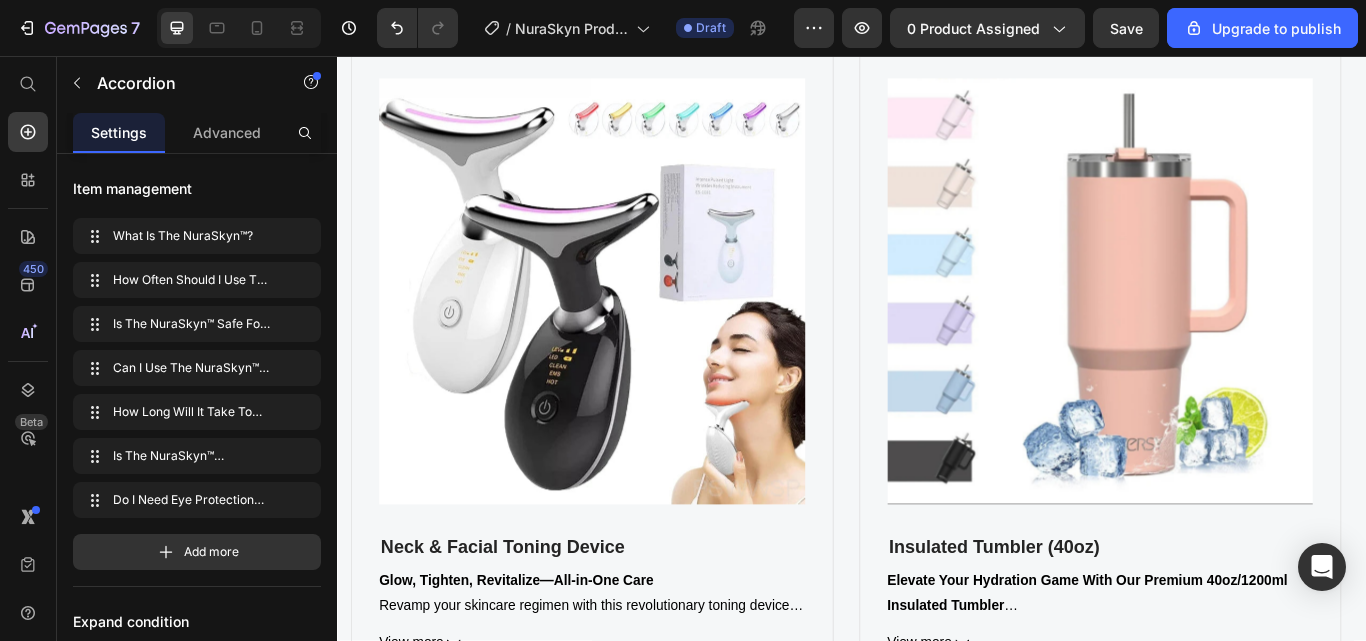 scroll, scrollTop: 4802, scrollLeft: 0, axis: vertical 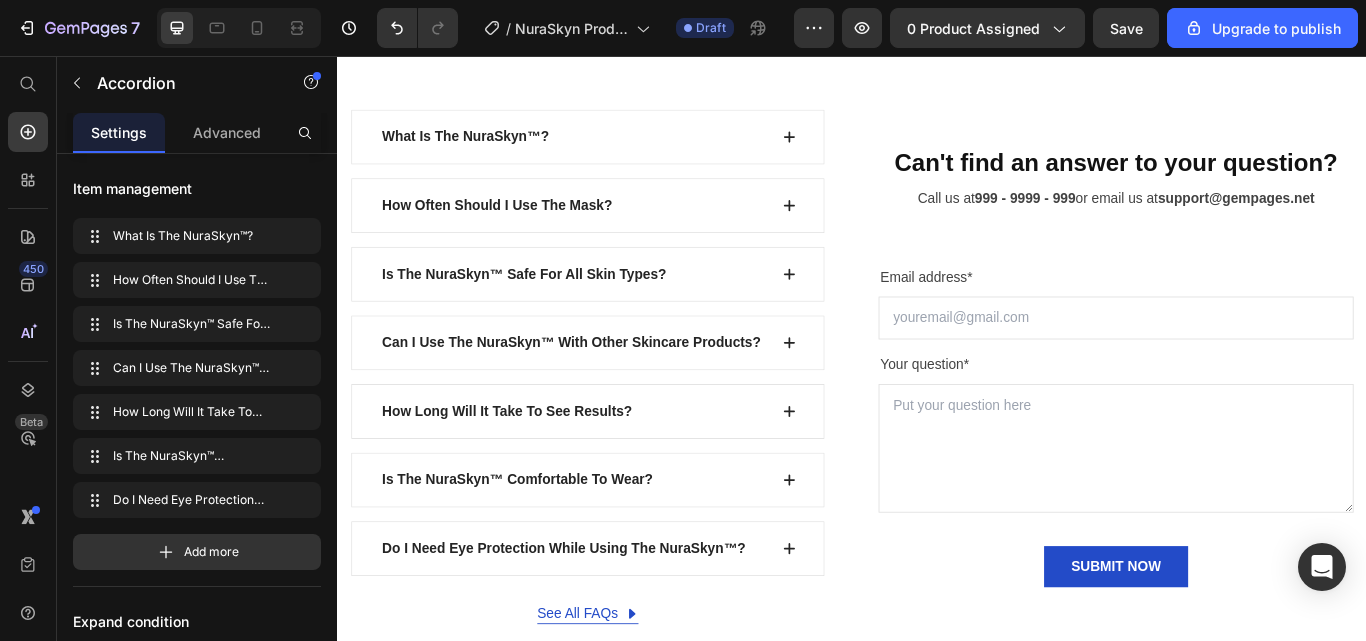 click 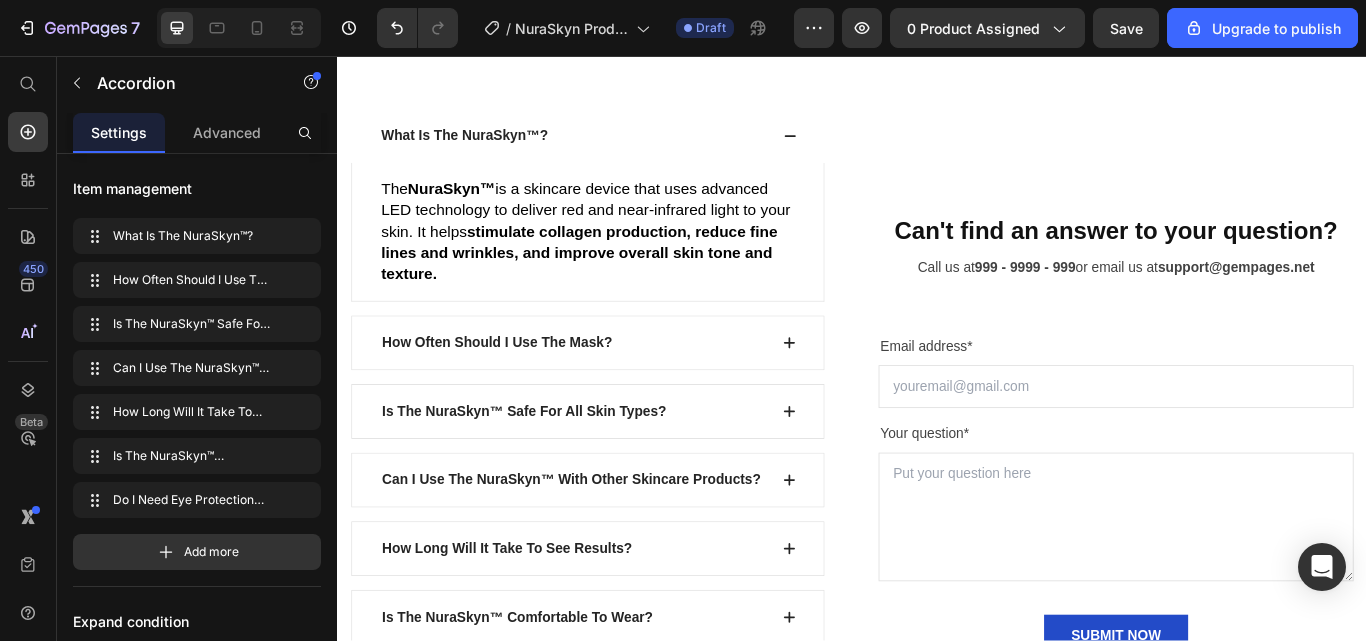 click 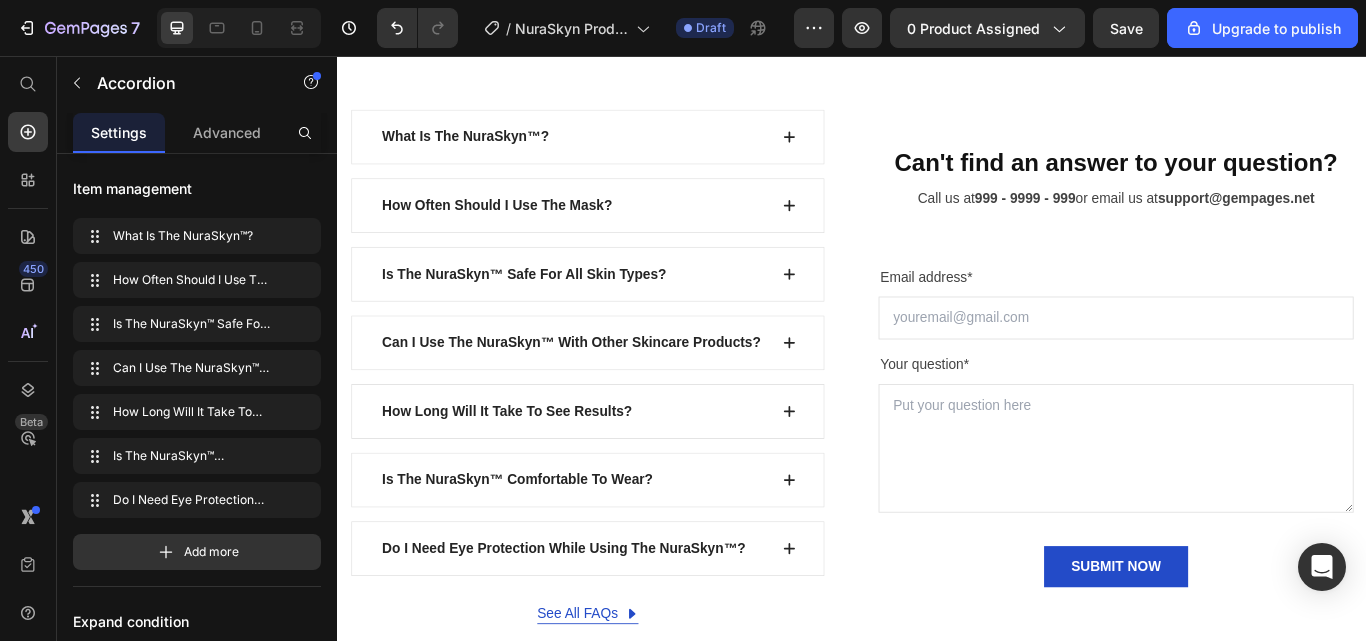 click on "How Often Should I Use The Mask?" at bounding box center [629, 231] 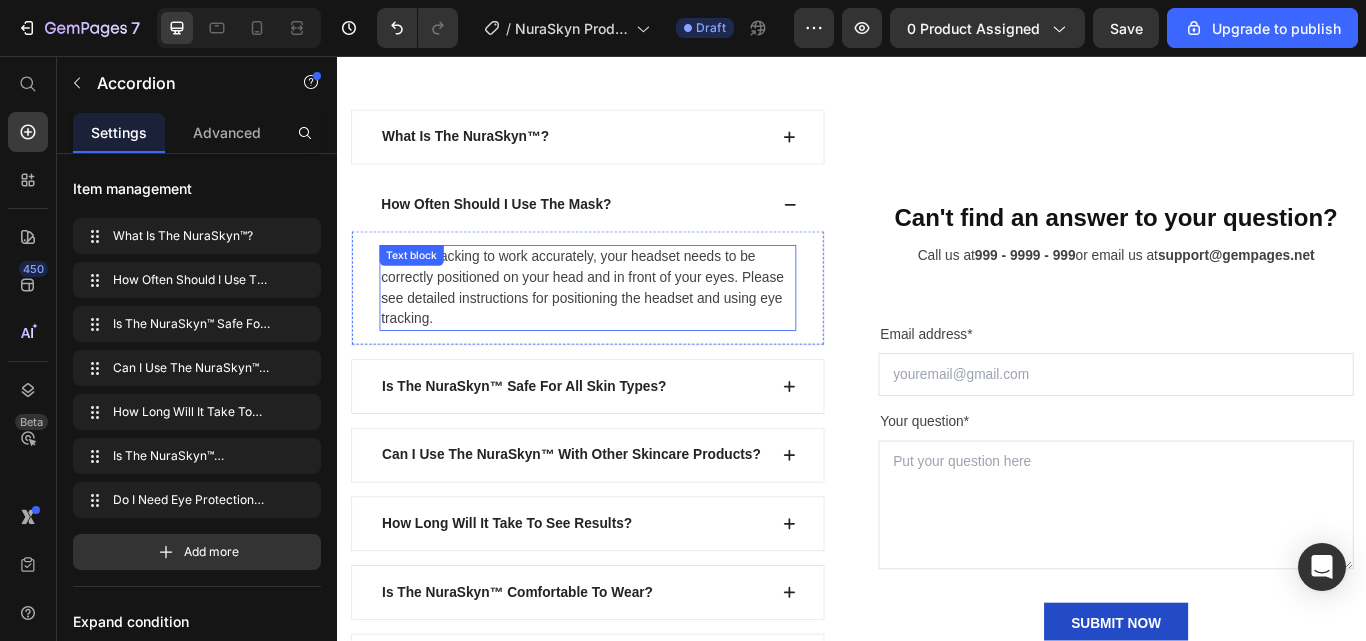 click on "For eye tracking to work accurately, your headset needs to be correctly positioned on your head and in front of your eyes. Please see detailed instructions for positioning the headset and using eye tracking." at bounding box center (629, 327) 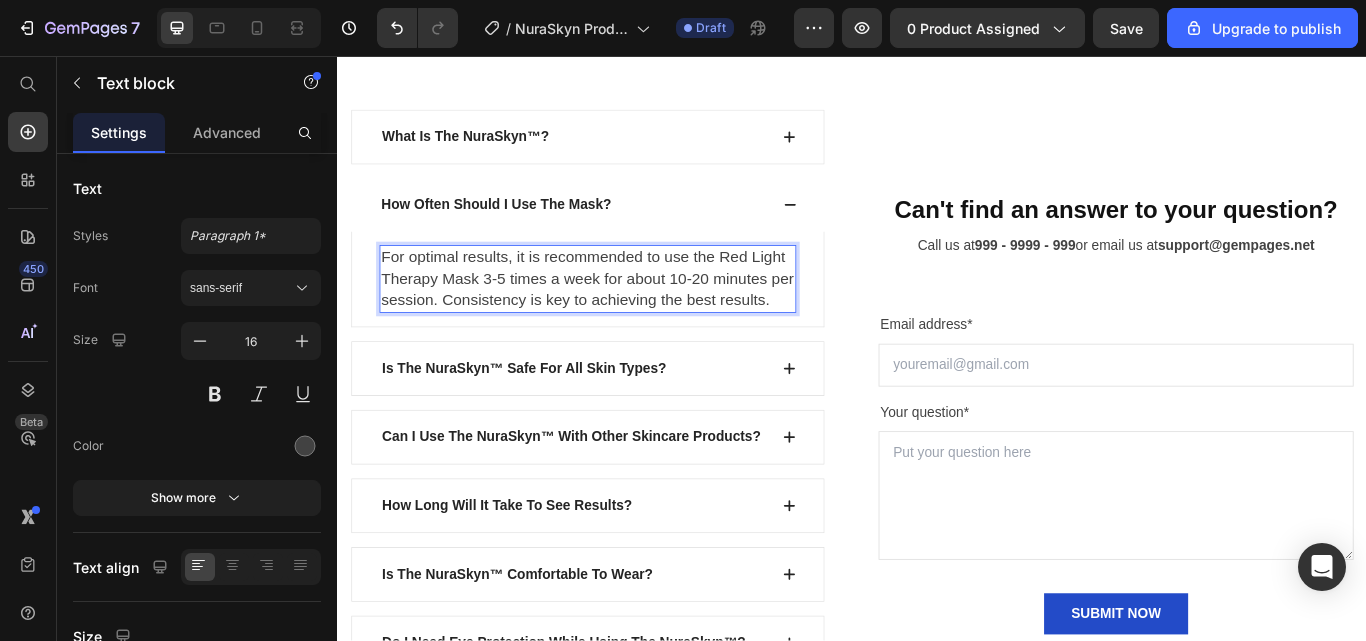click on "For optimal results, it is recommended to use the Red Light Therapy Mask 3-5 times a week for about 10-20 minutes per session. Consistency is key to achieving the best results." at bounding box center (628, 316) 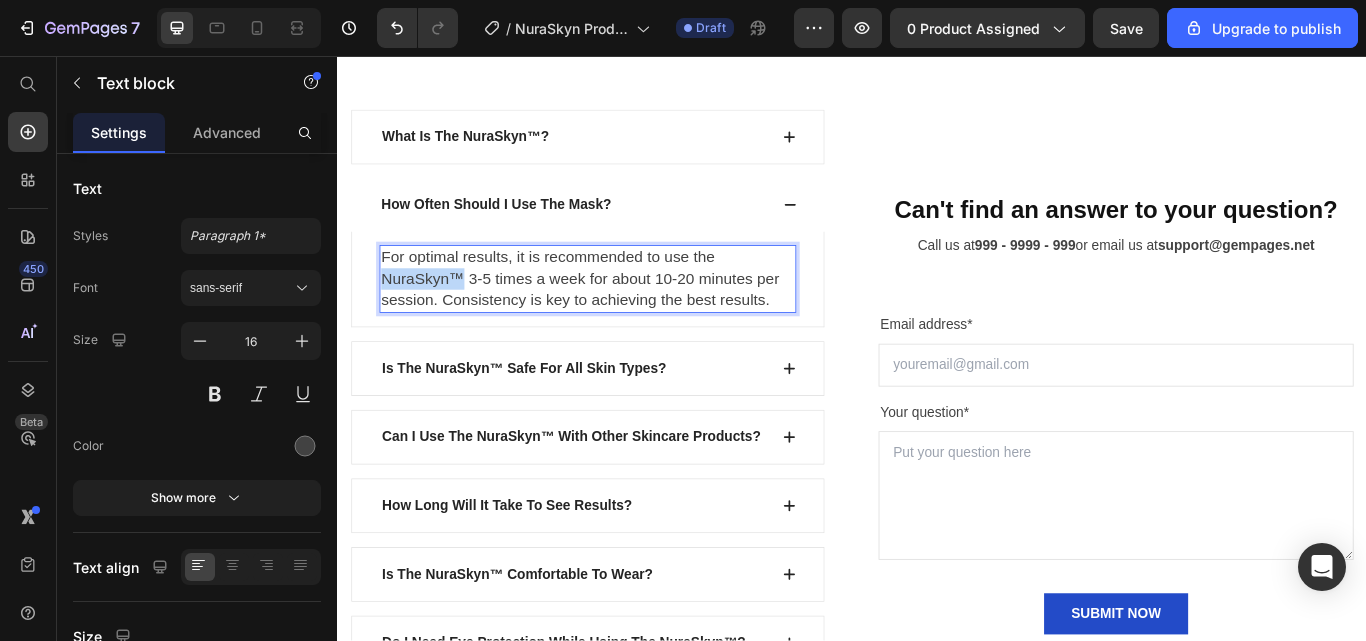 drag, startPoint x: 486, startPoint y: 311, endPoint x: 391, endPoint y: 317, distance: 95.189285 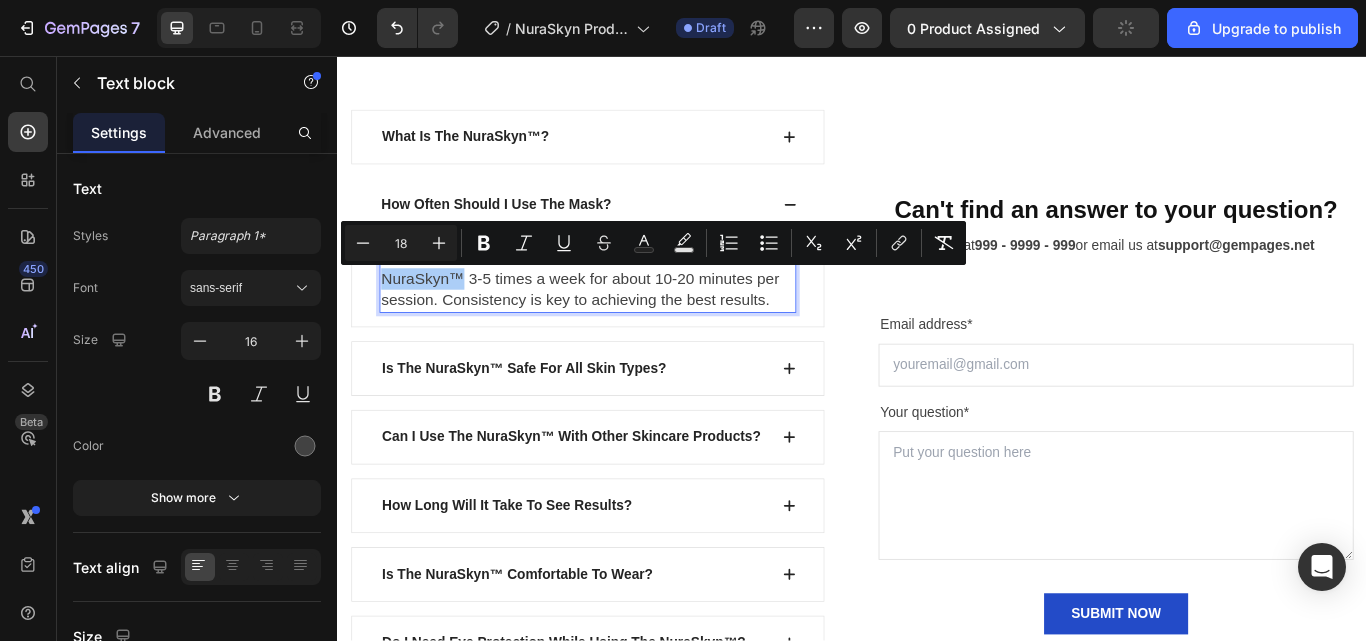 click 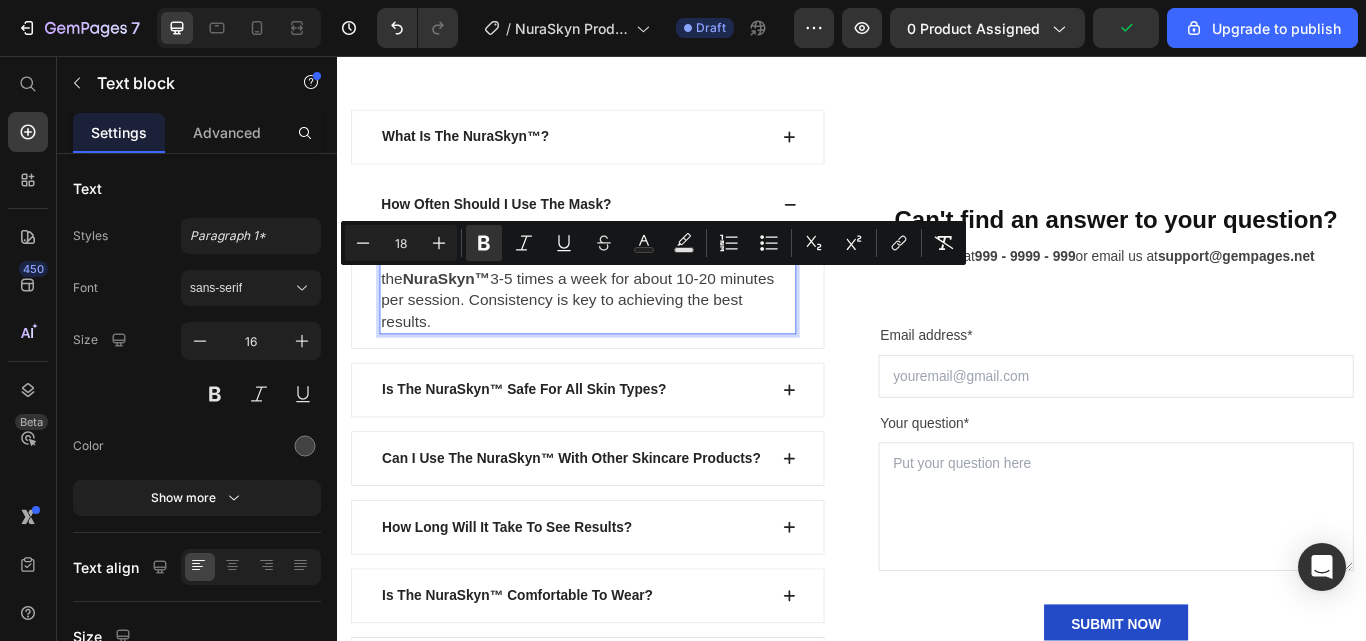 click on "For optimal results, it is recommended to use the  NuraSkyn™  3-5 times a week for about 10-20 minutes per session. Consistency is key to achieving the best results." at bounding box center (617, 328) 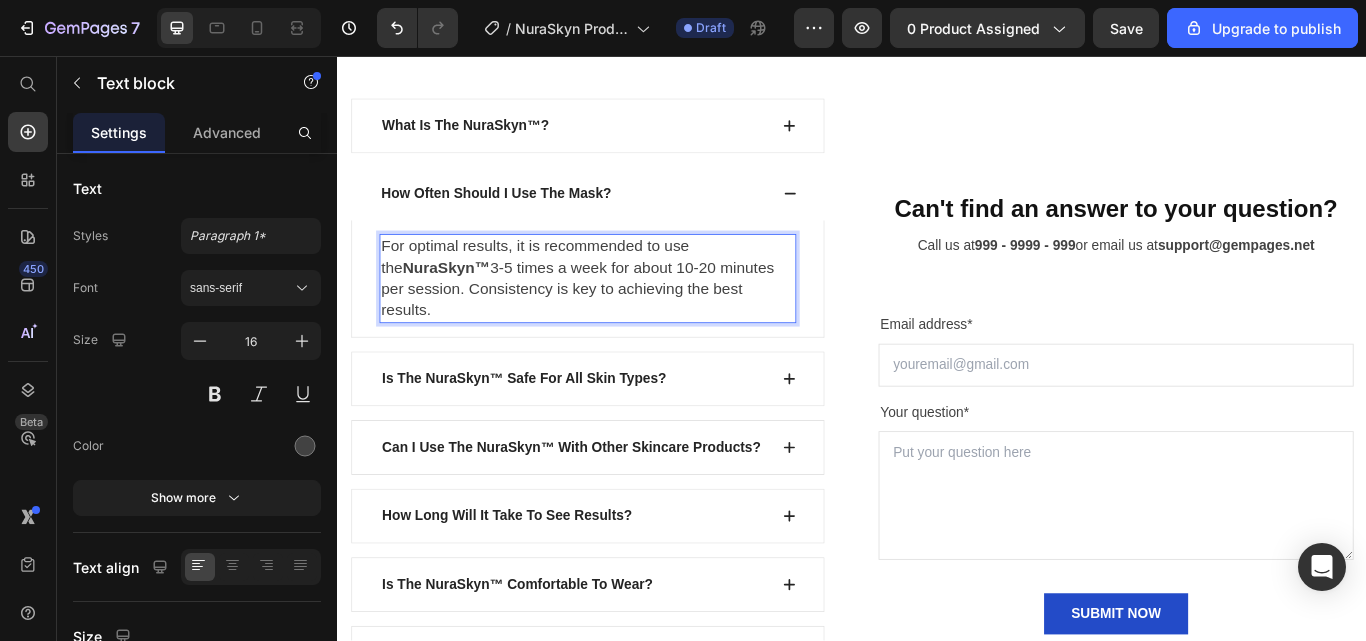 scroll, scrollTop: 6618, scrollLeft: 0, axis: vertical 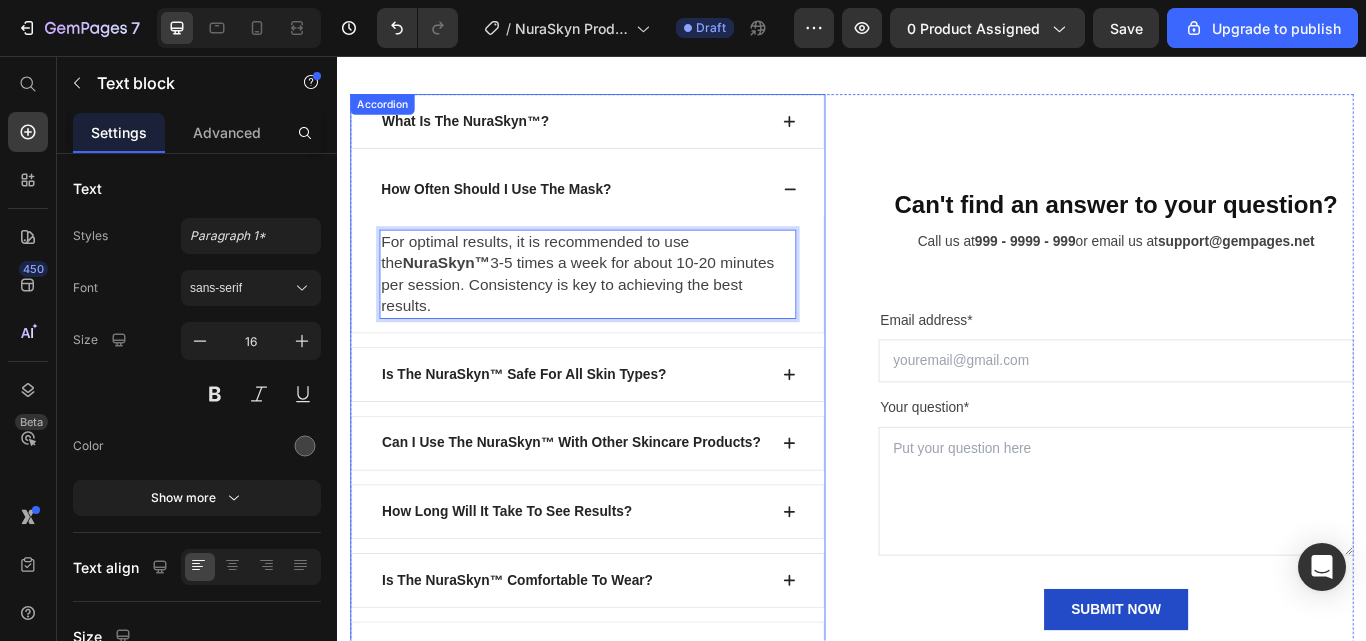 click 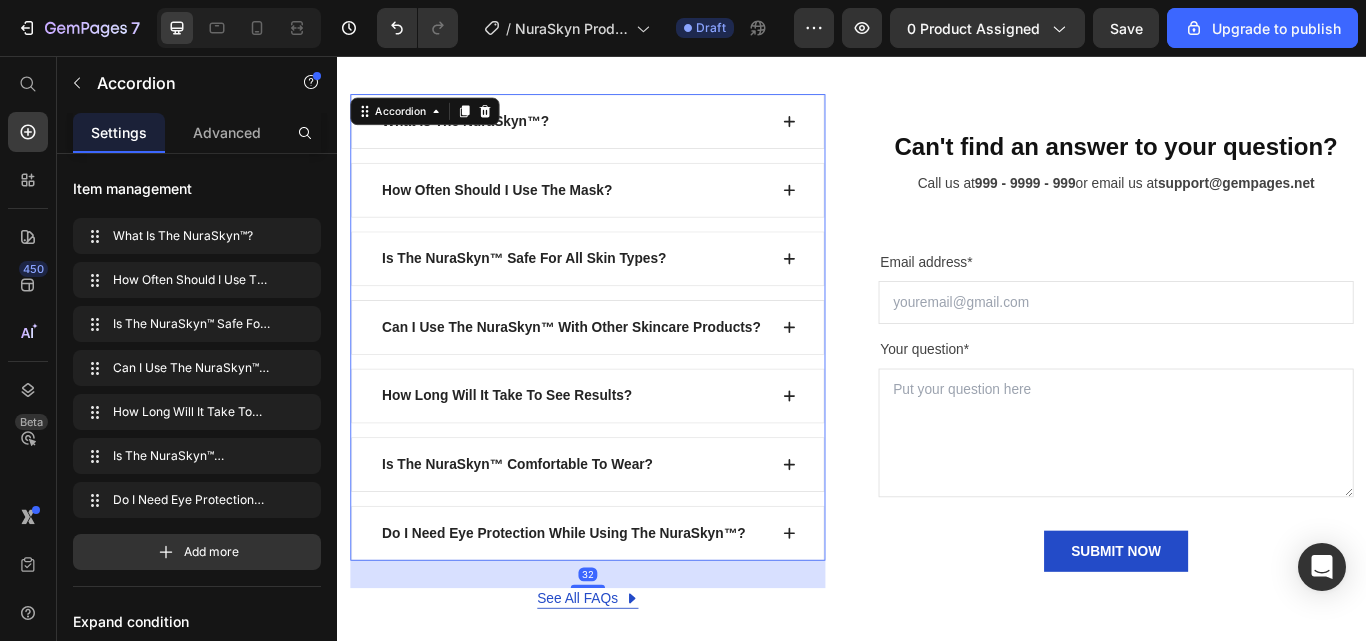 click 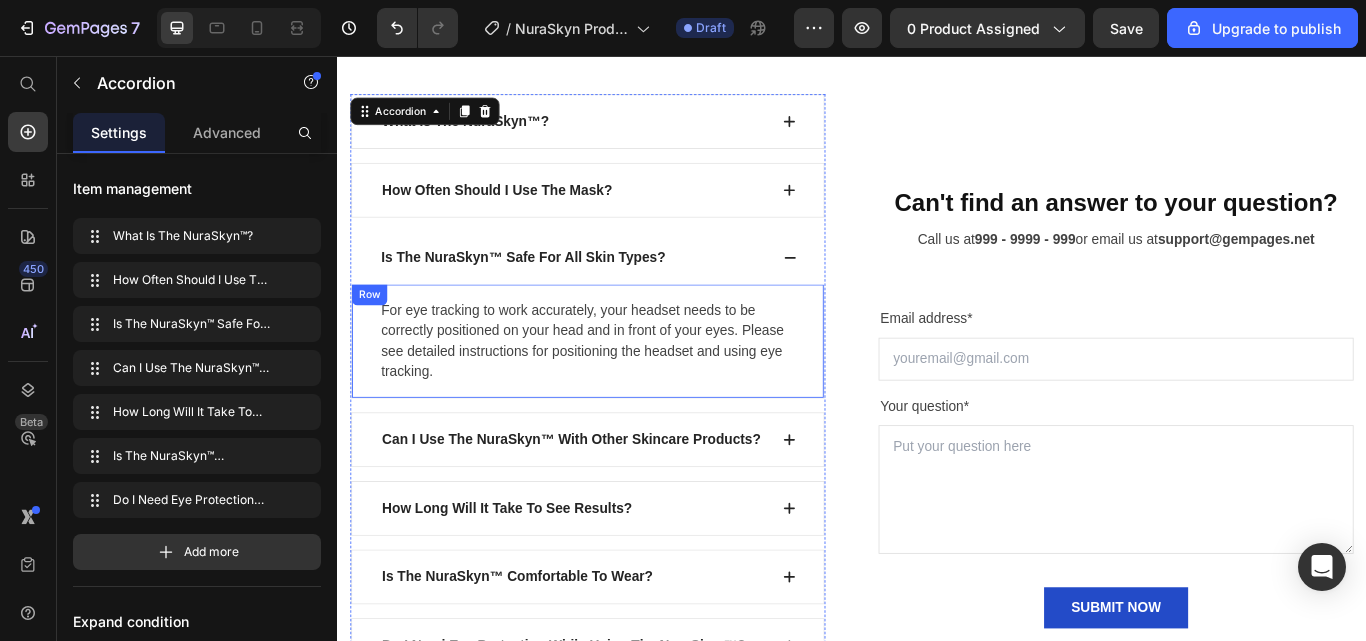 click on "For eye tracking to work accurately, your headset needs to be correctly positioned on your head and in front of your eyes. Please see detailed instructions for positioning the headset and using eye tracking. Text block Row" at bounding box center (629, 389) 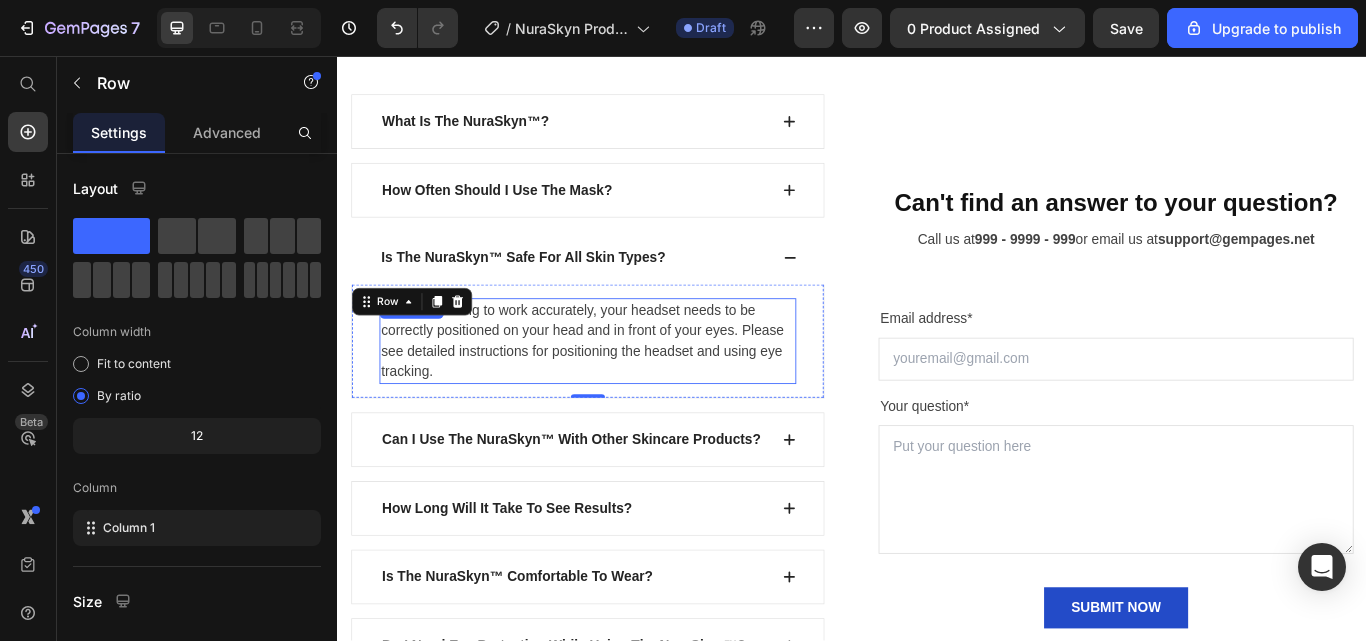 click on "For eye tracking to work accurately, your headset needs to be correctly positioned on your head and in front of your eyes. Please see detailed instructions for positioning the headset and using eye tracking." at bounding box center [629, 389] 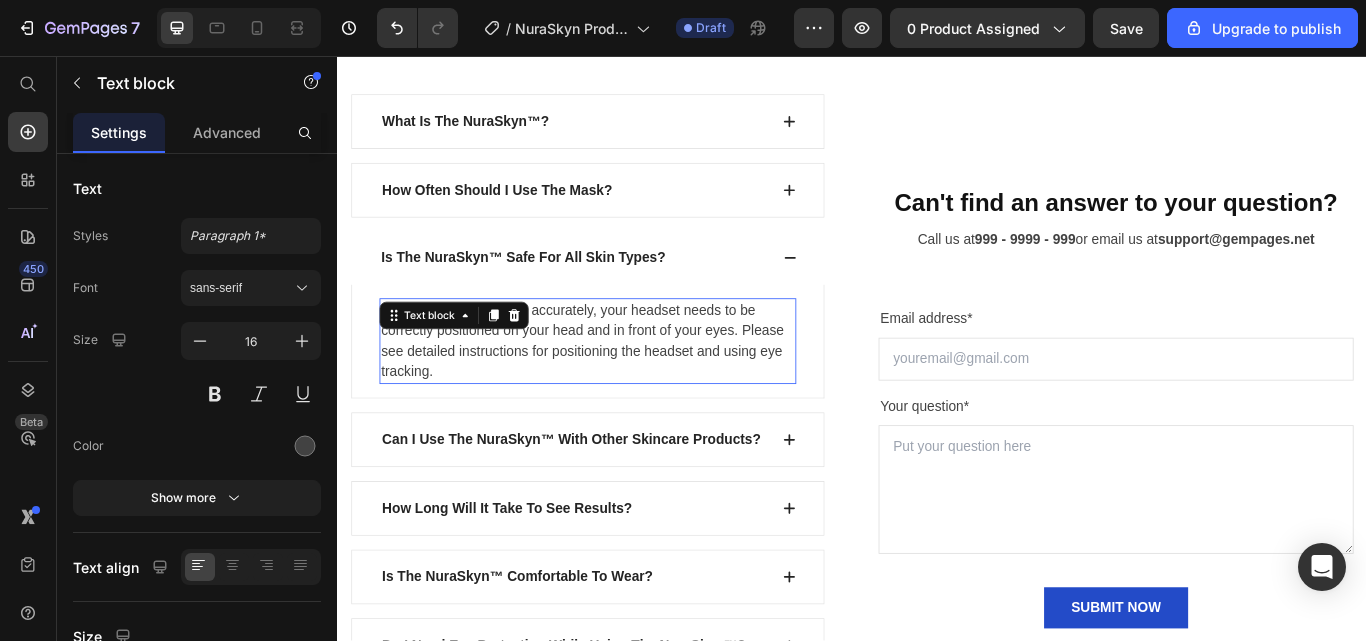 click at bounding box center (543, 359) 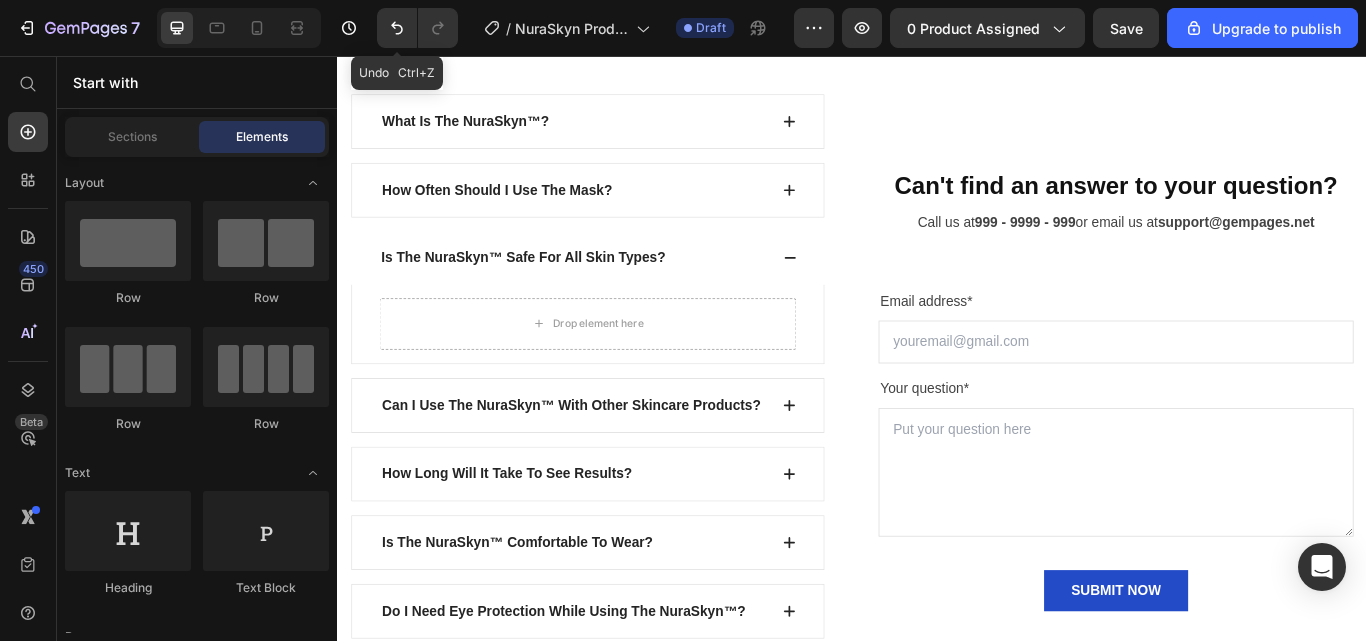 click 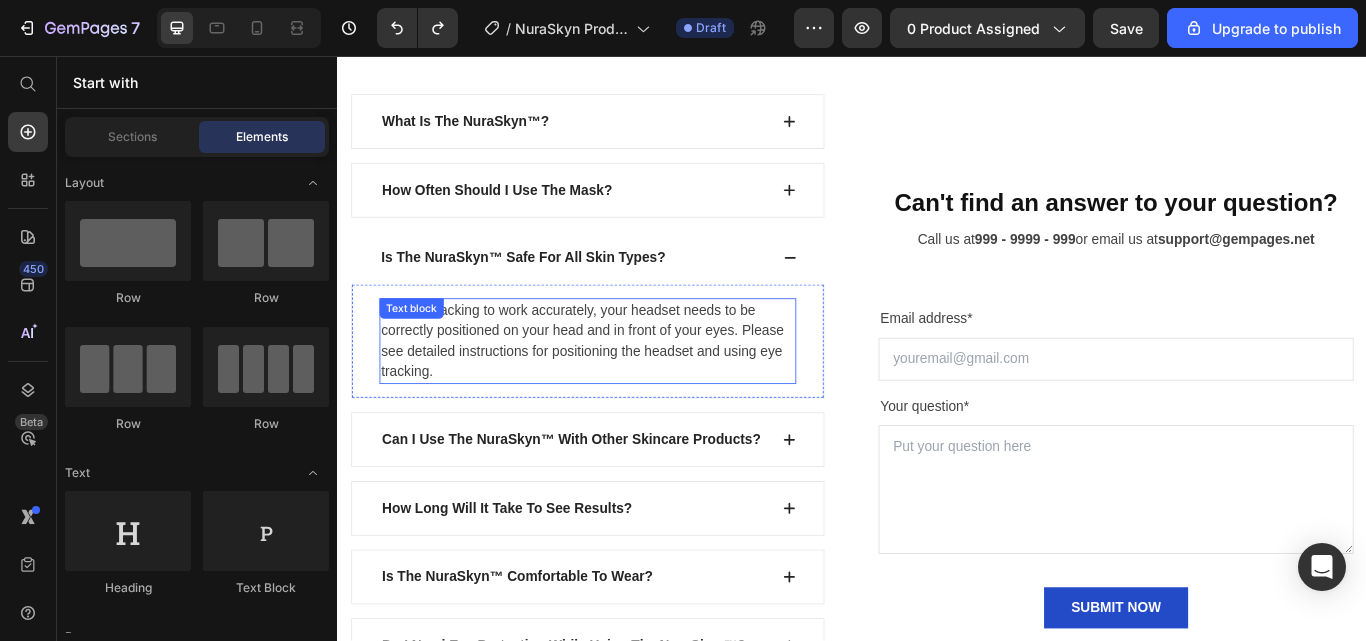 click on "For eye tracking to work accurately, your headset needs to be correctly positioned on your head and in front of your eyes. Please see detailed instructions for positioning the headset and using eye tracking." at bounding box center [629, 389] 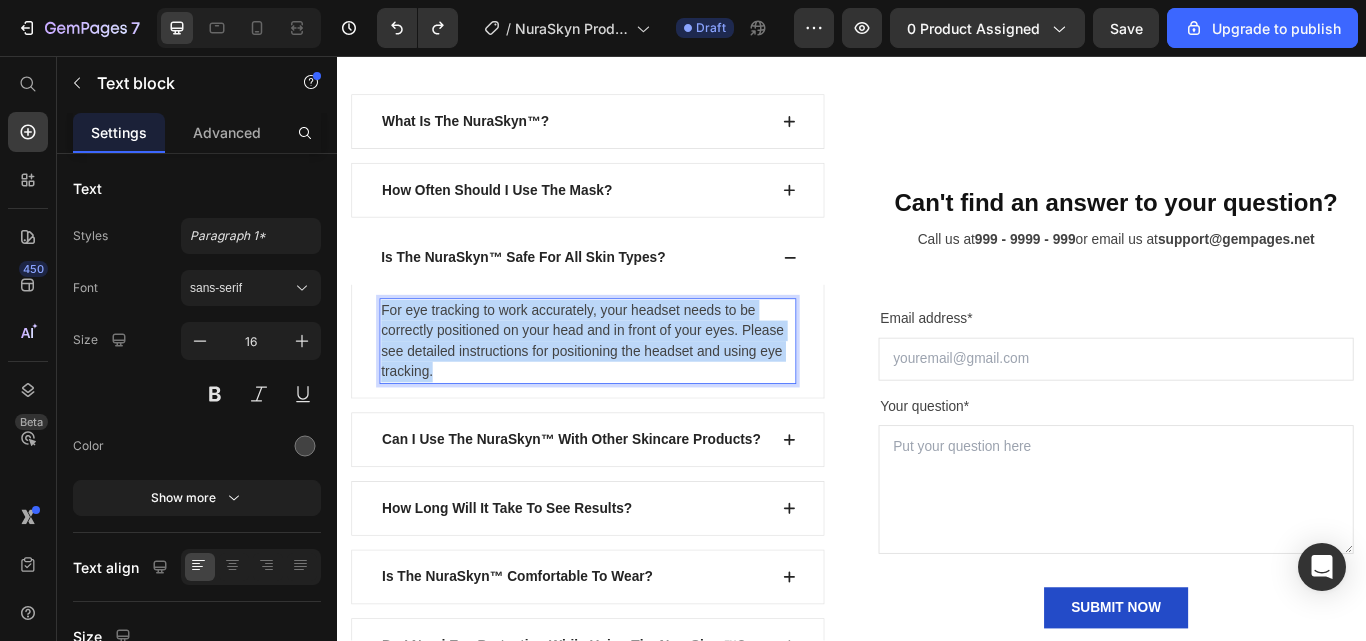 click on "For eye tracking to work accurately, your headset needs to be correctly positioned on your head and in front of your eyes. Please see detailed instructions for positioning the headset and using eye tracking." at bounding box center [629, 389] 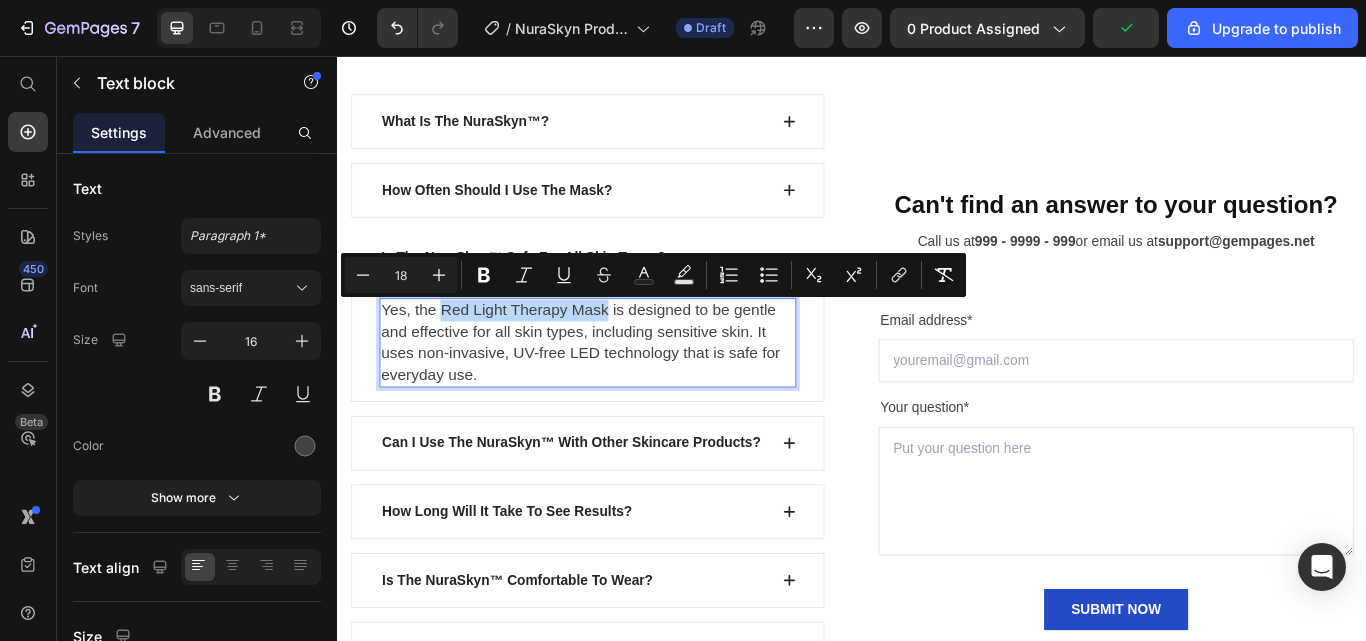 drag, startPoint x: 654, startPoint y: 352, endPoint x: 460, endPoint y: 356, distance: 194.04123 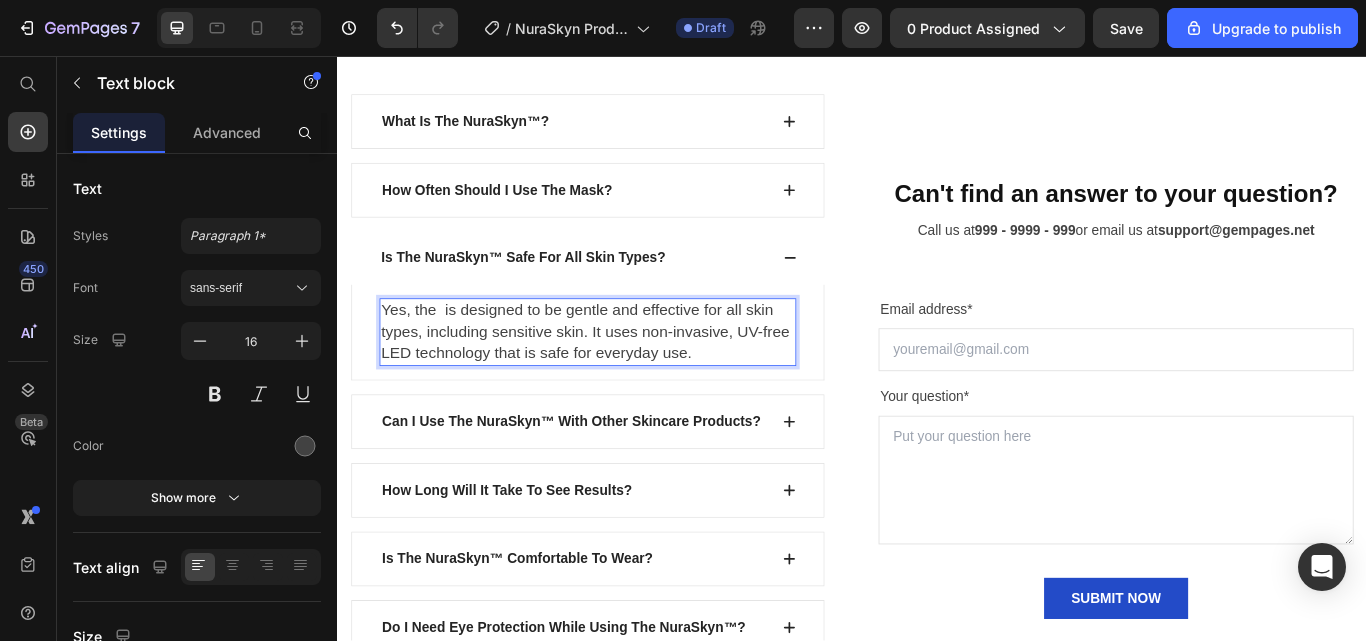 click at bounding box center (215, 394) 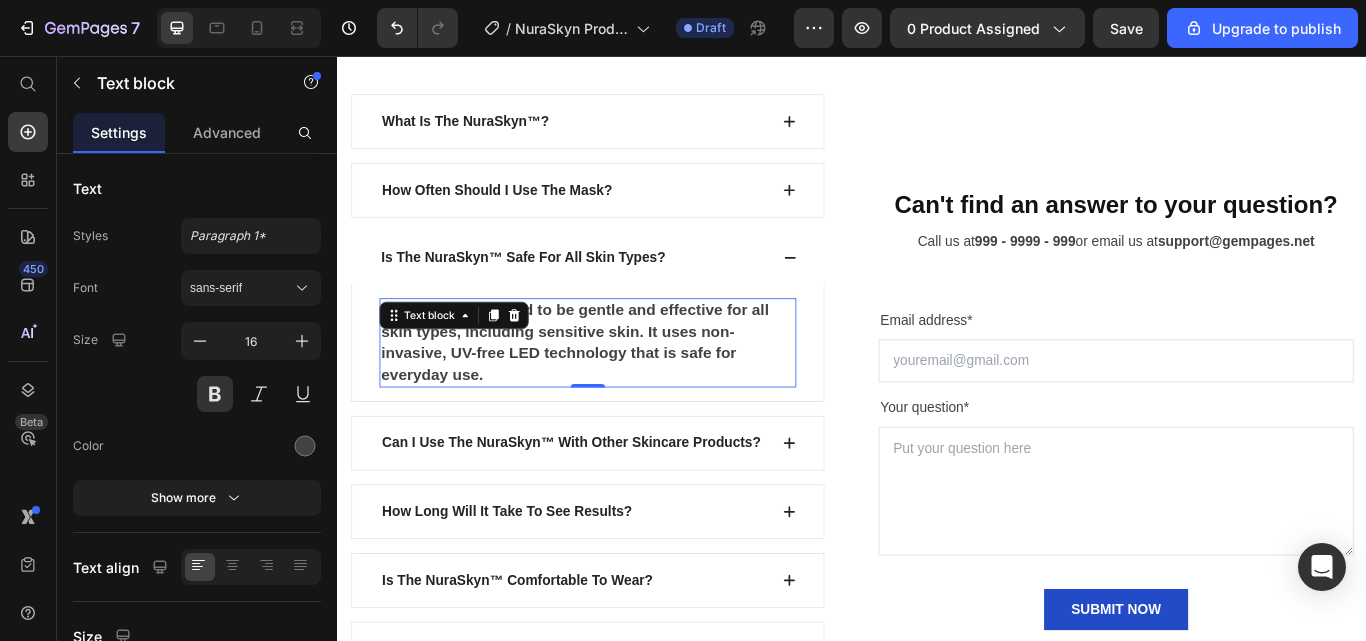 click at bounding box center (215, 394) 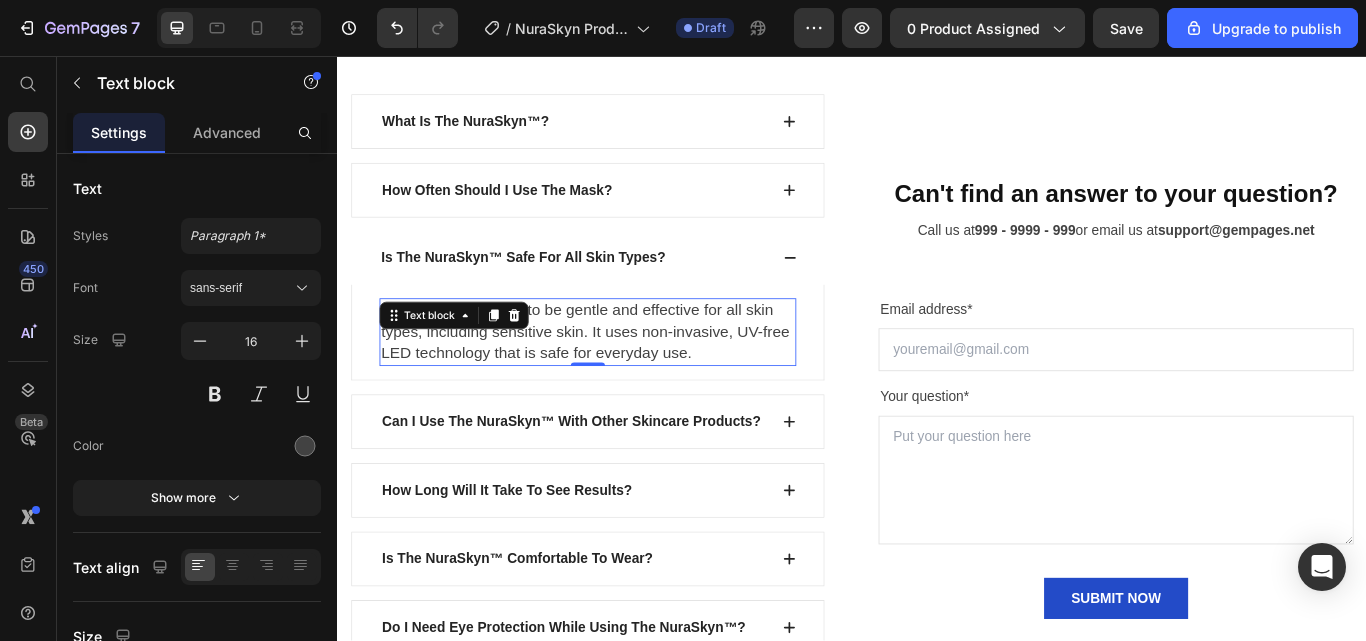 click on "Yes, the  is designed to be gentle and effective for all skin types, including sensitive skin. It uses non-invasive, UV-free LED technology that is safe for everyday use." at bounding box center (626, 378) 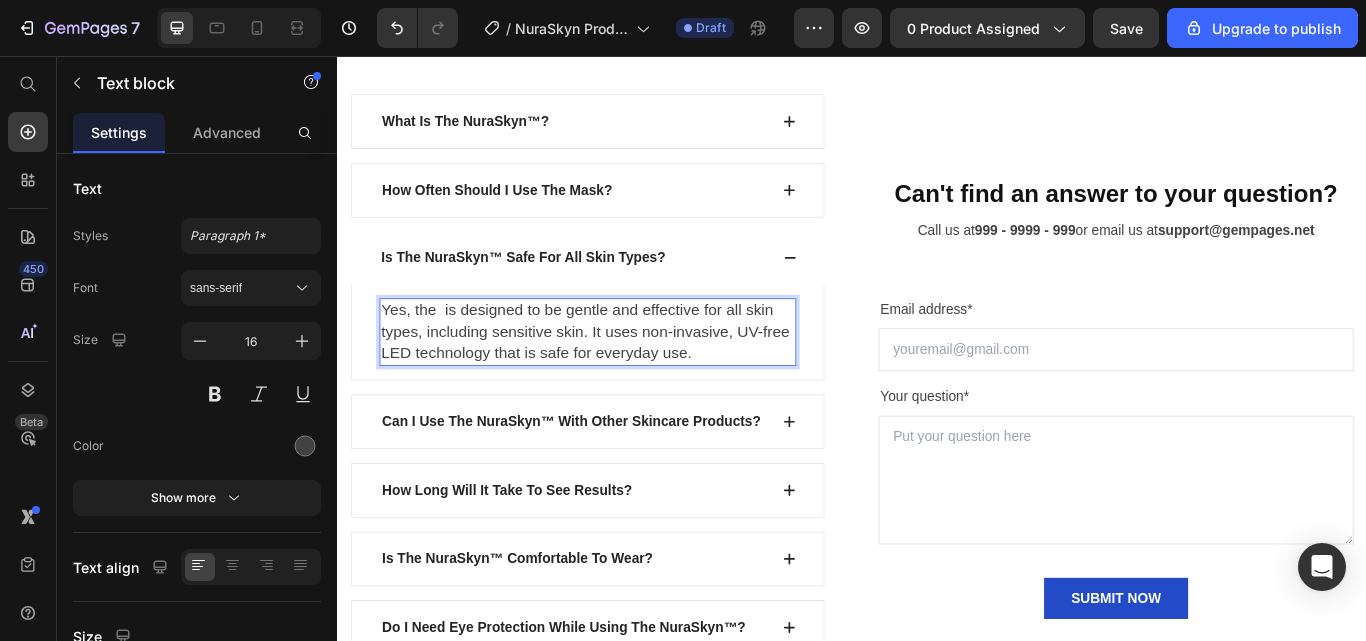 click on "Yes, the  is designed to be gentle and effective for all skin types, including sensitive skin. It uses non-invasive, UV-free LED technology that is safe for everyday use." at bounding box center [626, 378] 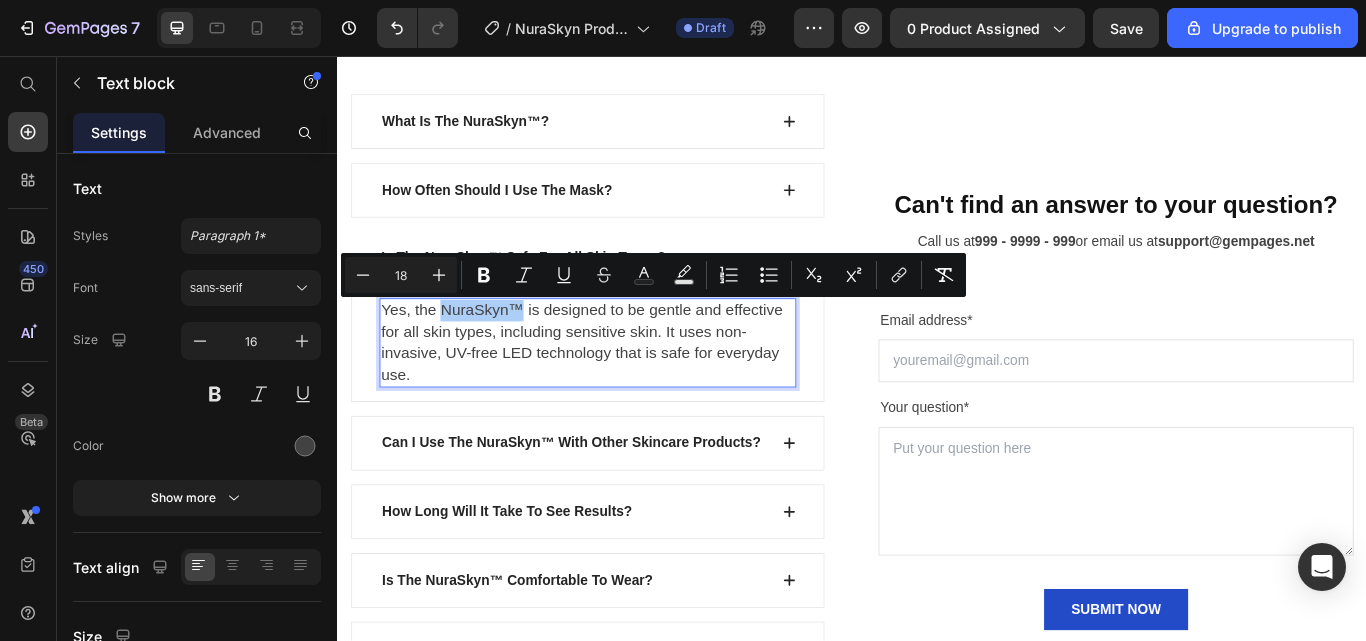 click on "Bold" at bounding box center [484, 275] 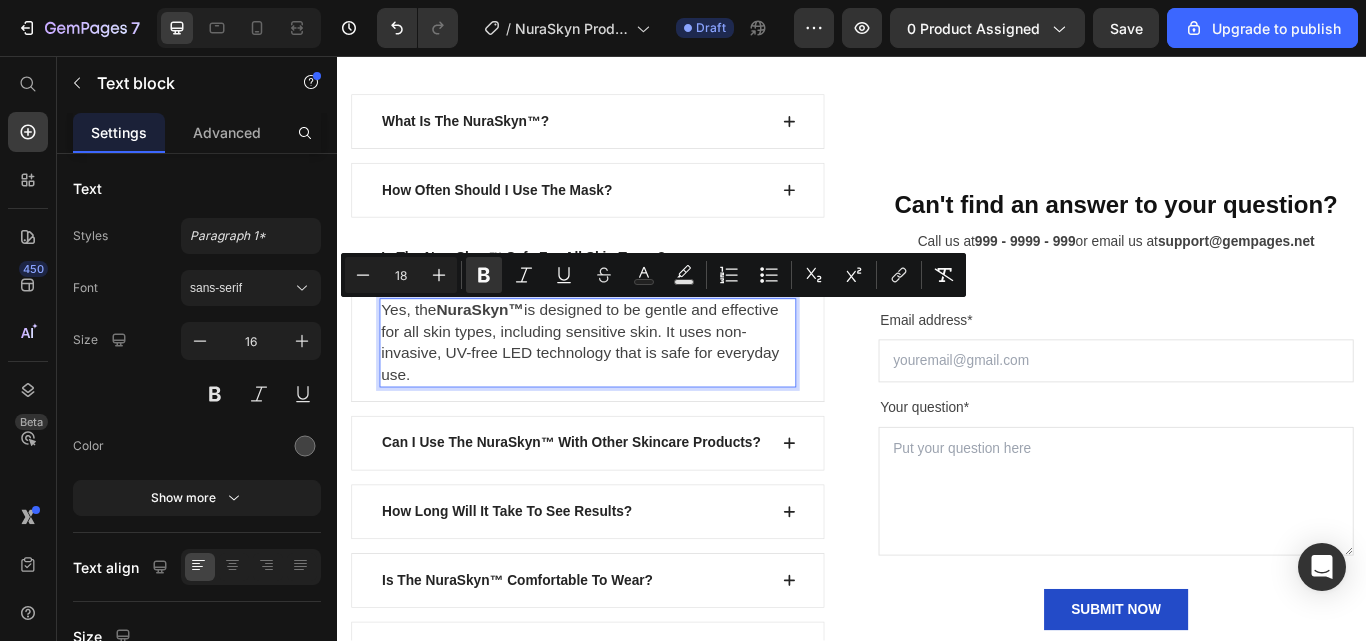 click on "Yes, the  NuraSkyn™  is designed to be gentle and effective for all skin types, including sensitive skin. It uses non-invasive, UV-free LED technology that is safe for everyday use." at bounding box center (620, 390) 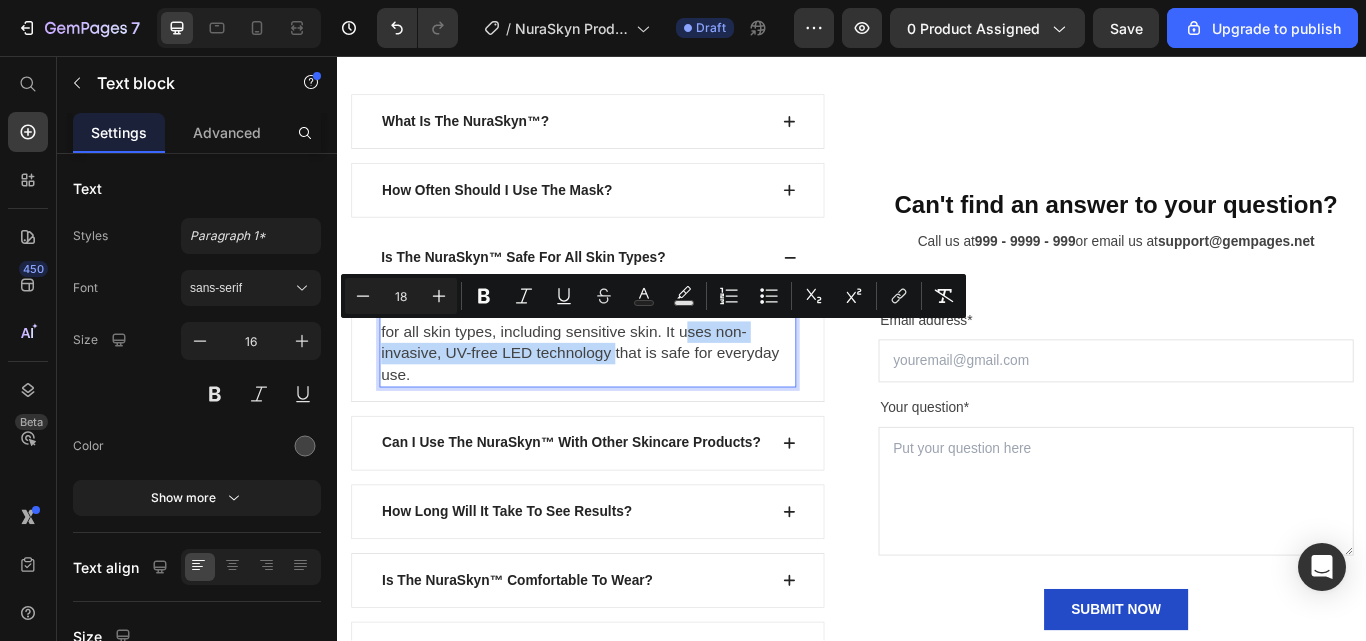 drag, startPoint x: 735, startPoint y: 376, endPoint x: 656, endPoint y: 405, distance: 84.15462 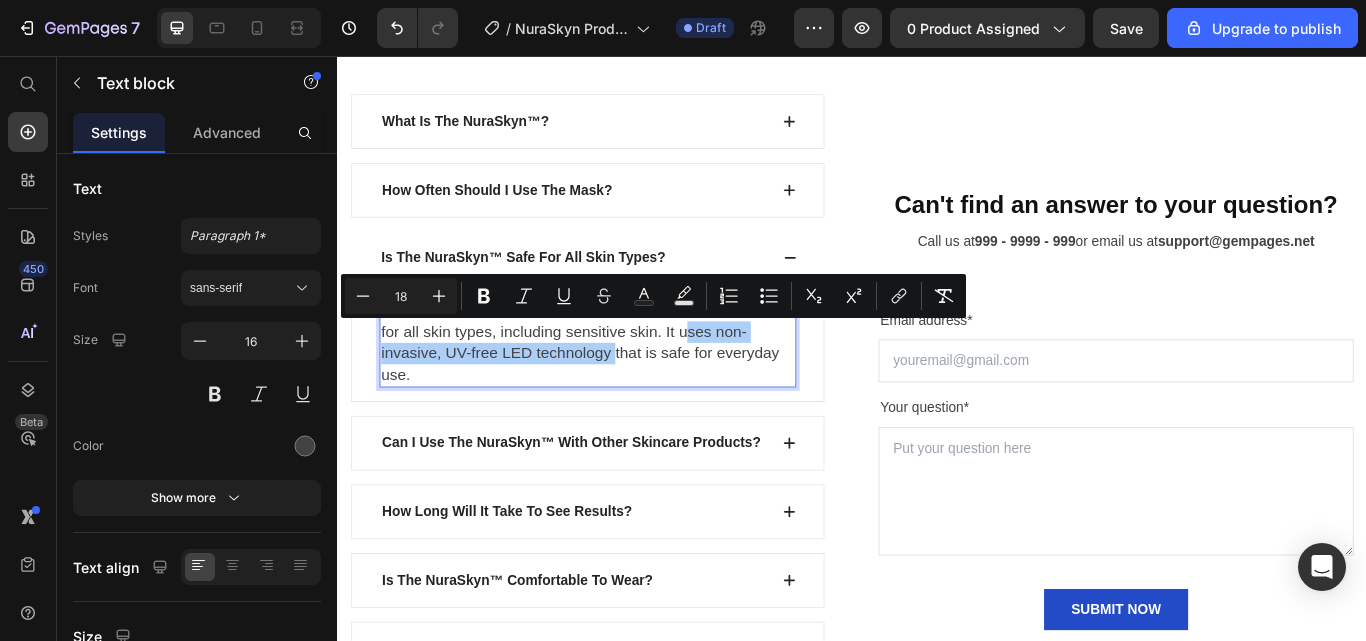 click 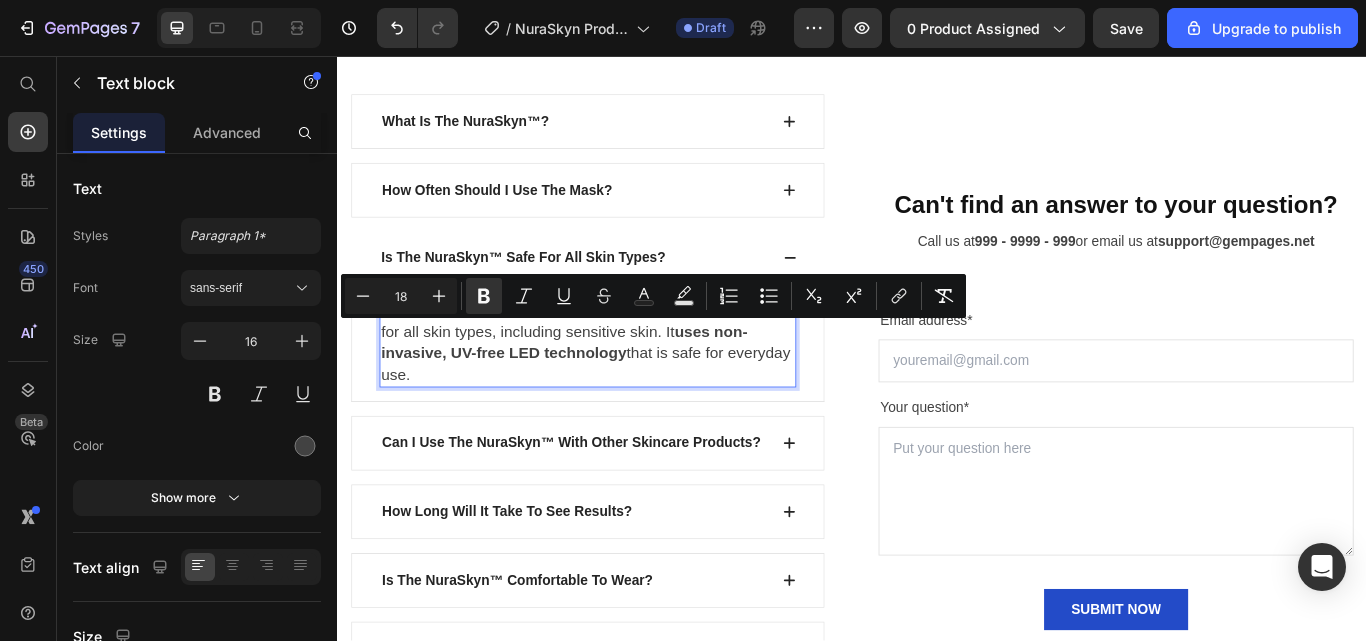 click on "Yes, the  NuraSkyn™  is designed to be gentle and effective for all skin types, including sensitive skin. It  uses non-invasive, UV-free LED technology  that is safe for everyday use." at bounding box center (626, 390) 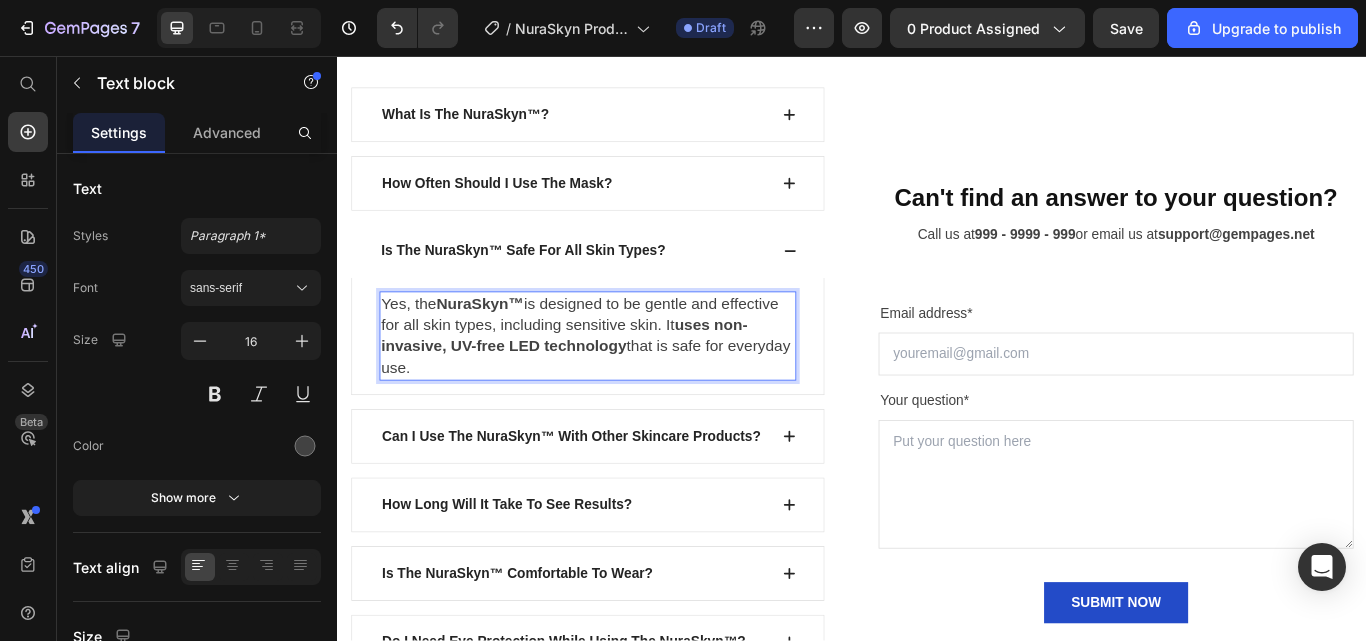 scroll, scrollTop: 6629, scrollLeft: 0, axis: vertical 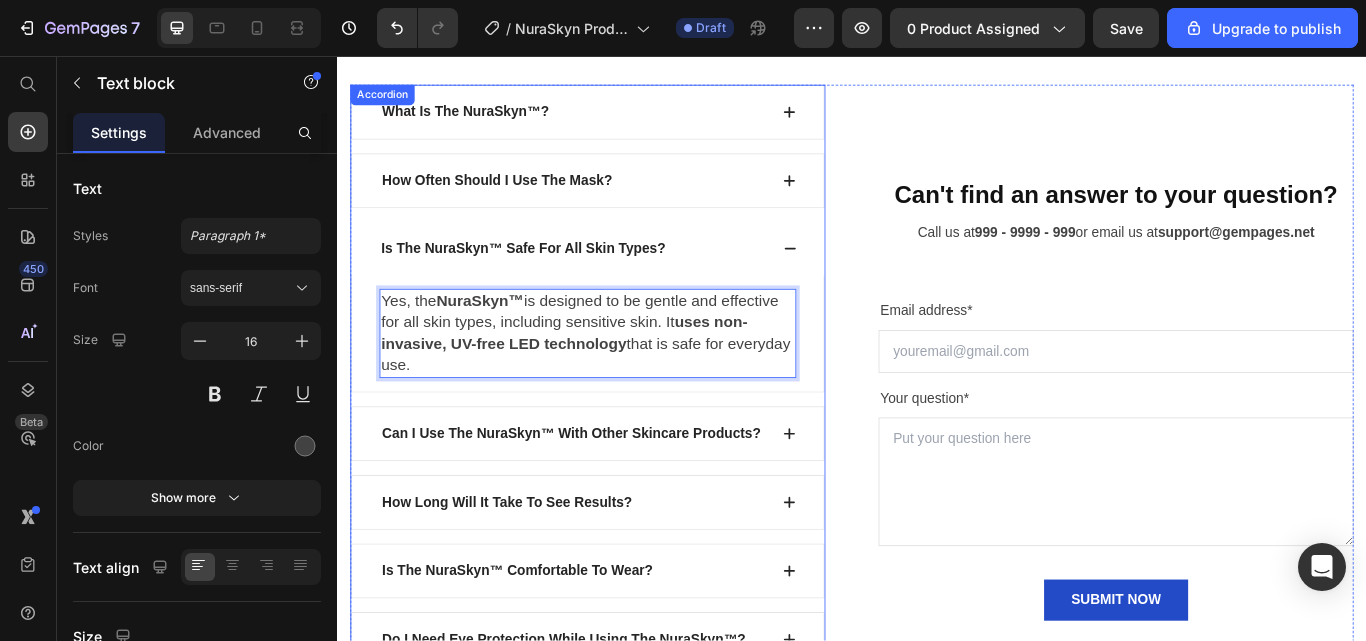 click on "Is The NuraSkyn™ Safe For All Skin Types?" at bounding box center [629, 281] 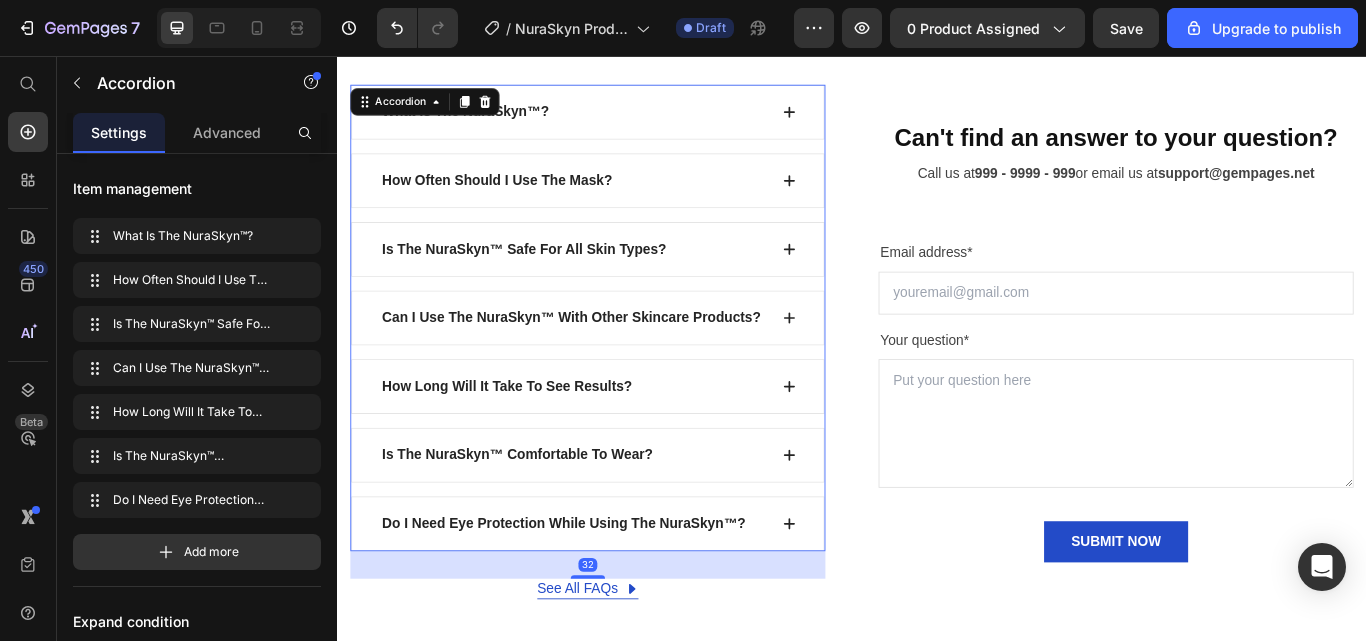 click on "Can I Use The NuraSkyn™ With Other Skincare Products?" at bounding box center [629, 362] 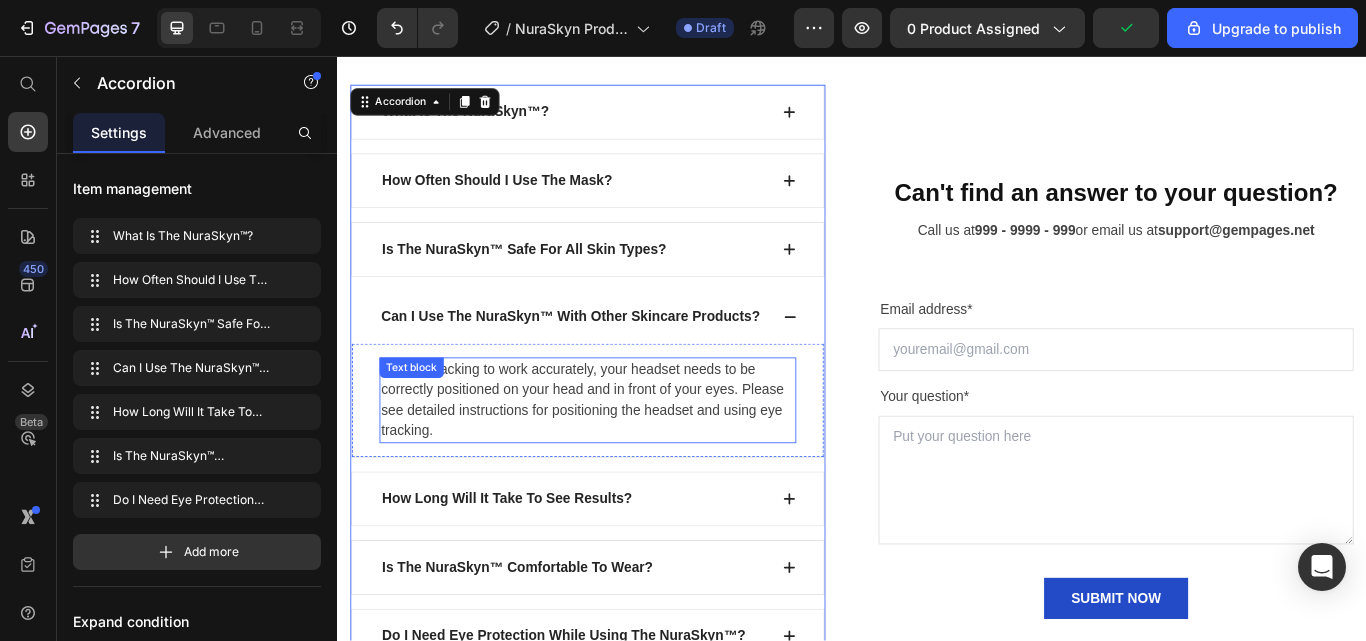 click on "For eye tracking to work accurately, your headset needs to be correctly positioned on your head and in front of your eyes. Please see detailed instructions for positioning the headset and using eye tracking." at bounding box center [629, 458] 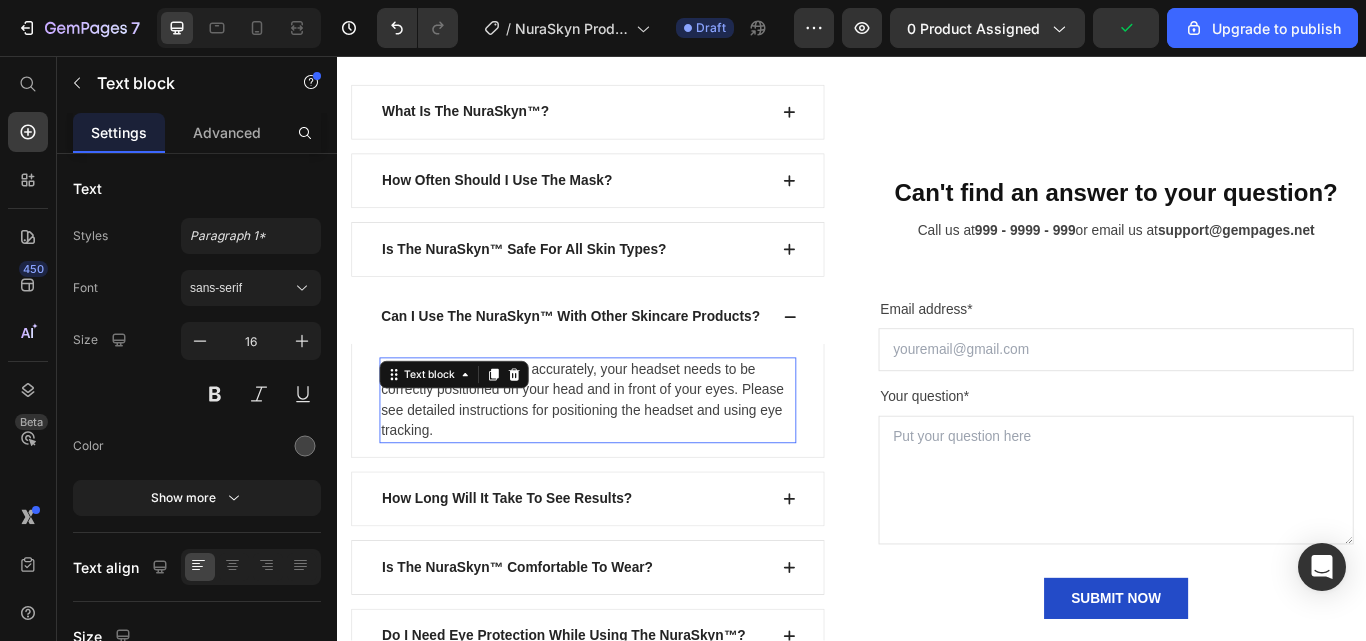 click on "For eye tracking to work accurately, your headset needs to be correctly positioned on your head and in front of your eyes. Please see detailed instructions for positioning the headset and using eye tracking." at bounding box center (629, 458) 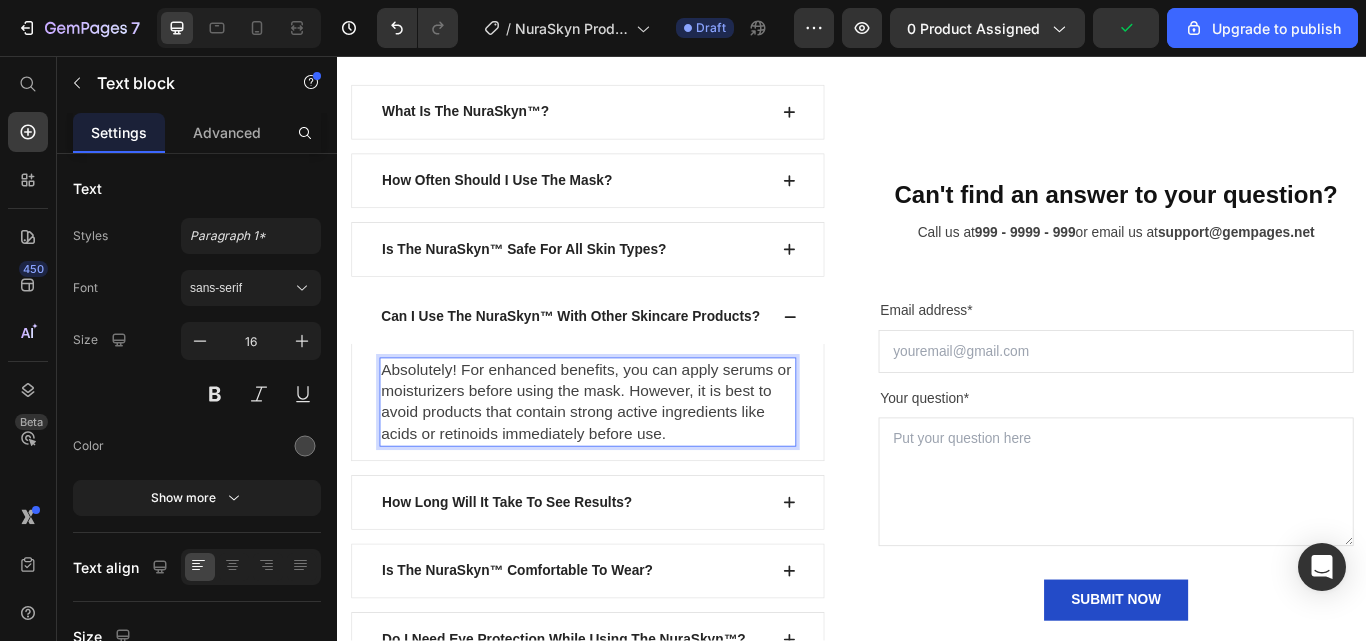click on "Absolutely! For enhanced benefits, you can apply serums or moisturizers before using the mask. However, it is best to avoid products that contain strong active ingredients like acids or retinoids immediately before use." at bounding box center (627, 459) 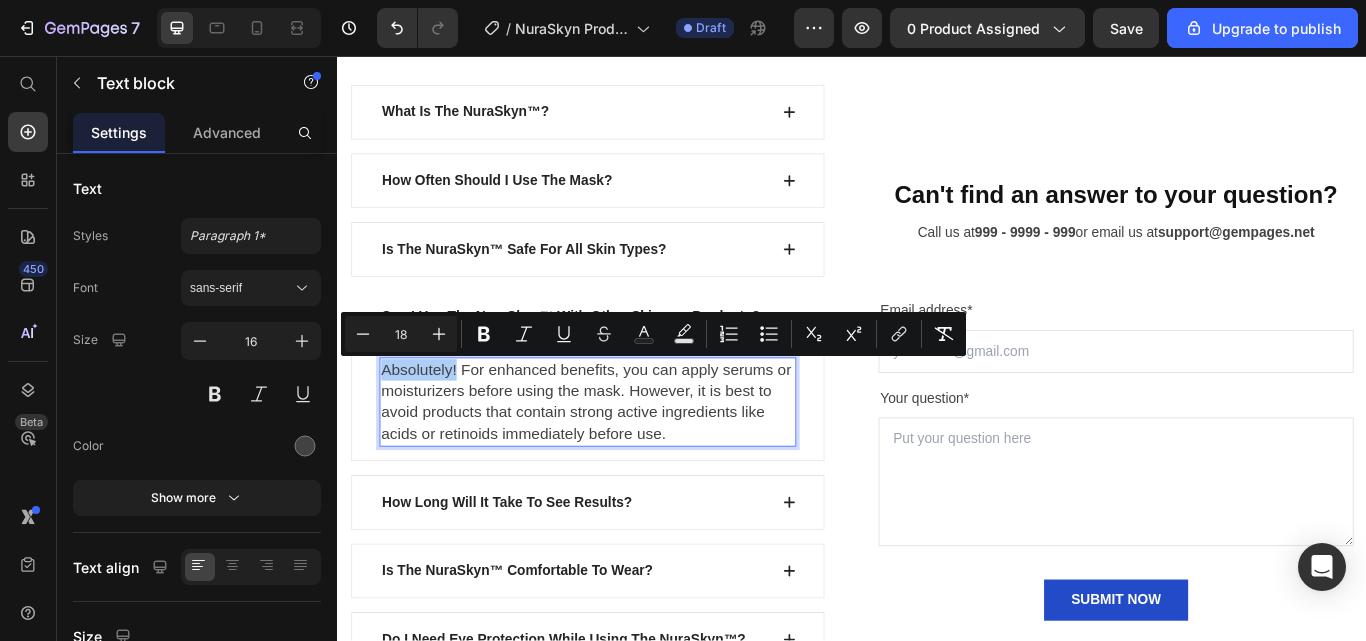 click 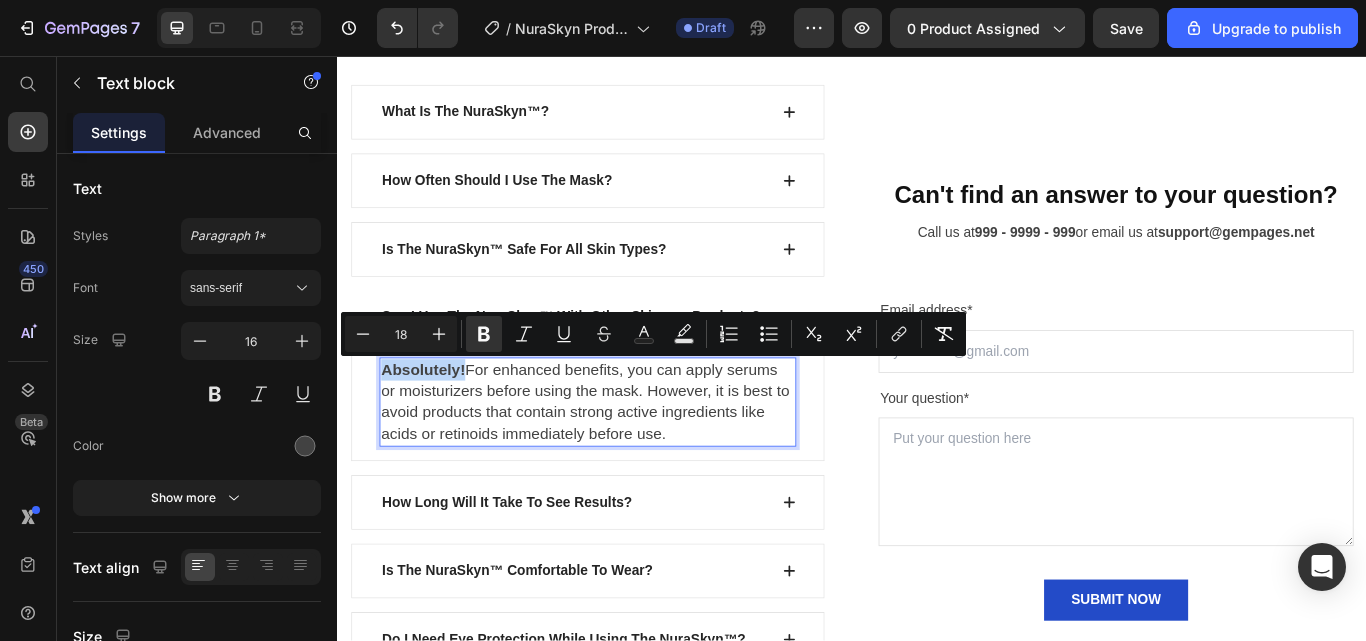 click on "Absolutely!  For enhanced benefits, you can apply serums or moisturizers before using the mask. However, it is best to avoid products that contain strong active ingredients like acids or retinoids immediately before use." at bounding box center [626, 459] 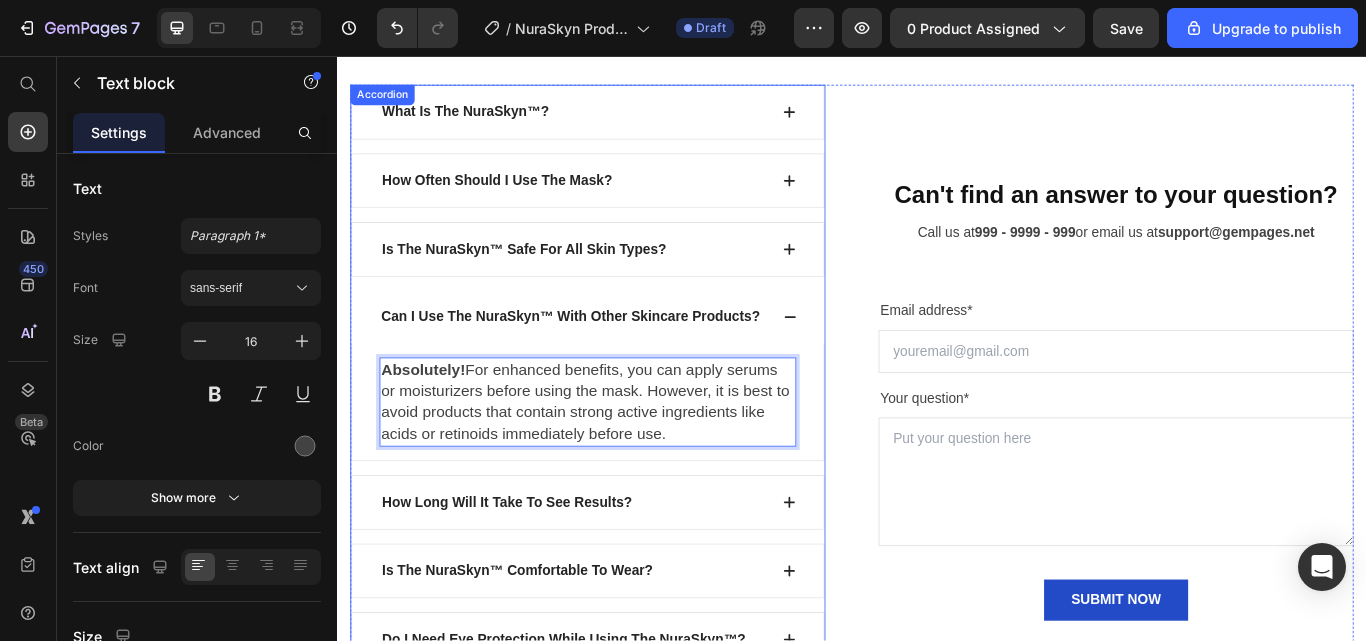 click on "Can I Use The NuraSkyn™ With Other Skincare Products?" at bounding box center [629, 361] 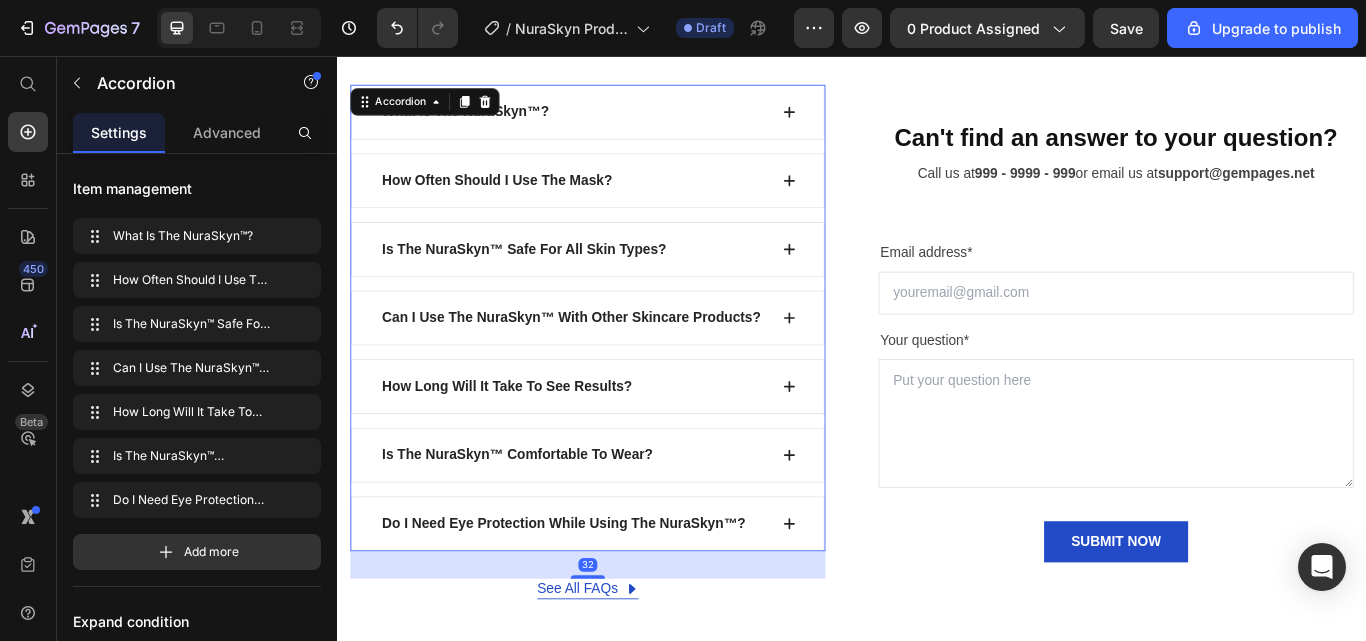 click on "How Long Will It Take To See Results?" at bounding box center [629, 442] 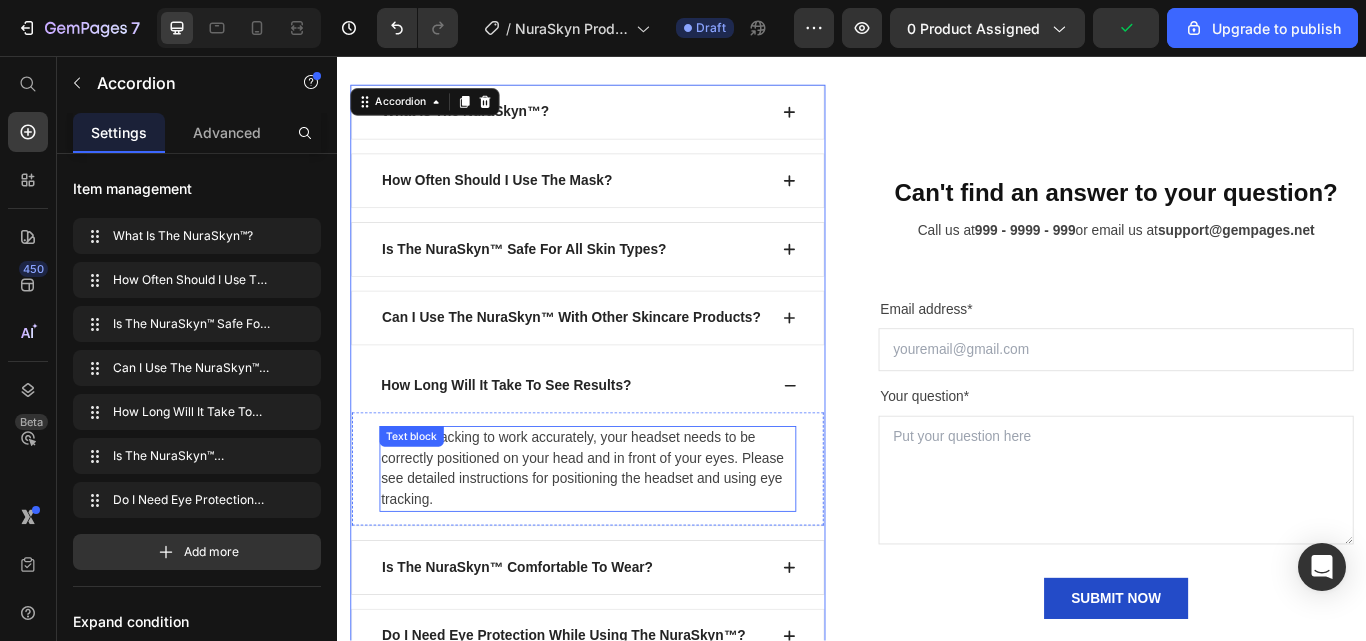 click on "For eye tracking to work accurately, your headset needs to be correctly positioned on your head and in front of your eyes. Please see detailed instructions for positioning the headset and using eye tracking." at bounding box center (629, 538) 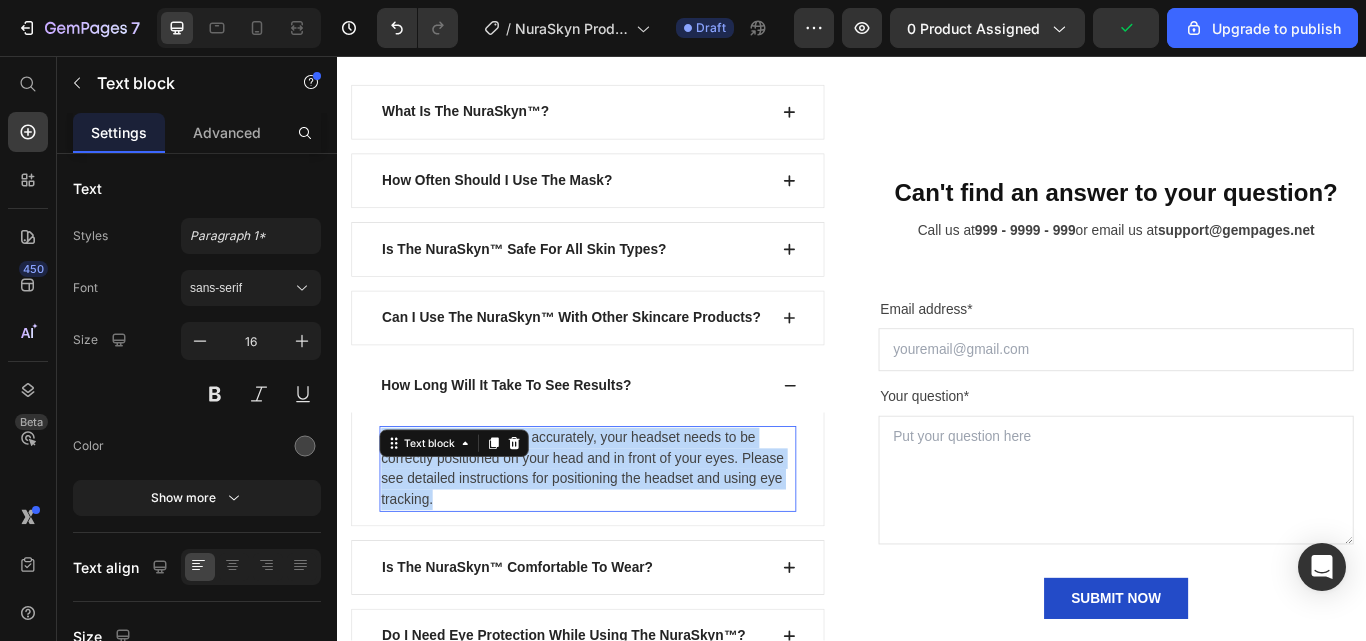 click on "For eye tracking to work accurately, your headset needs to be correctly positioned on your head and in front of your eyes. Please see detailed instructions for positioning the headset and using eye tracking." at bounding box center [629, 538] 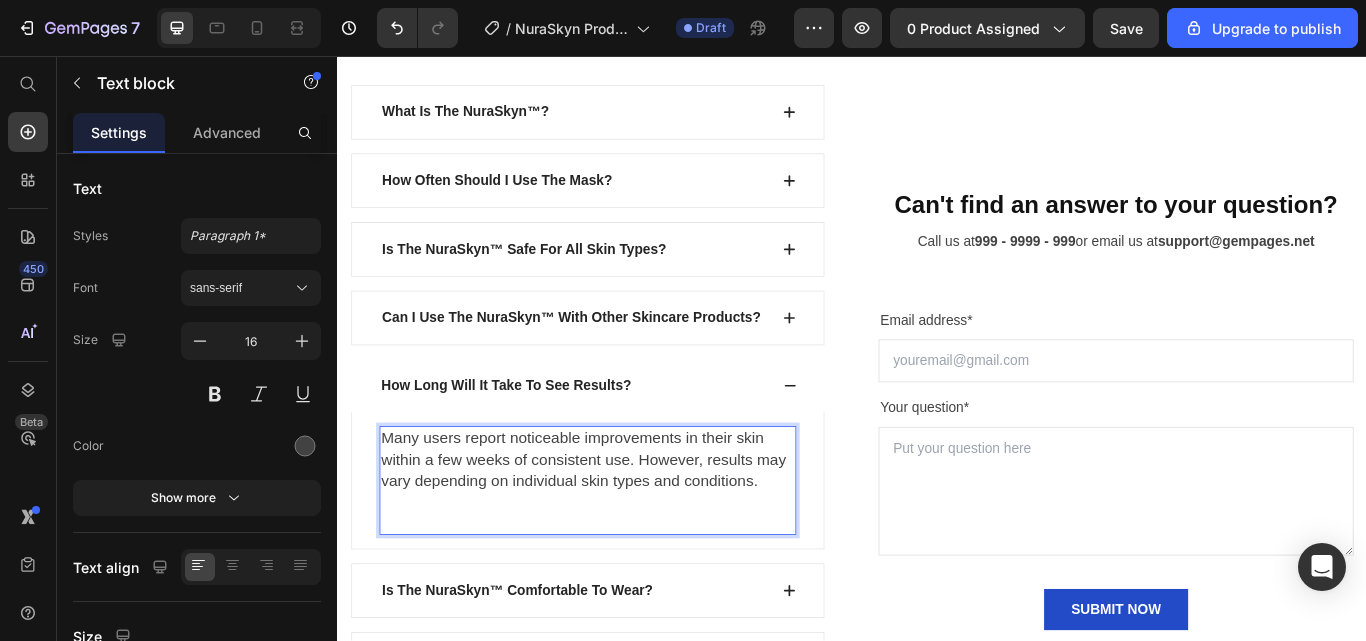 scroll, scrollTop: 56, scrollLeft: 0, axis: vertical 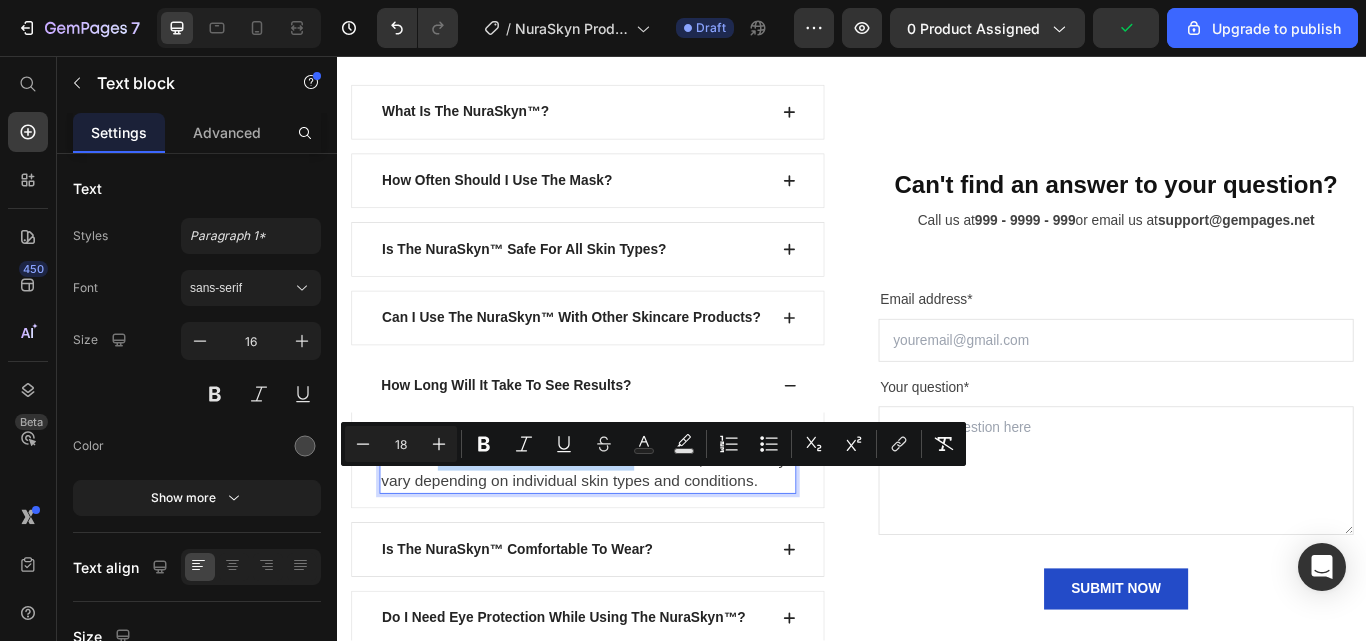 drag, startPoint x: 454, startPoint y: 548, endPoint x: 682, endPoint y: 552, distance: 228.03508 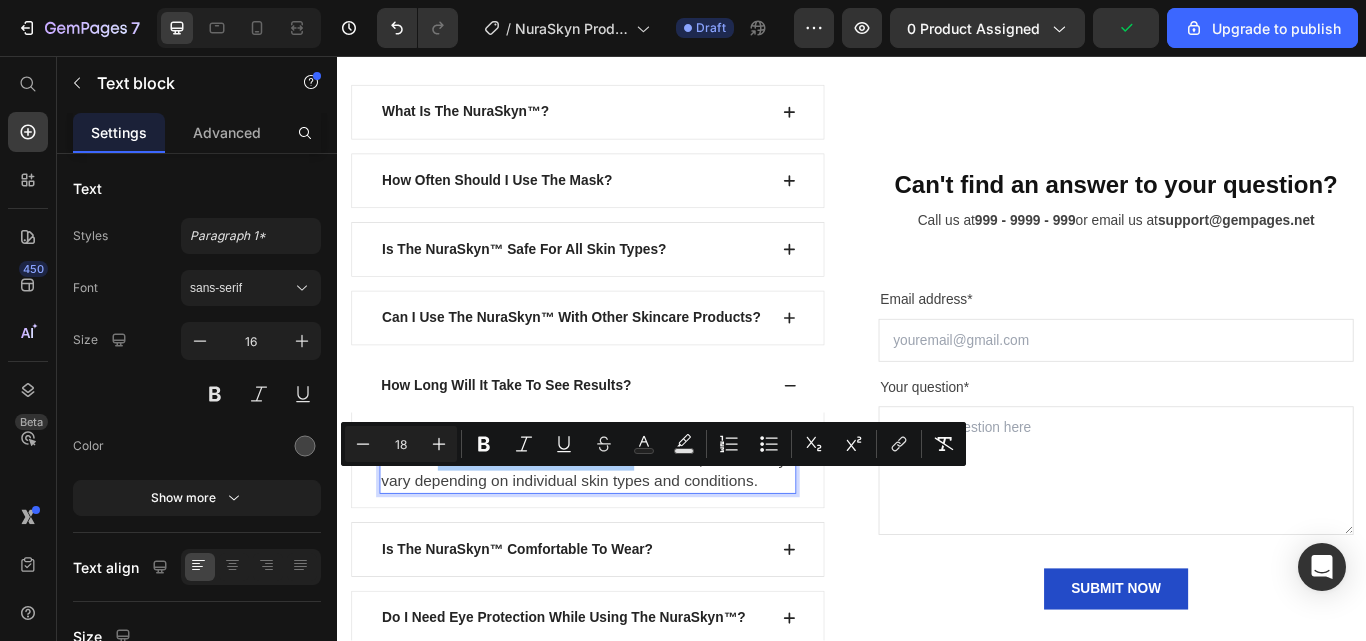 click 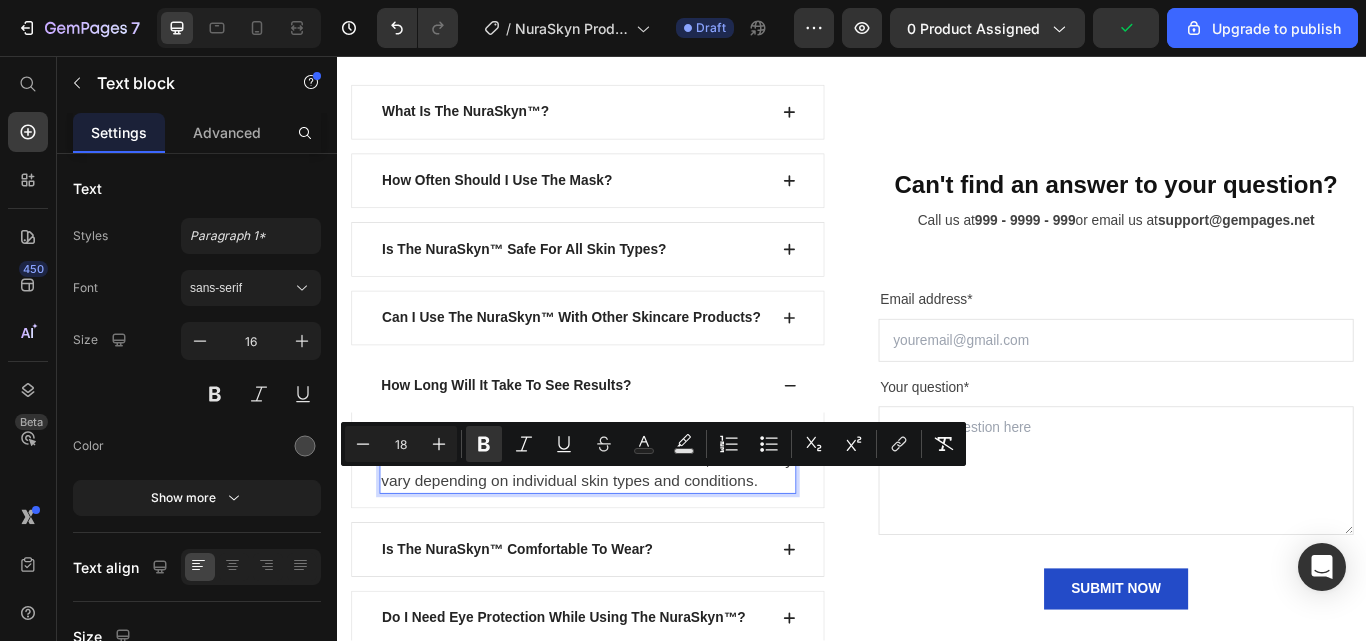 click on "Many users report noticeable improvements in their skin within a  few weeks of consistent use.  However, results may vary depending on individual skin types and conditions." at bounding box center [629, 527] 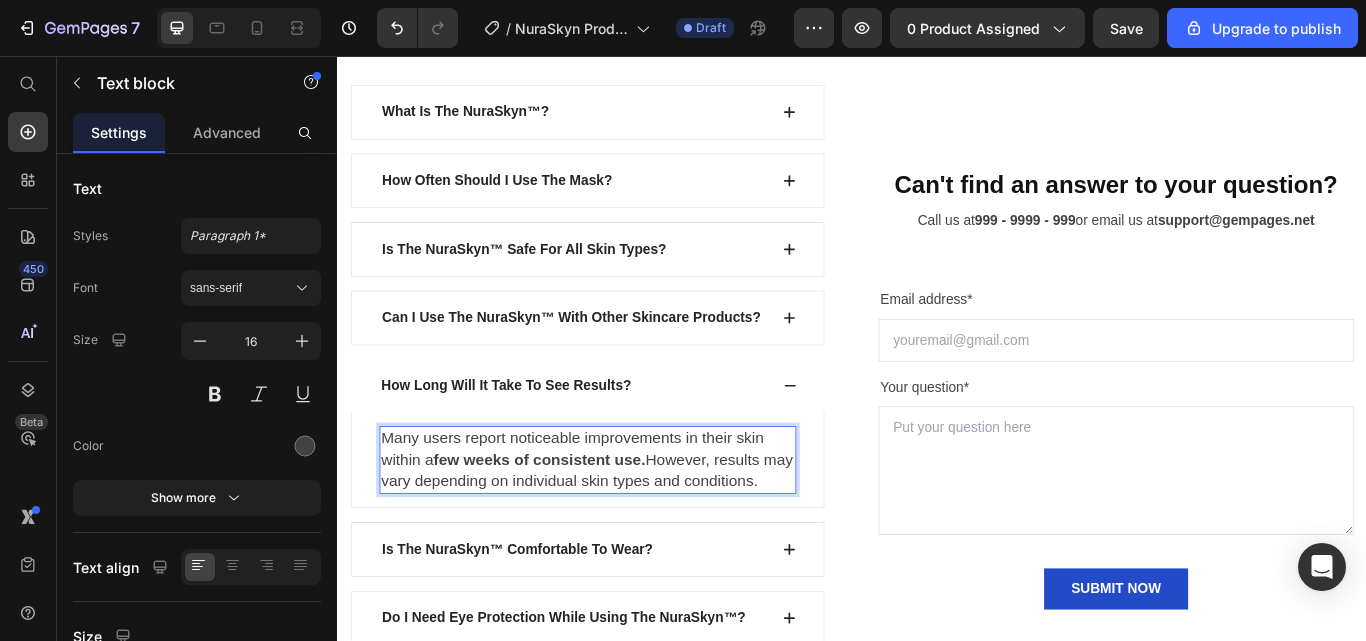 click on "Many users report noticeable improvements in their skin within a  few weeks of consistent use.  However, results may vary depending on individual skin types and conditions." at bounding box center [628, 527] 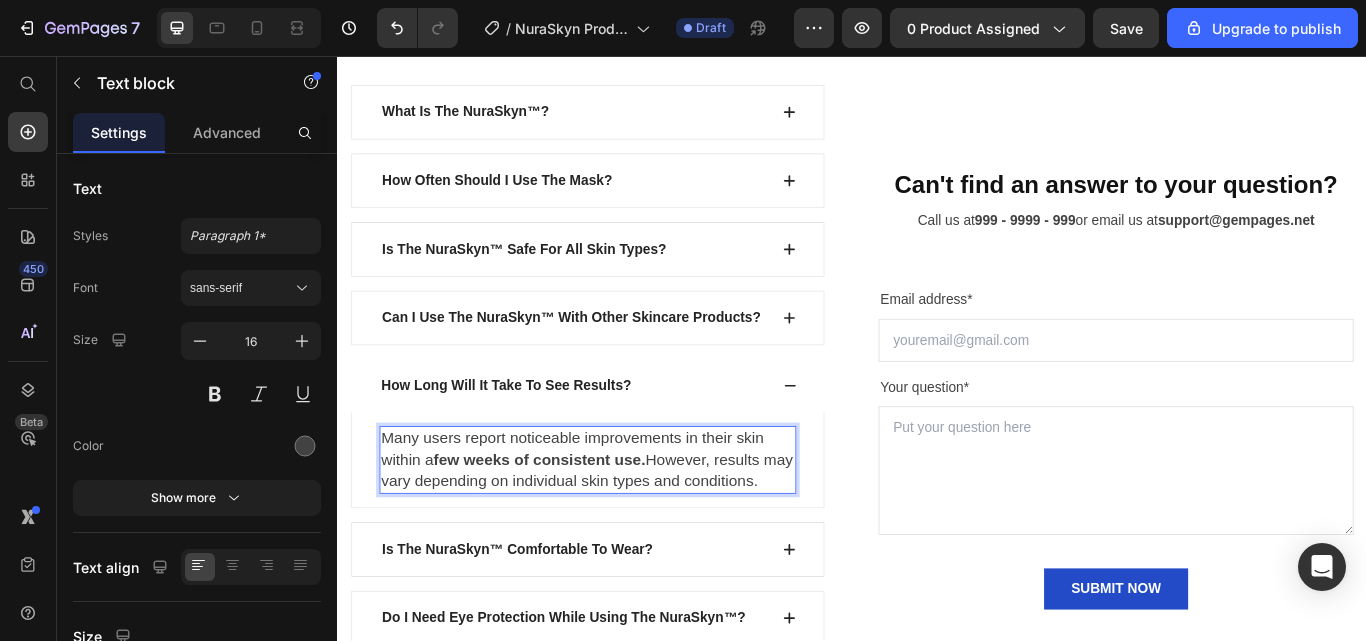 click on "Many users report noticeable improvements in their skin within a  few weeks of consistent use.  However, results may vary depending on individual skin types and conditions." at bounding box center [629, 527] 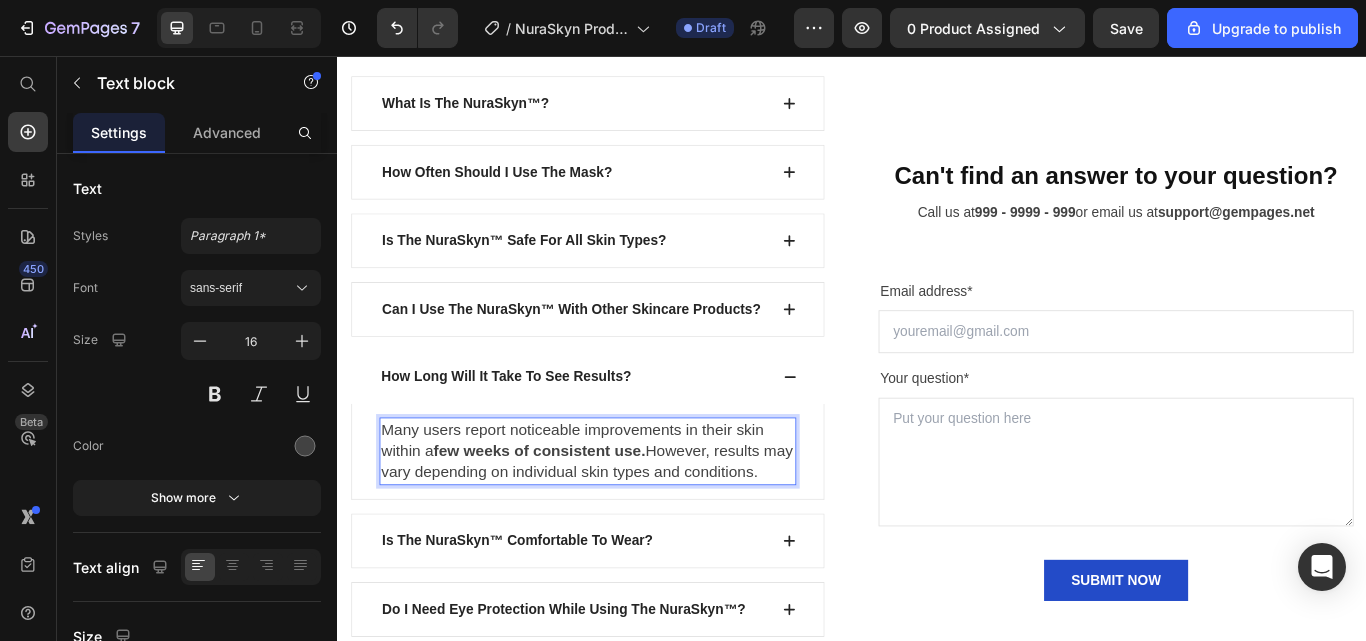 scroll, scrollTop: 6644, scrollLeft: 0, axis: vertical 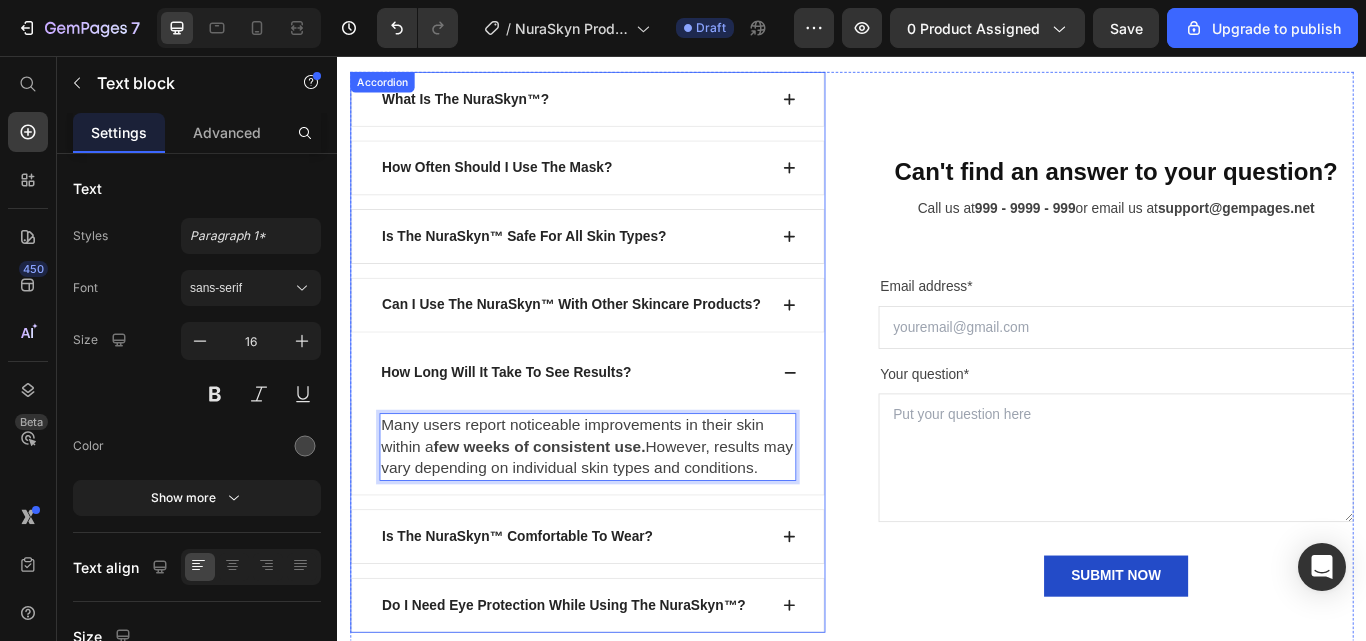 click on "How Long Will It Take To See Results?" at bounding box center [629, 426] 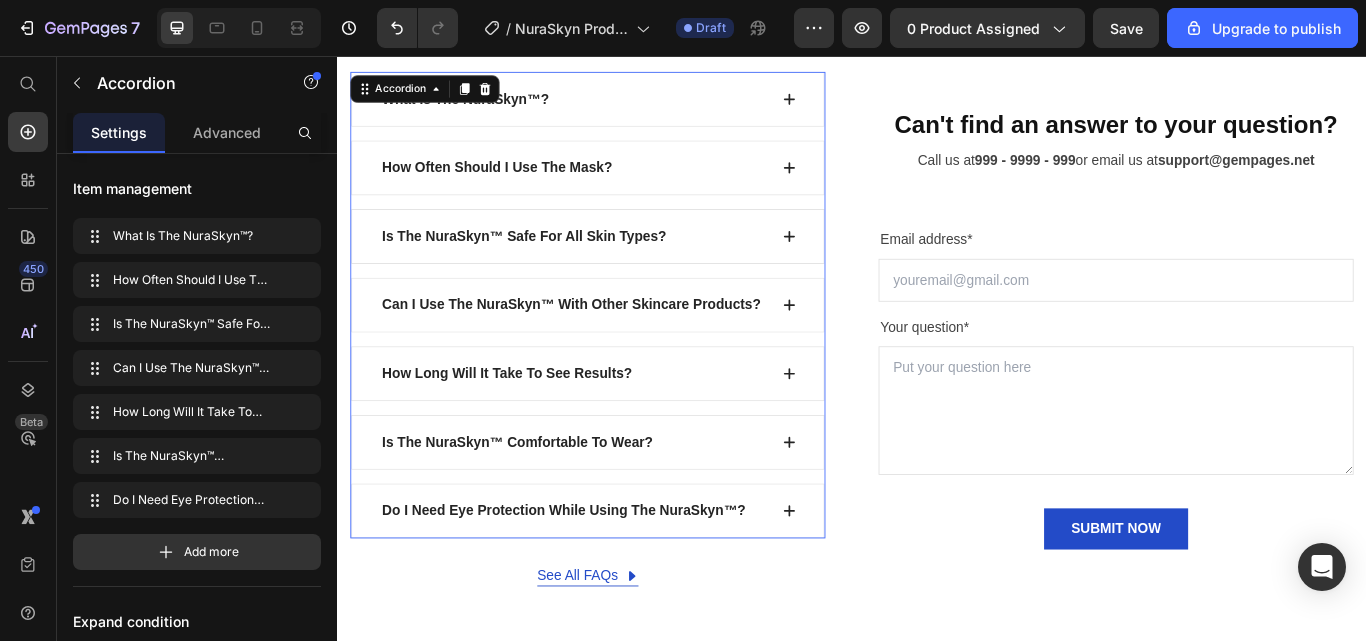 scroll, scrollTop: 0, scrollLeft: 0, axis: both 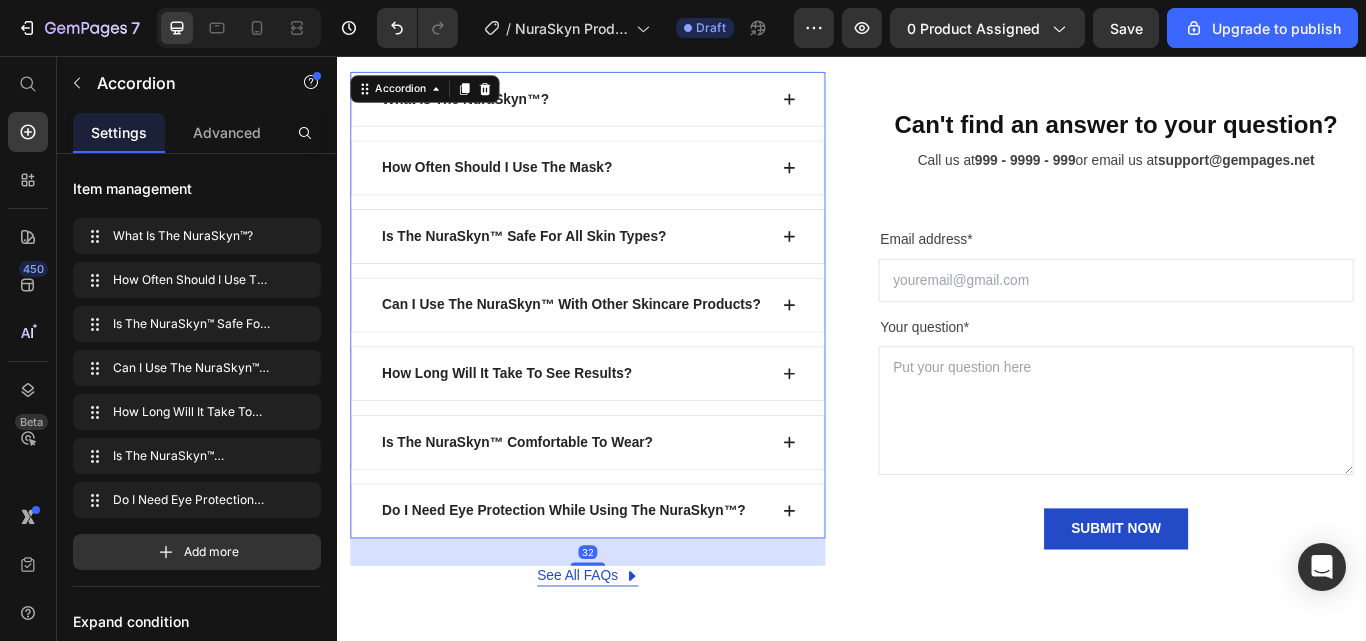 click 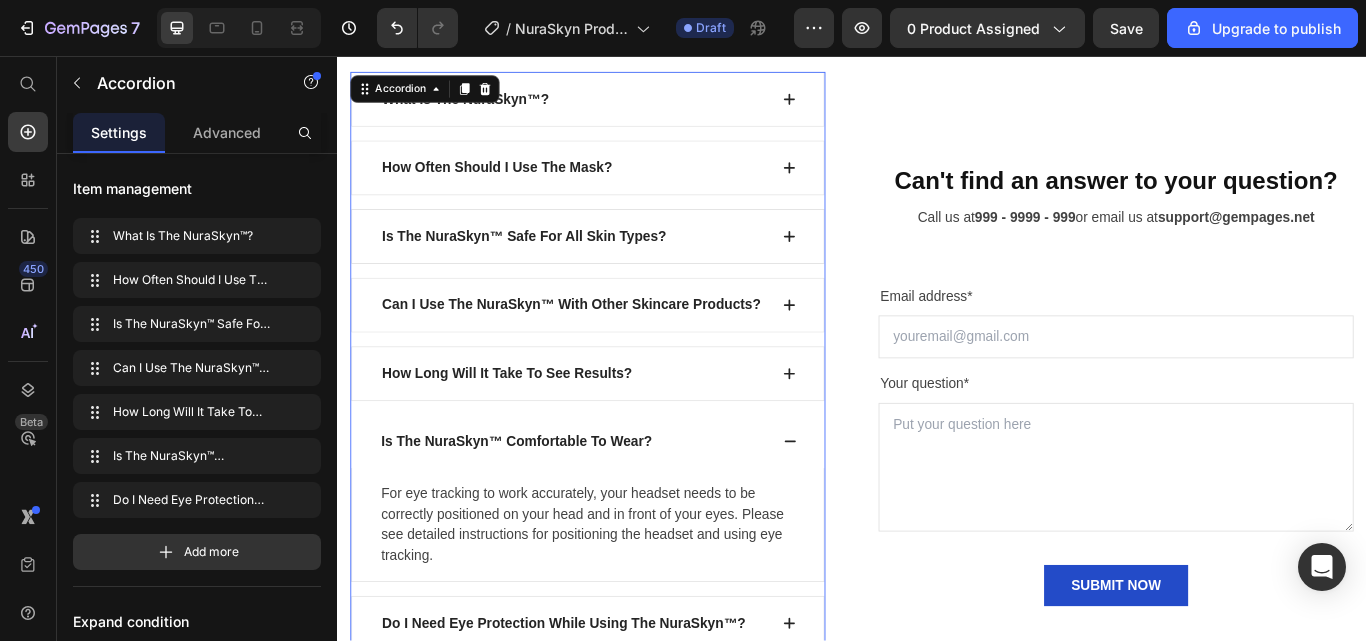 click 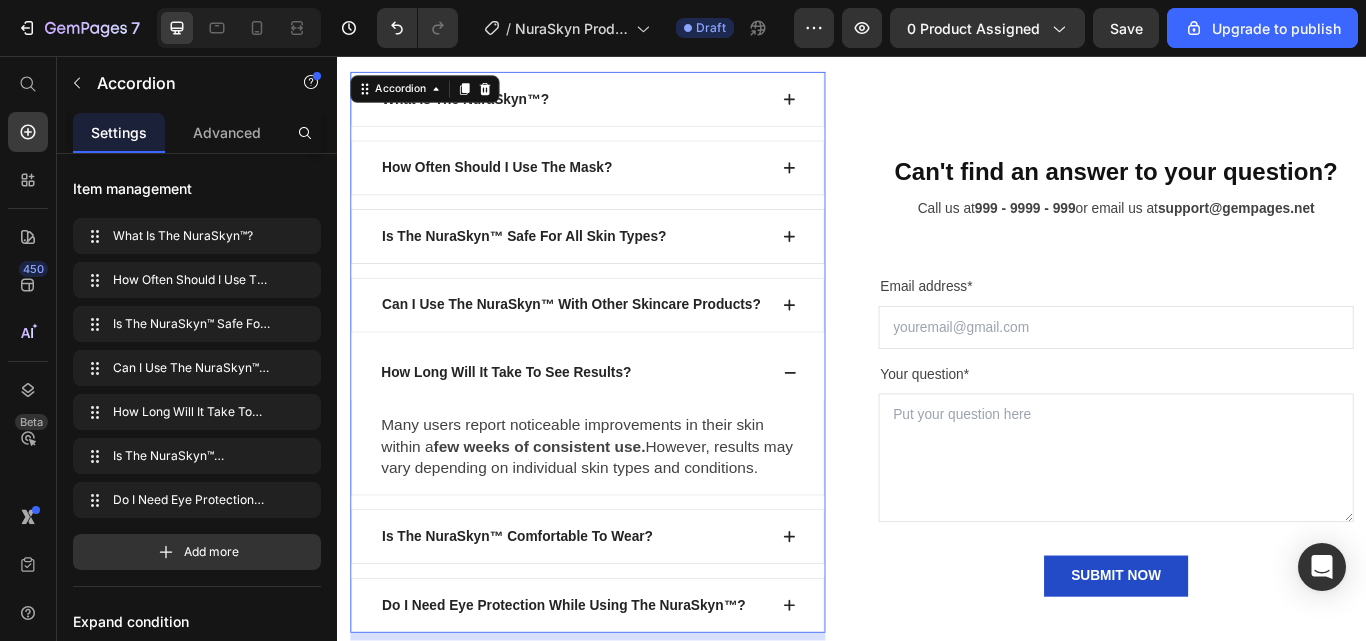 click 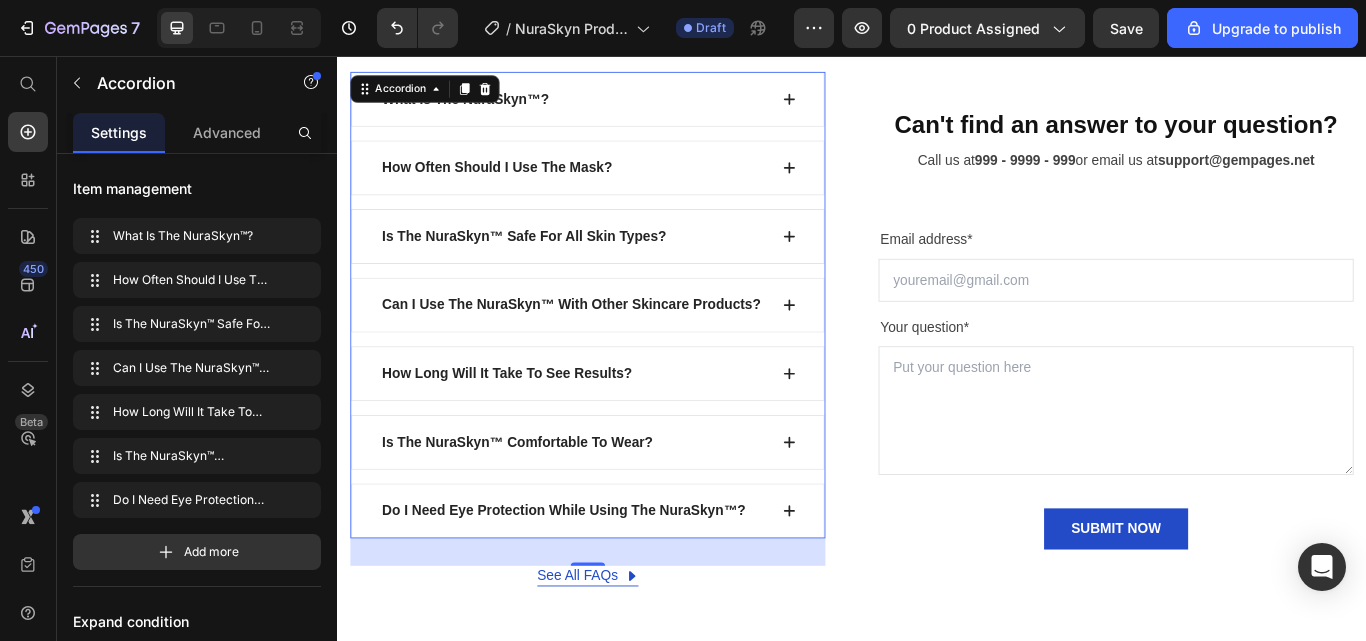 click 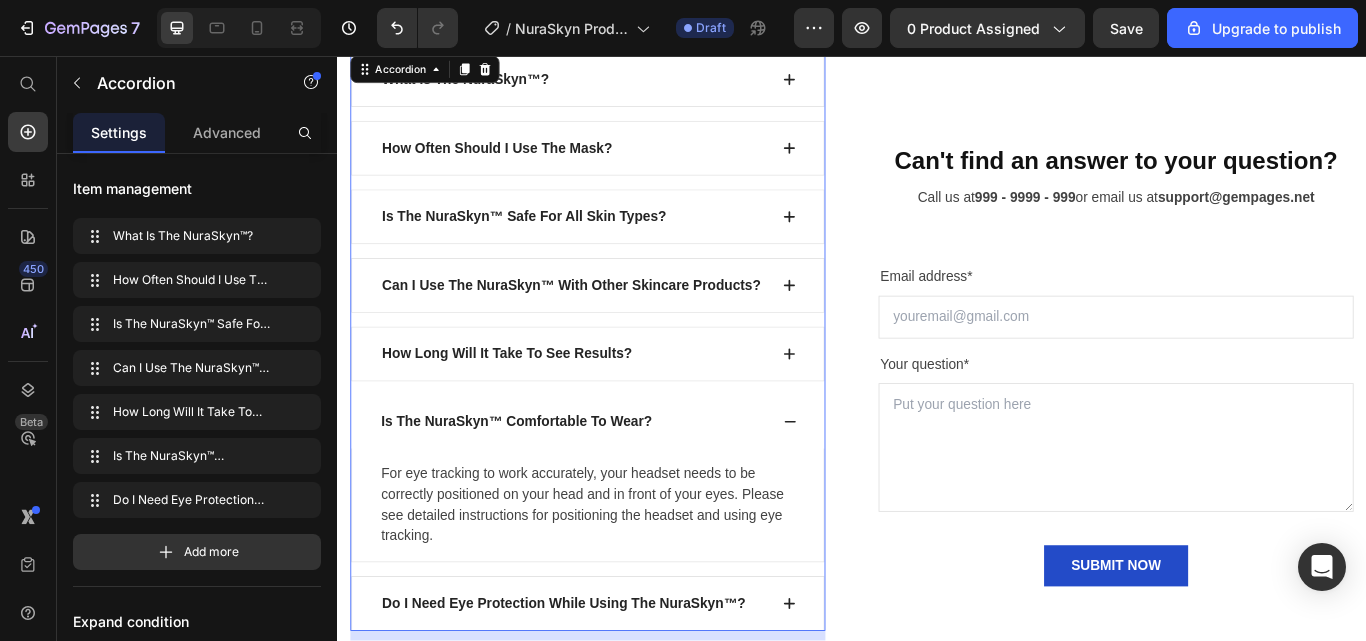 scroll, scrollTop: 6668, scrollLeft: 0, axis: vertical 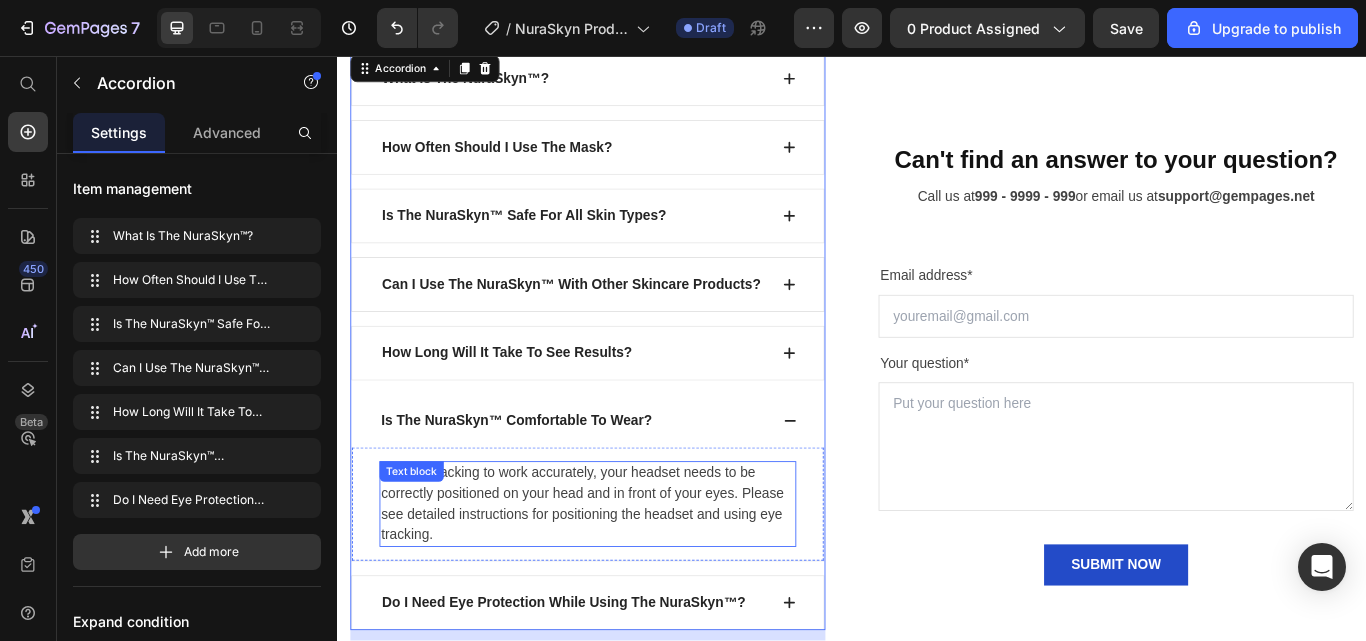 click on "For eye tracking to work accurately, your headset needs to be correctly positioned on your head and in front of your eyes. Please see detailed instructions for positioning the headset and using eye tracking." at bounding box center (629, 579) 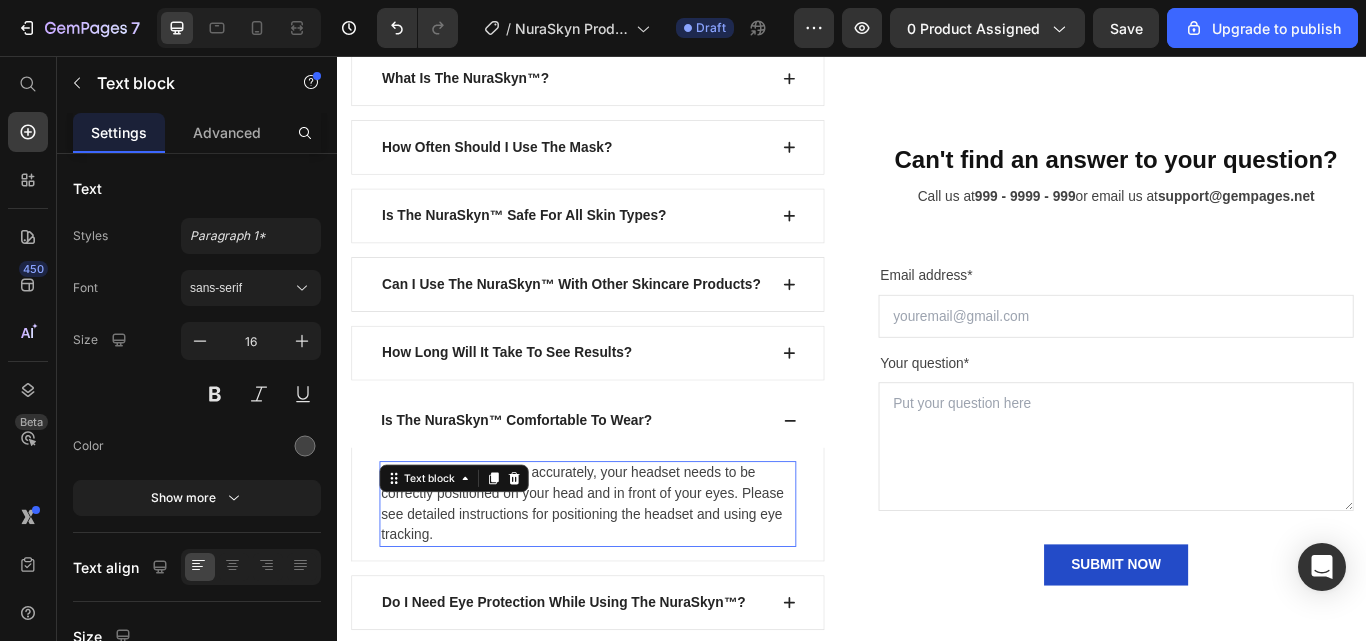 click on "For eye tracking to work accurately, your headset needs to be correctly positioned on your head and in front of your eyes. Please see detailed instructions for positioning the headset and using eye tracking." at bounding box center [629, 579] 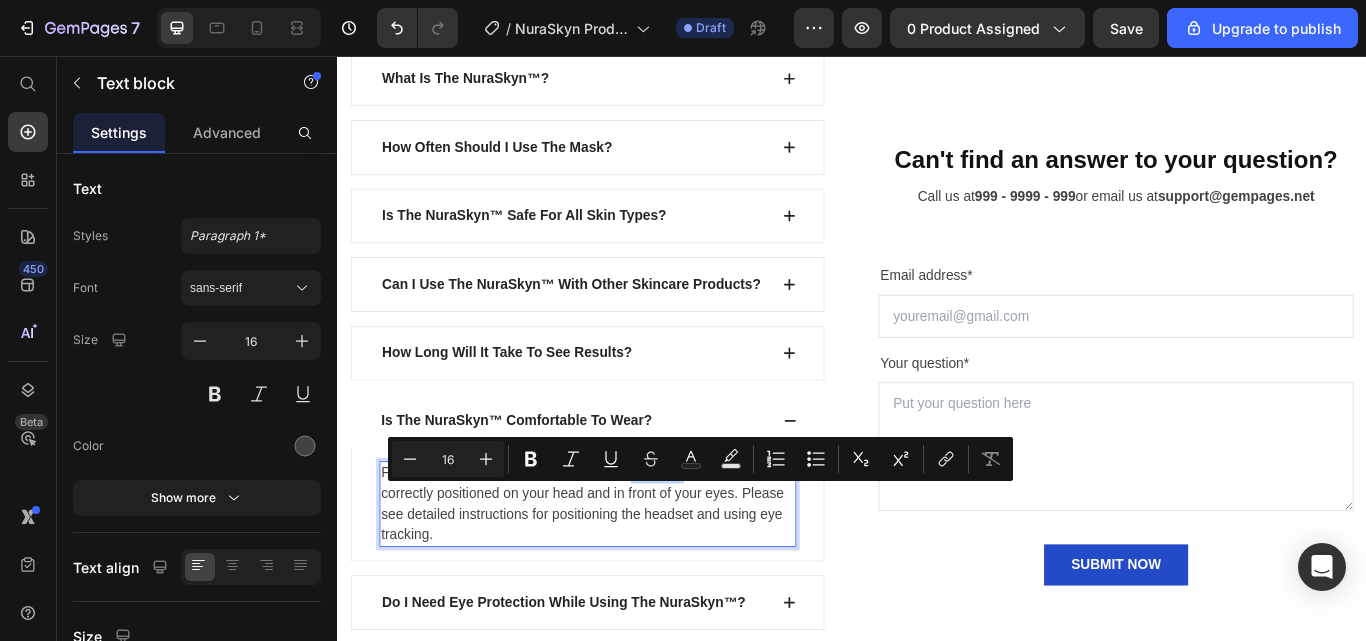 click on "For eye tracking to work accurately, your headset needs to be correctly positioned on your head and in front of your eyes. Please see detailed instructions for positioning the headset and using eye tracking." at bounding box center [629, 579] 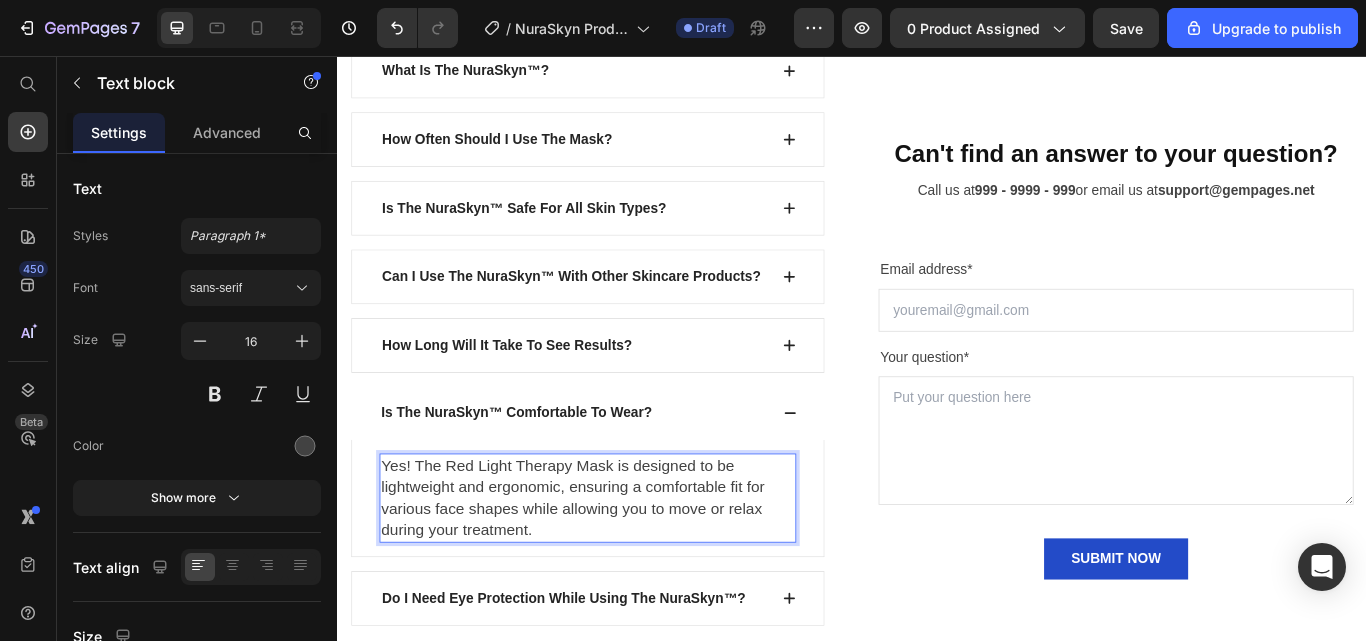 scroll, scrollTop: 250, scrollLeft: 0, axis: vertical 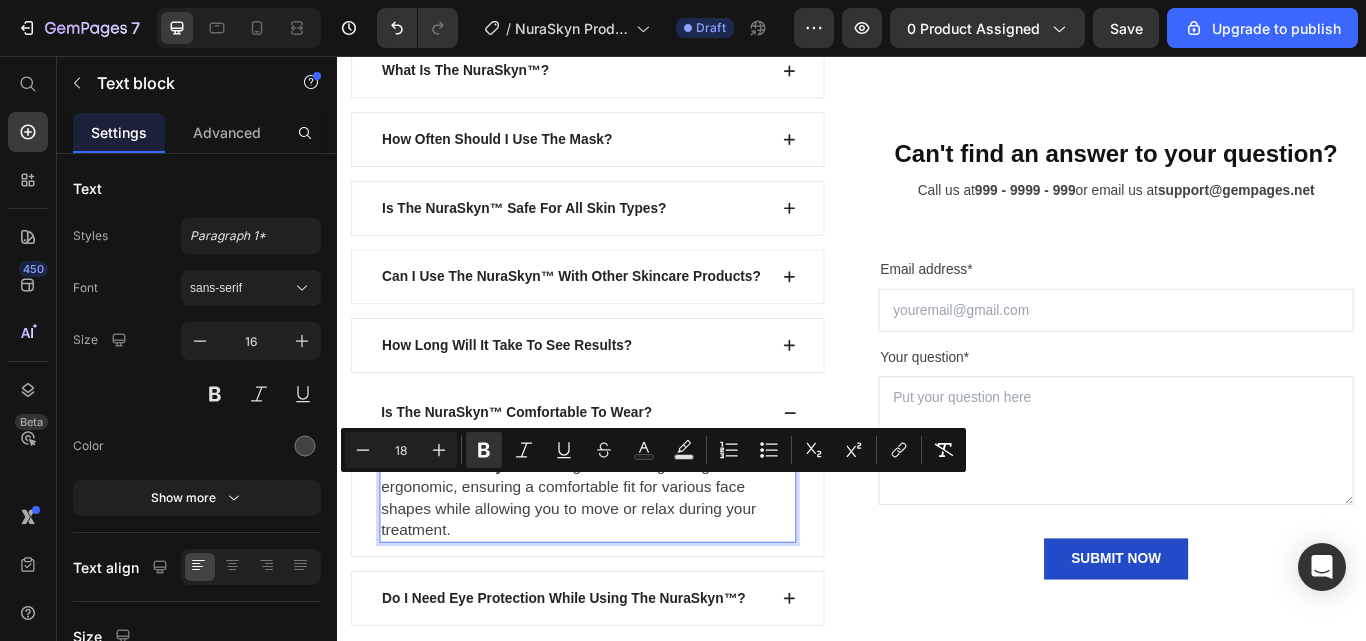 click on "Yes! The  NuraSkyn™  is designed to be lightweight and ergonomic, ensuring a comfortable fit for various face shapes while allowing you to move or relax during your treatment." at bounding box center (606, 571) 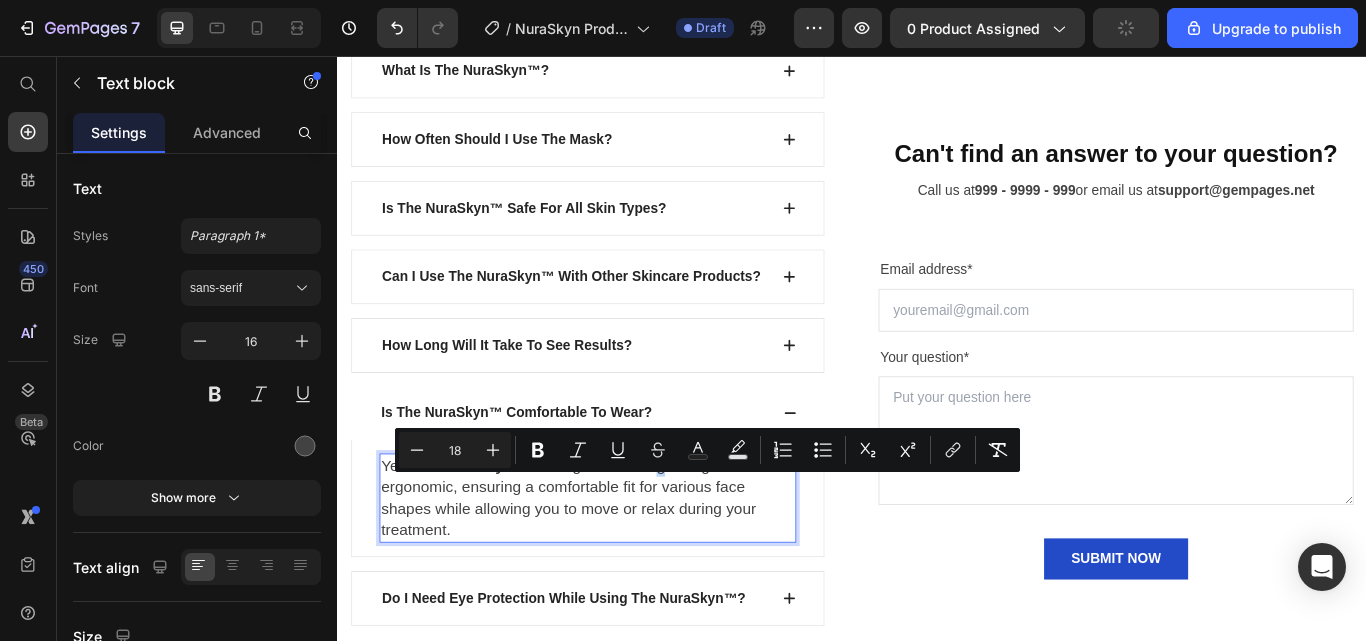 drag, startPoint x: 713, startPoint y: 555, endPoint x: 724, endPoint y: 566, distance: 15.556349 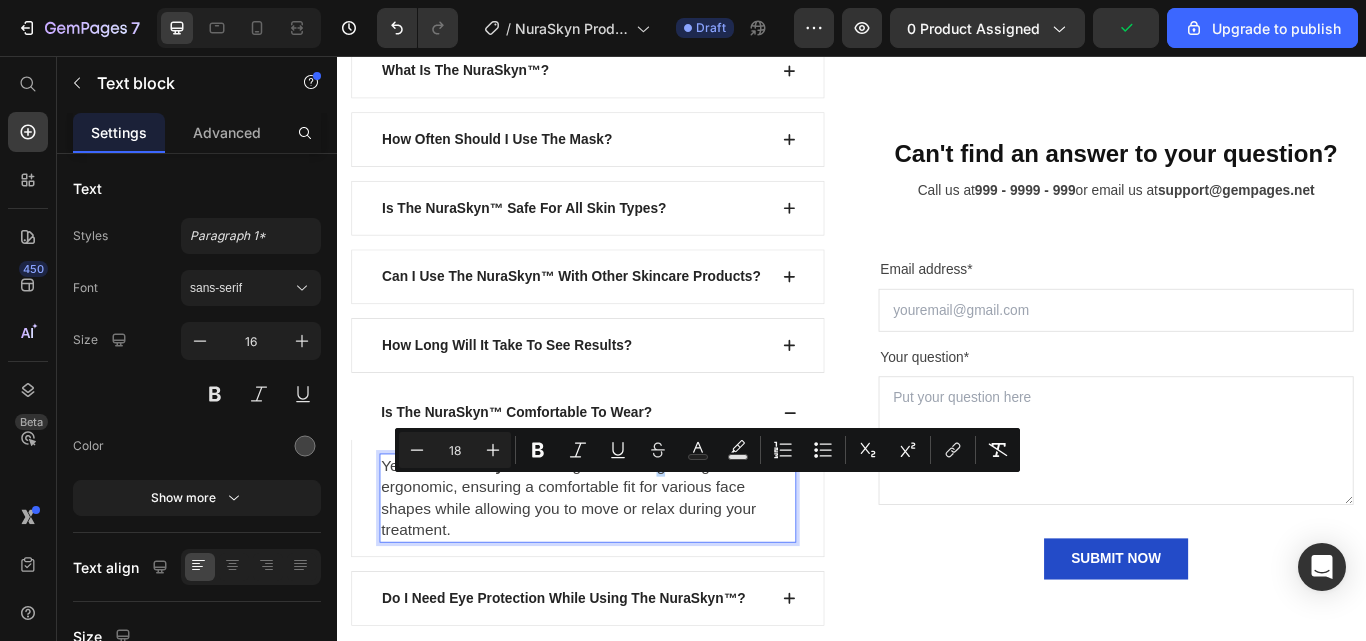 click on "Yes! The  NuraSkyn™  is designed to be lightweight and ergonomic, ensuring a comfortable fit for various face shapes while allowing you to move or relax during your treatment." at bounding box center [606, 571] 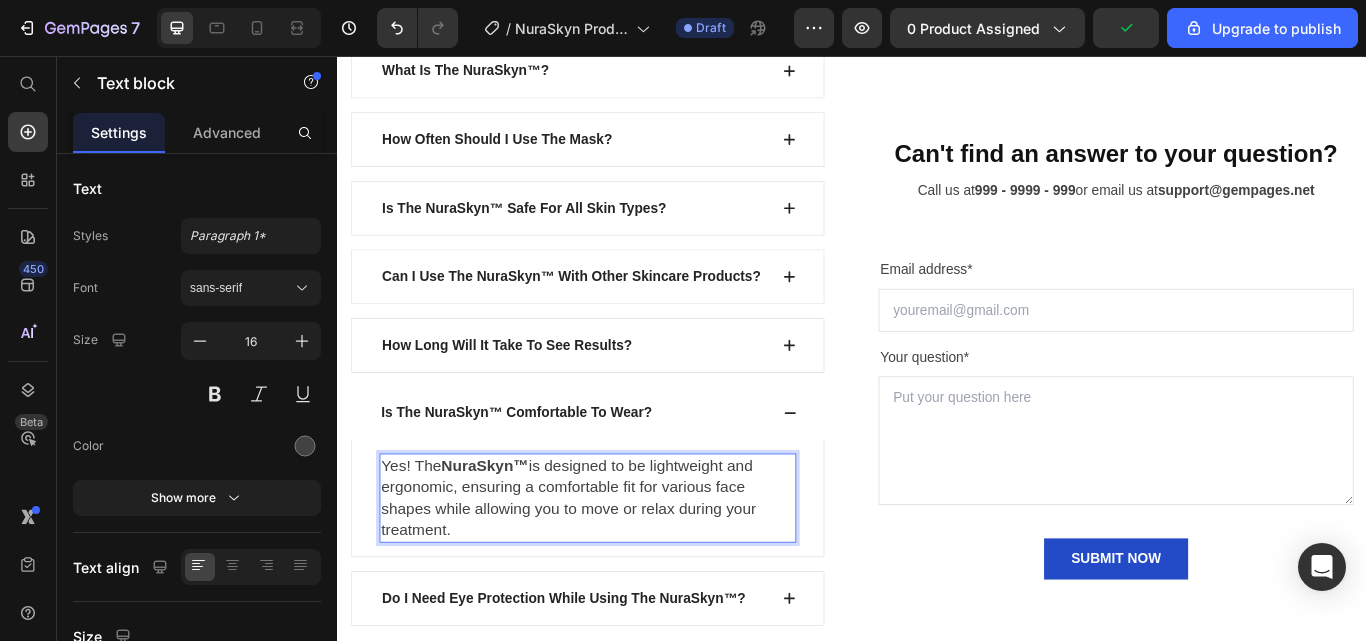 click on "Yes! The  NuraSkyn™  is designed to be lightweight and ergonomic, ensuring a comfortable fit for various face shapes while allowing you to move or relax during your treatment." at bounding box center (606, 571) 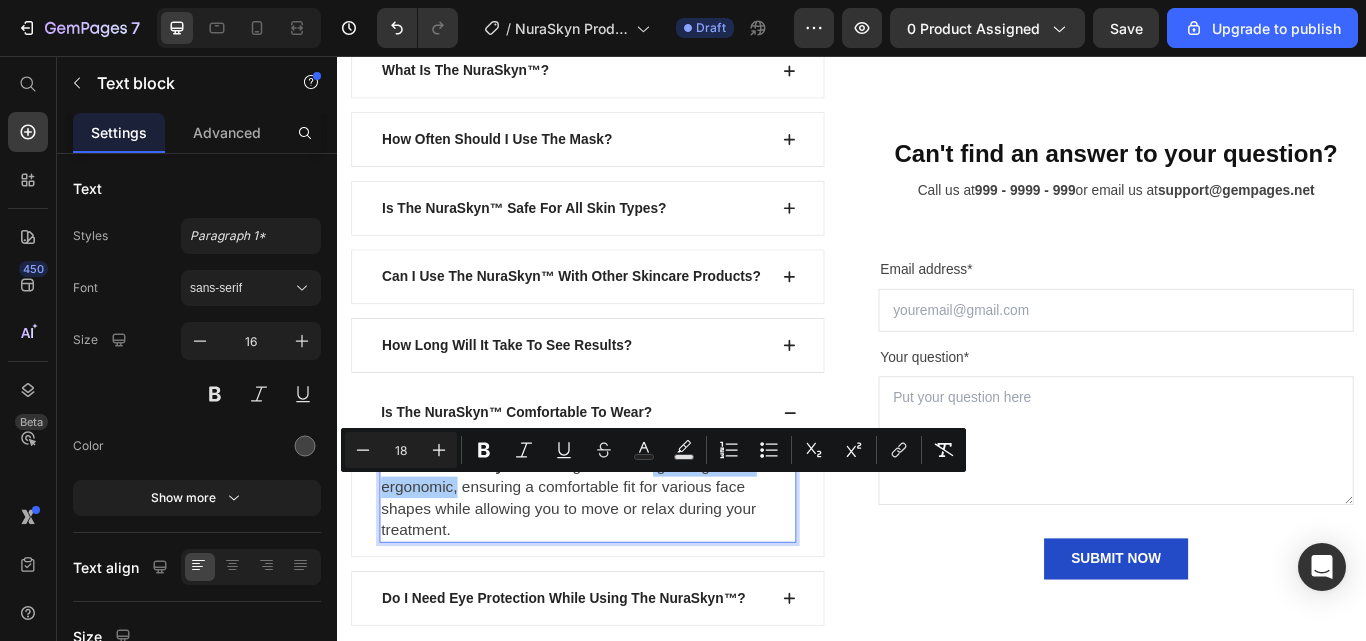 click 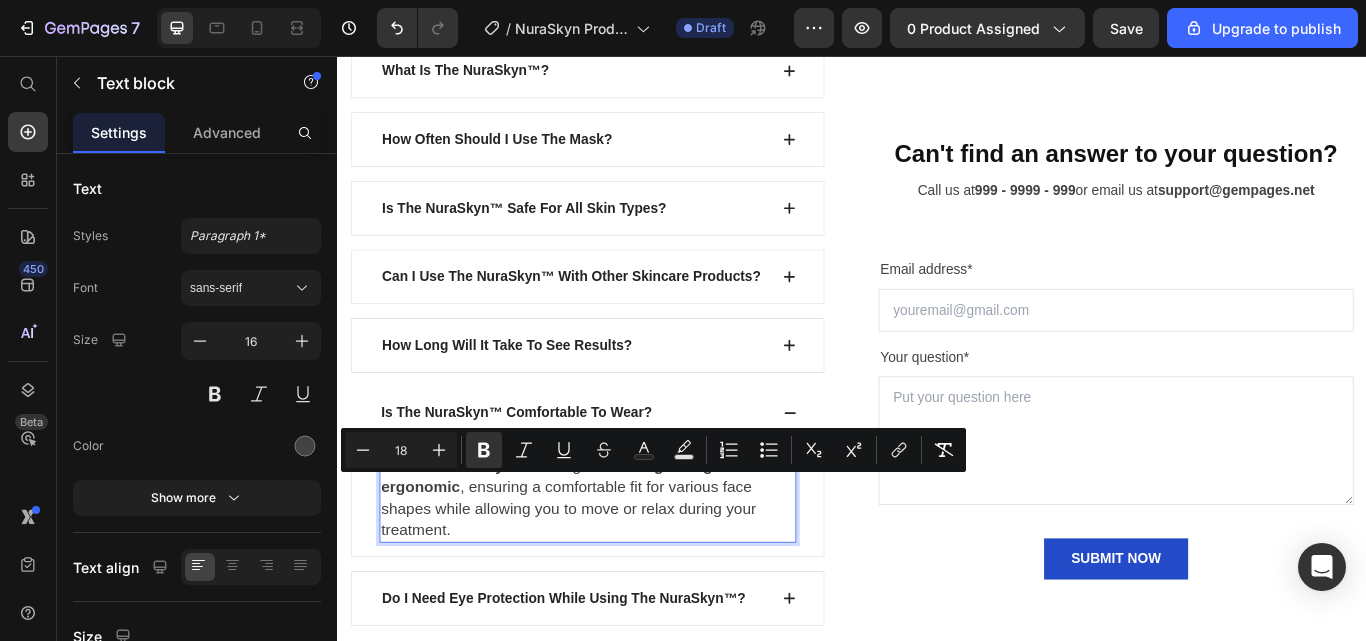 click on "Yes! The  NuraSkyn™  is designed to be  lightweight and ergonomic , ensuring a comfortable fit for various face shapes while allowing you to move or relax during your treatment." at bounding box center (629, 572) 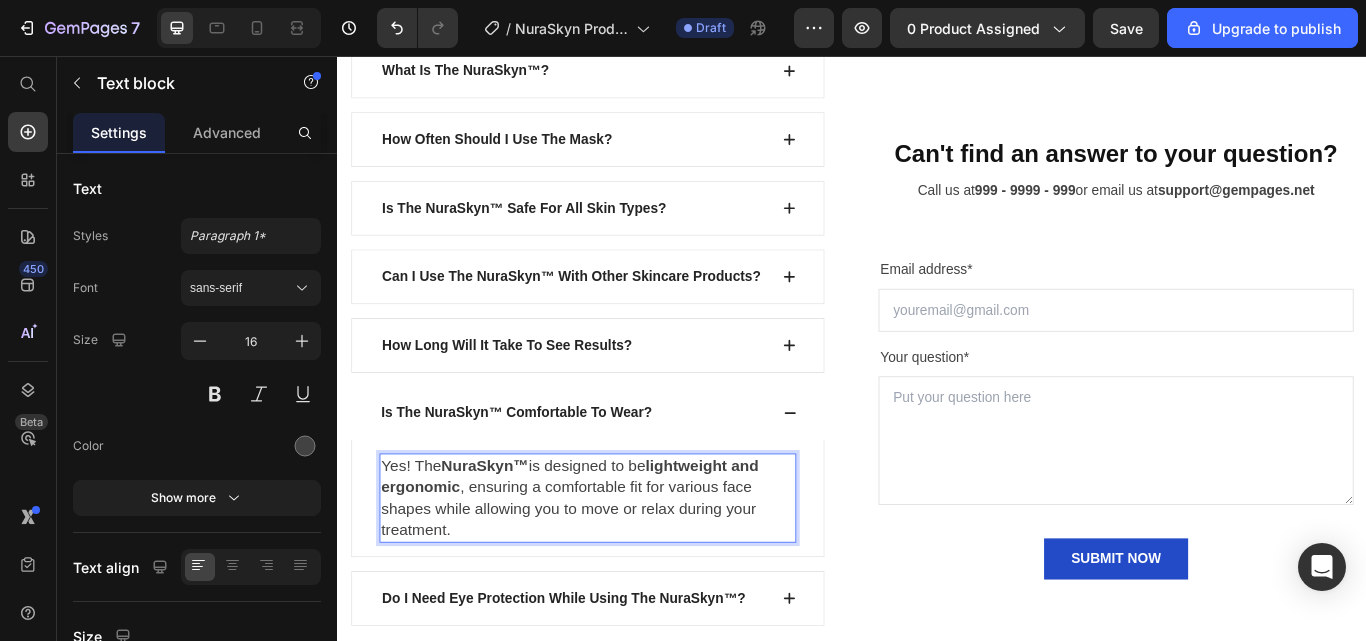 scroll, scrollTop: 6683, scrollLeft: 0, axis: vertical 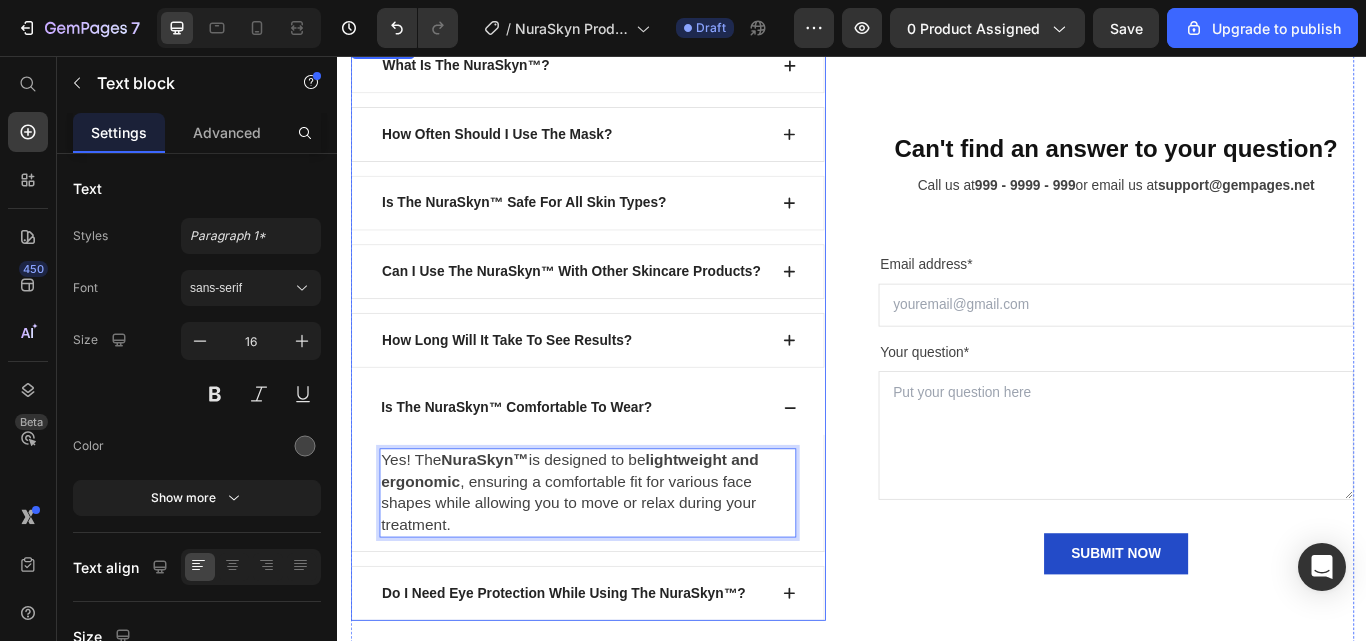 click on "Is The NuraSkyn™ Comfortable To Wear?" at bounding box center (629, 467) 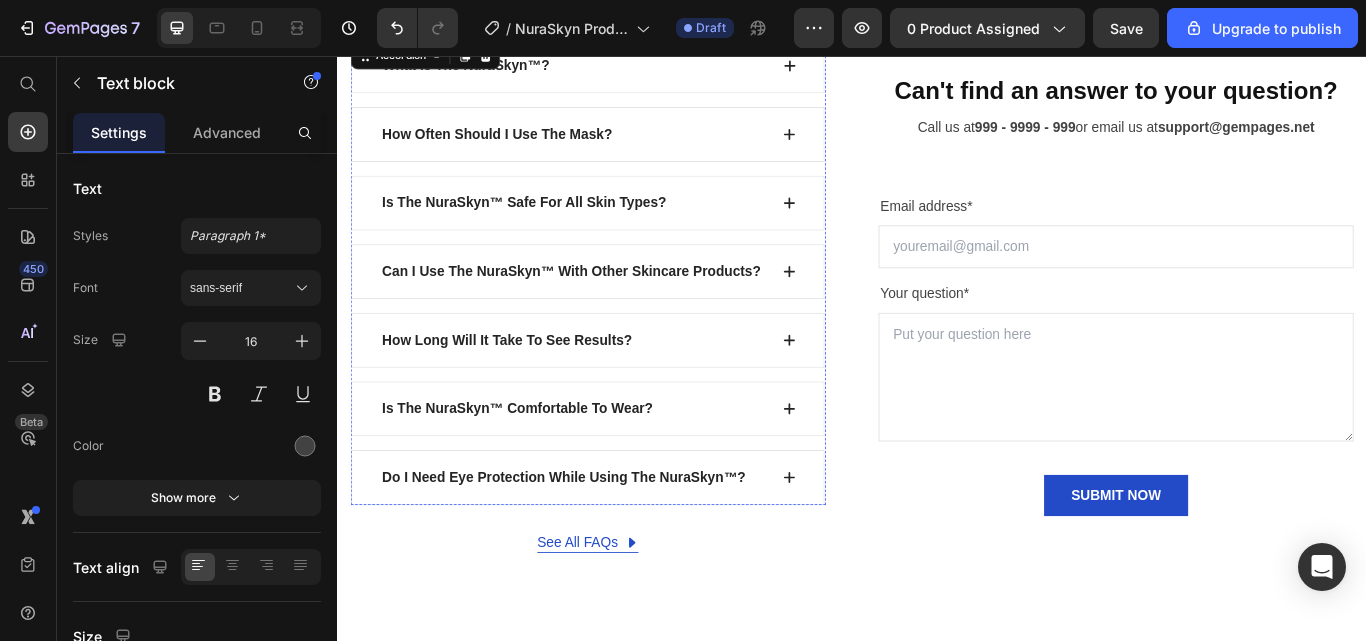 scroll, scrollTop: 0, scrollLeft: 0, axis: both 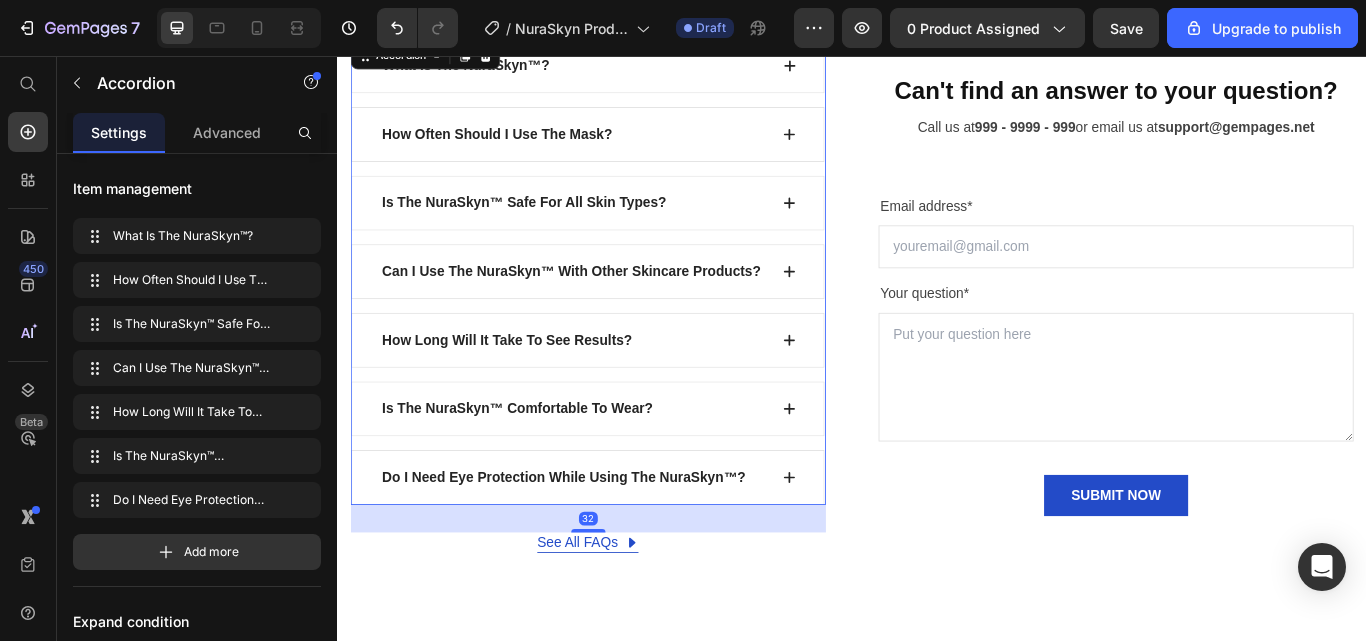 click 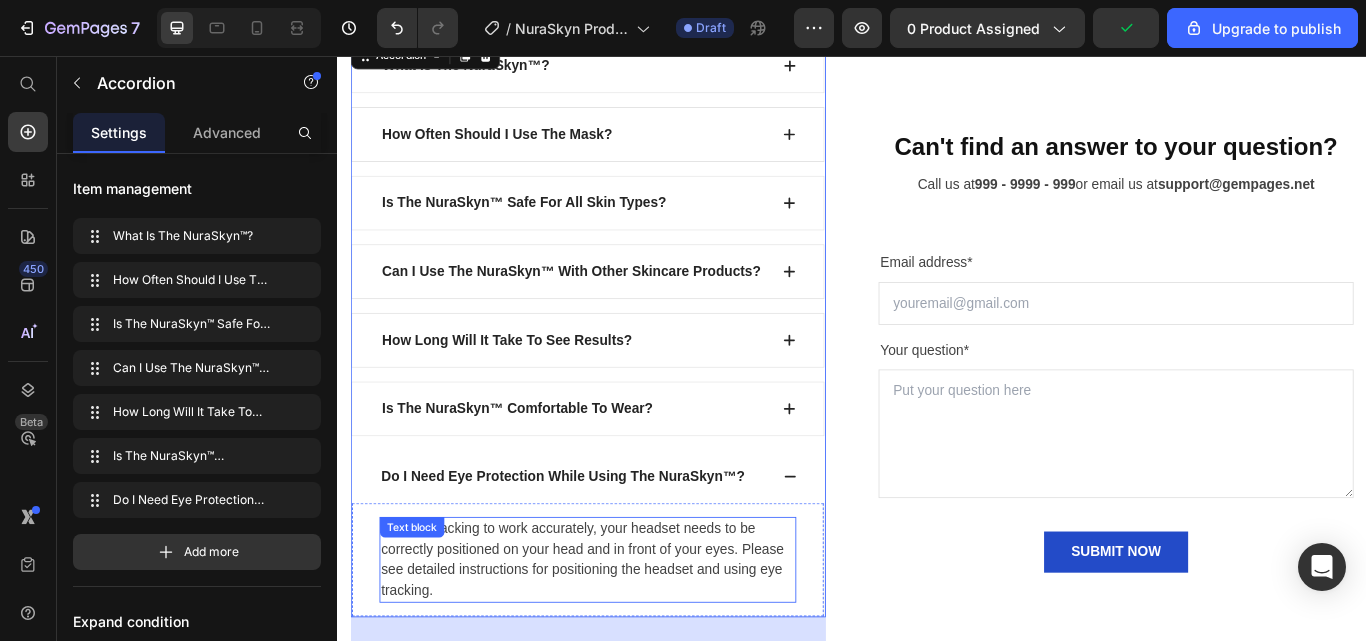 click on "For eye tracking to work accurately, your headset needs to be correctly positioned on your head and in front of your eyes. Please see detailed instructions for positioning the headset and using eye tracking." at bounding box center [629, 644] 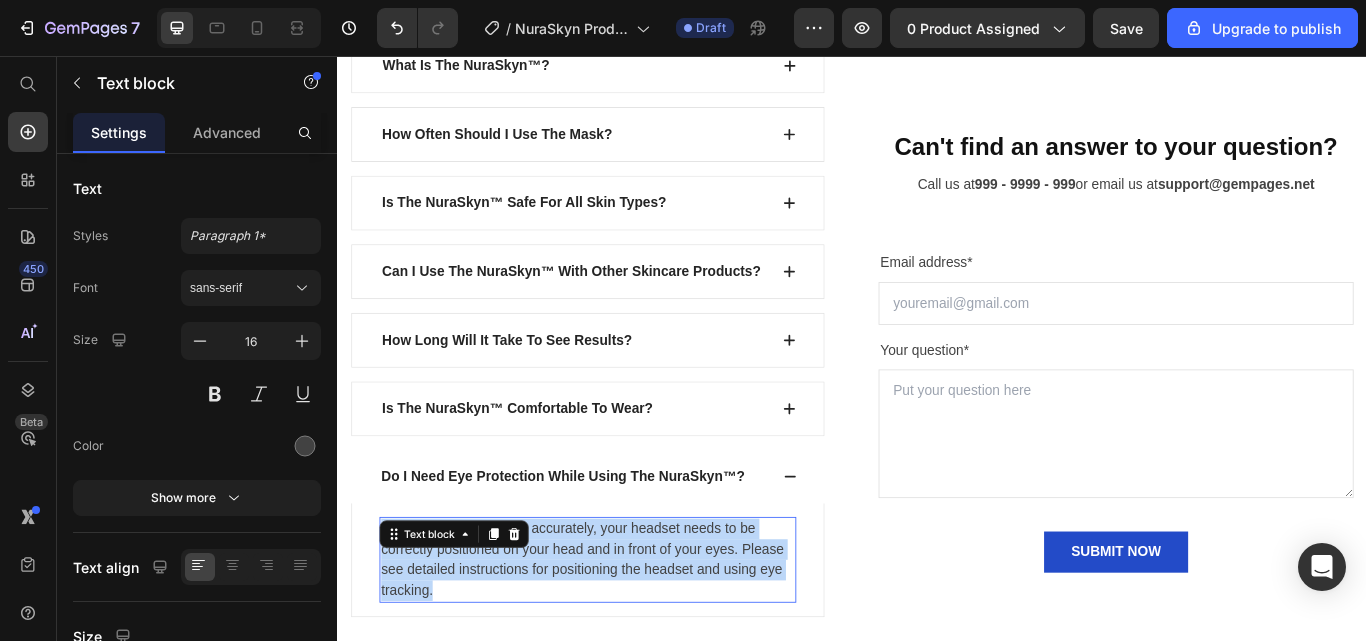 click on "For eye tracking to work accurately, your headset needs to be correctly positioned on your head and in front of your eyes. Please see detailed instructions for positioning the headset and using eye tracking." at bounding box center (629, 644) 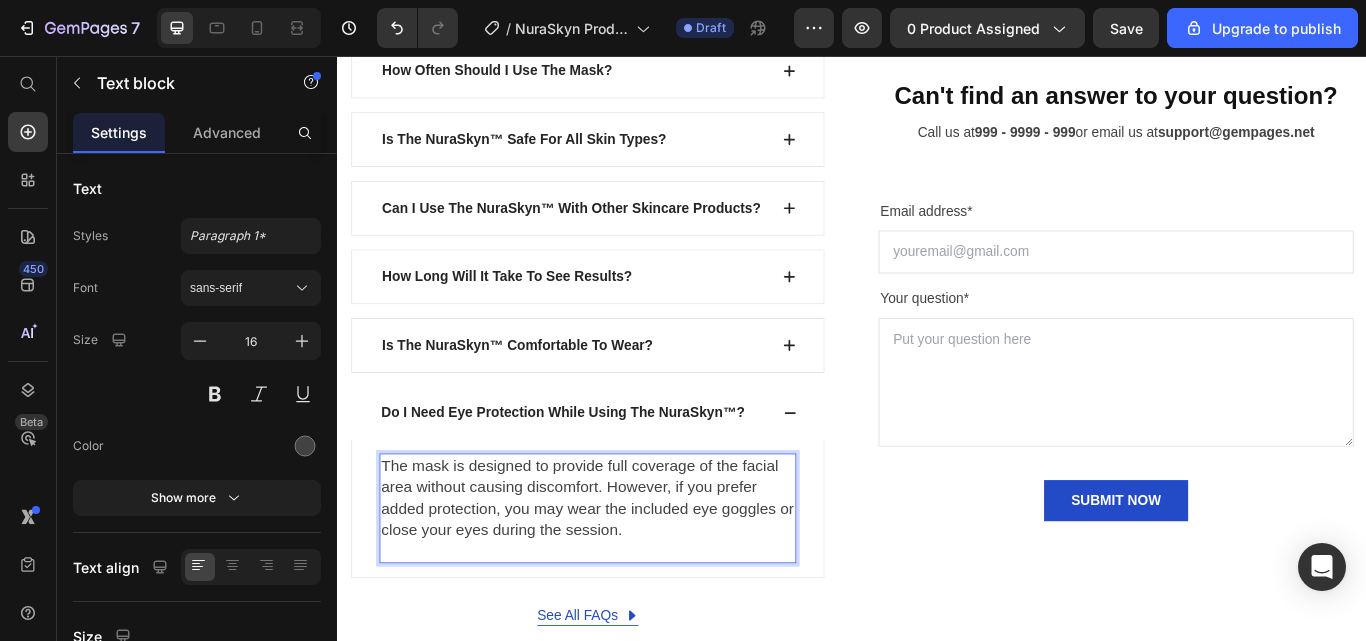 scroll, scrollTop: 281, scrollLeft: 0, axis: vertical 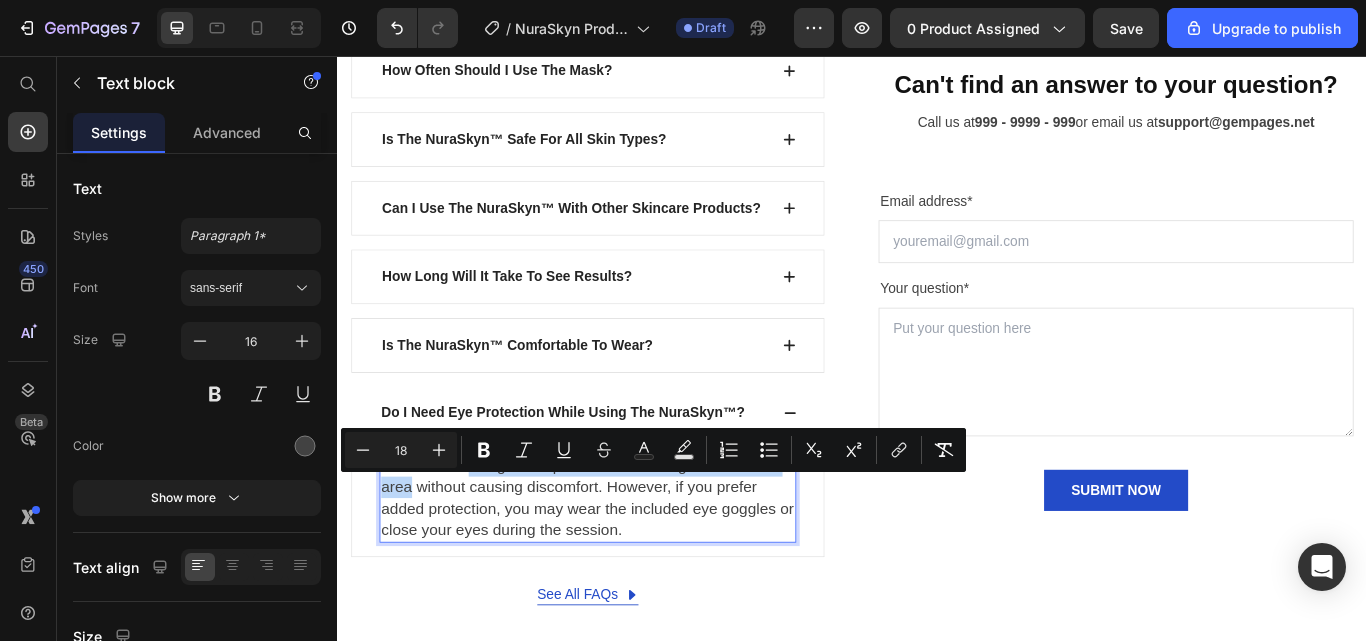 drag, startPoint x: 490, startPoint y: 556, endPoint x: 425, endPoint y: 583, distance: 70.38466 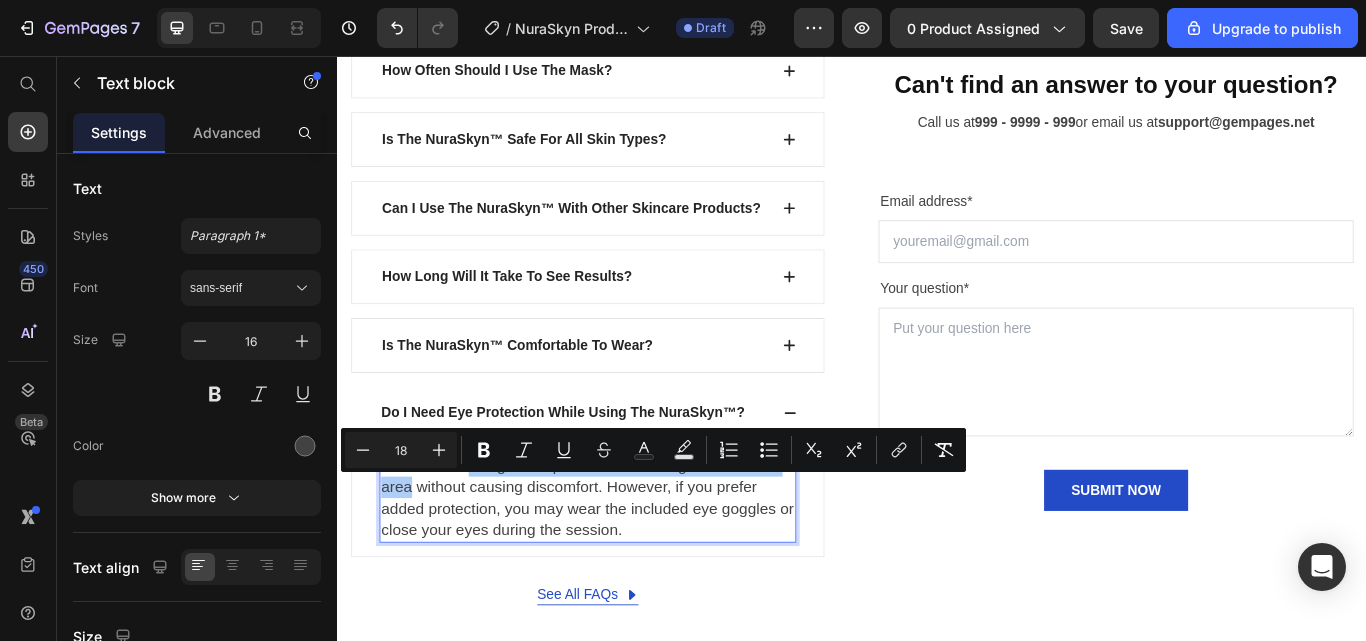 click 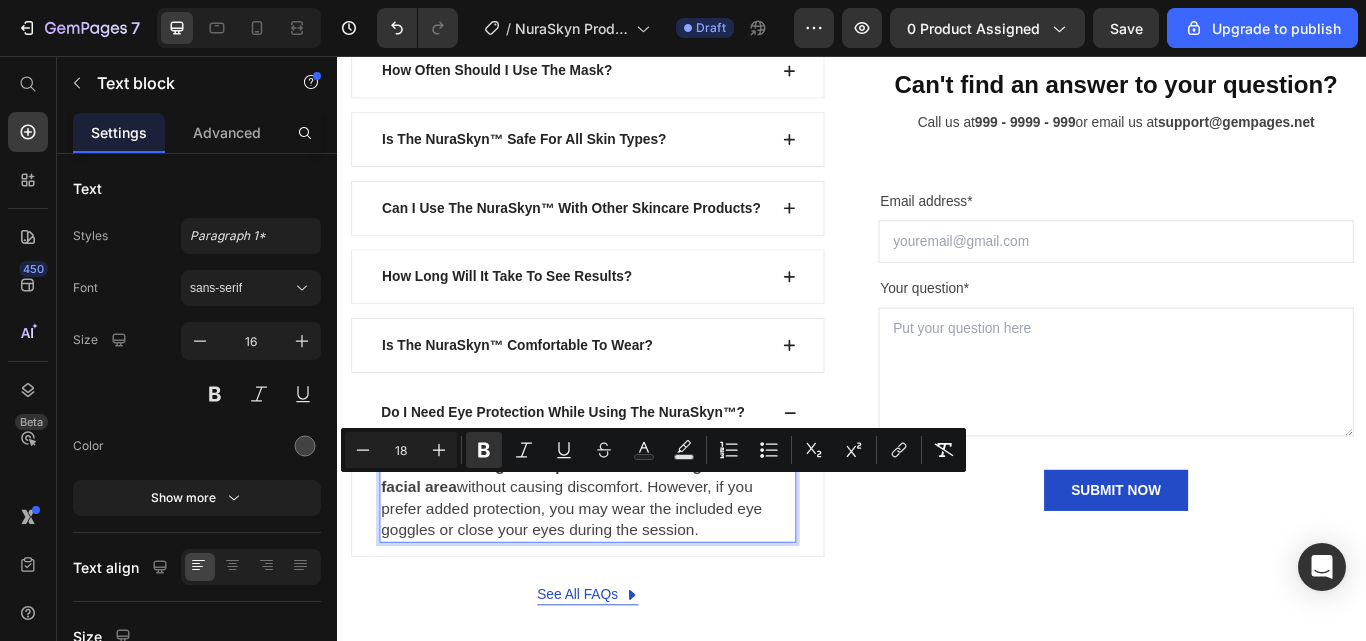 click on "The mask is  designed to provide full coverage of the facial area  without causing discomfort. However, if you prefer added protection, you may wear the included eye goggles or close your eyes during the session." at bounding box center (629, 572) 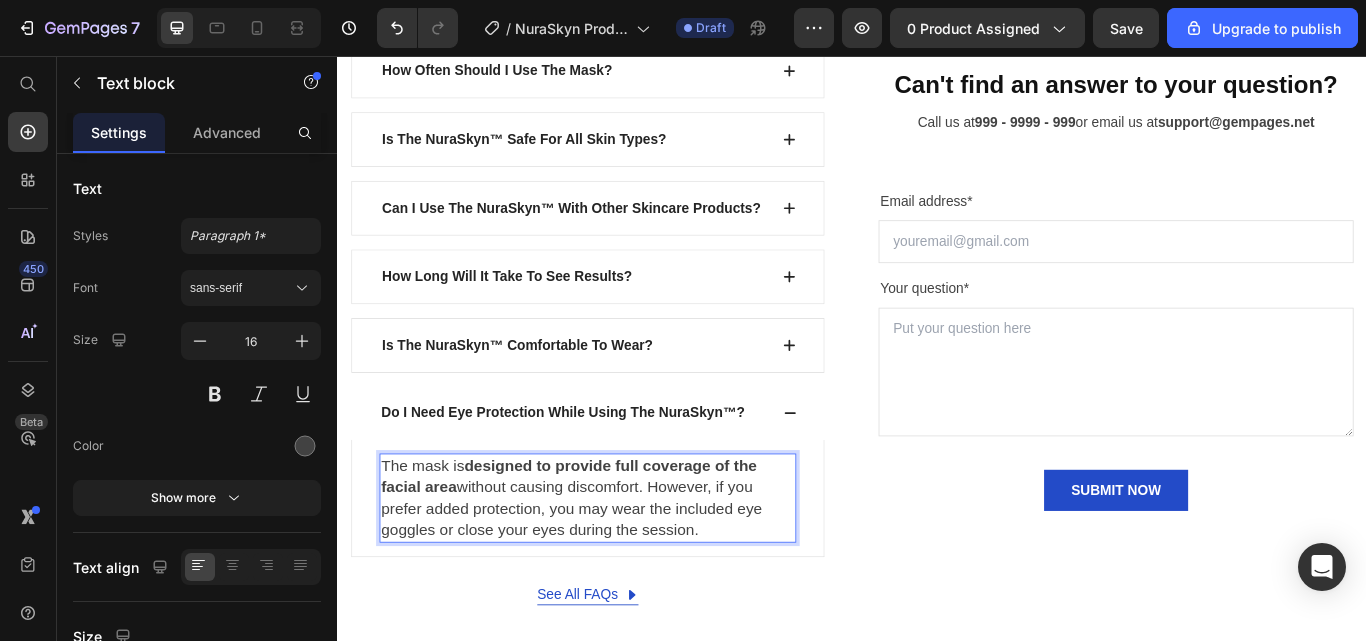 click on "The mask is  designed to provide full coverage of the facial area  without causing discomfort. However, if you prefer added protection, you may wear the included eye goggles or close your eyes during the session." at bounding box center (629, 572) 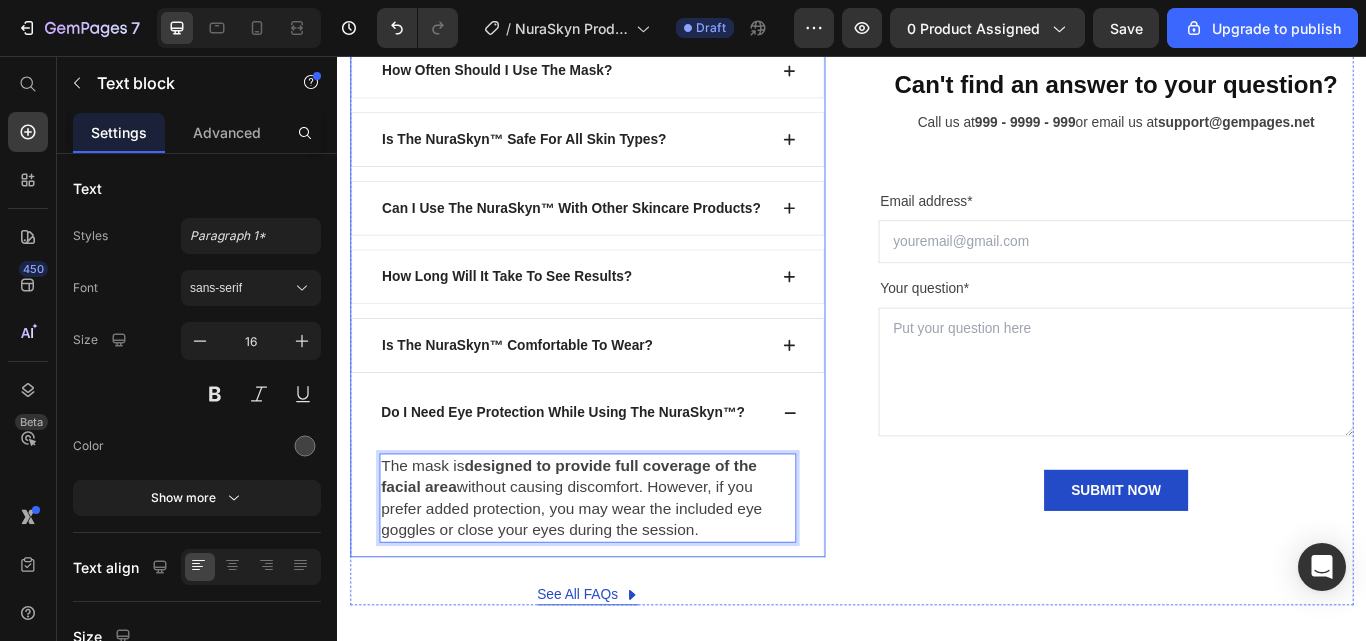 click 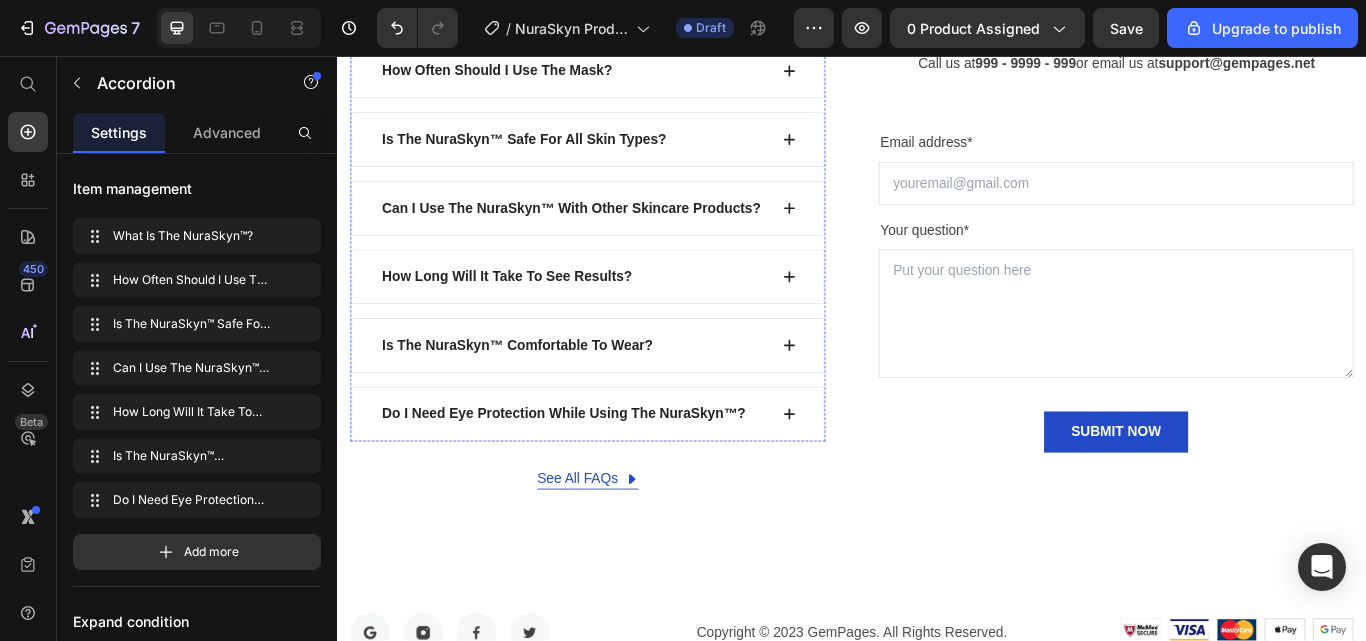 scroll, scrollTop: 0, scrollLeft: 0, axis: both 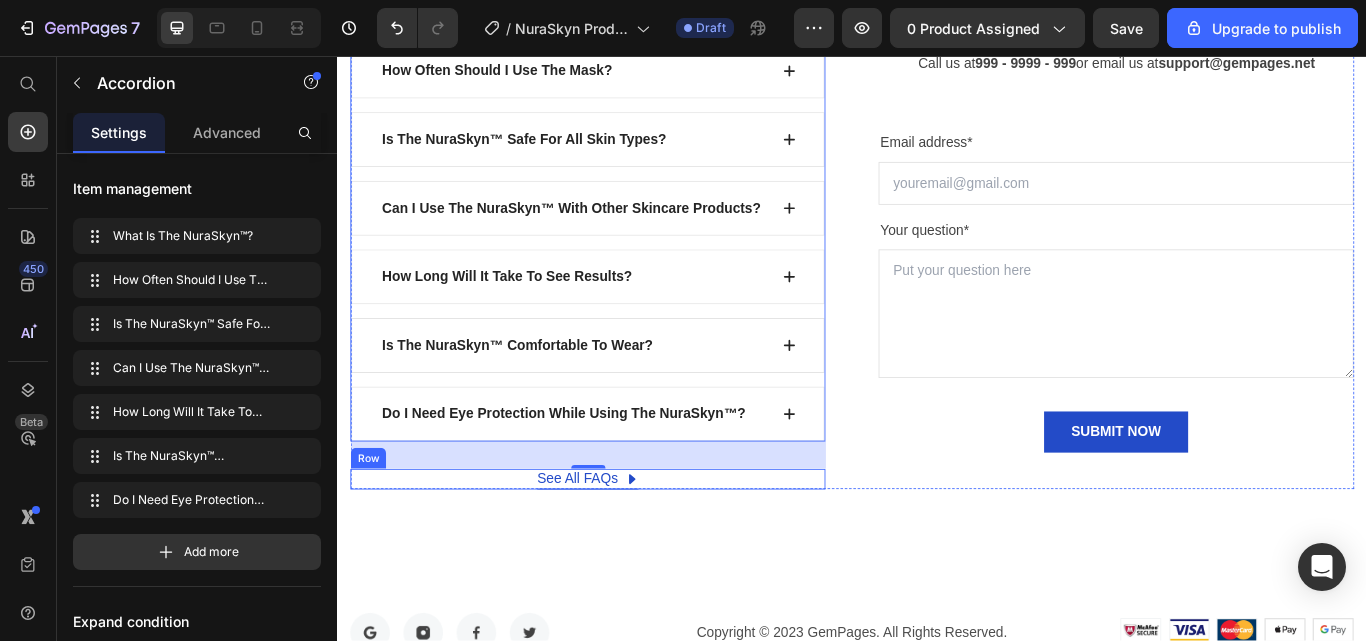 click on "See All FAQs Button Row" at bounding box center [629, 550] 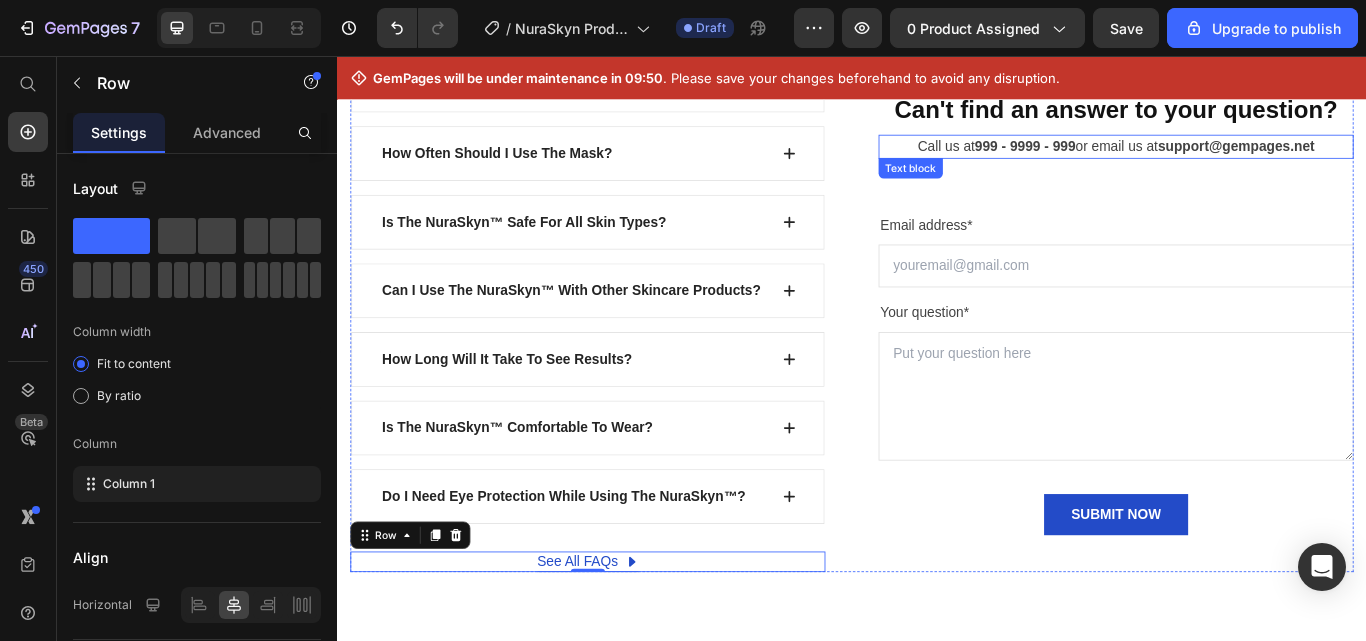 scroll, scrollTop: 6662, scrollLeft: 0, axis: vertical 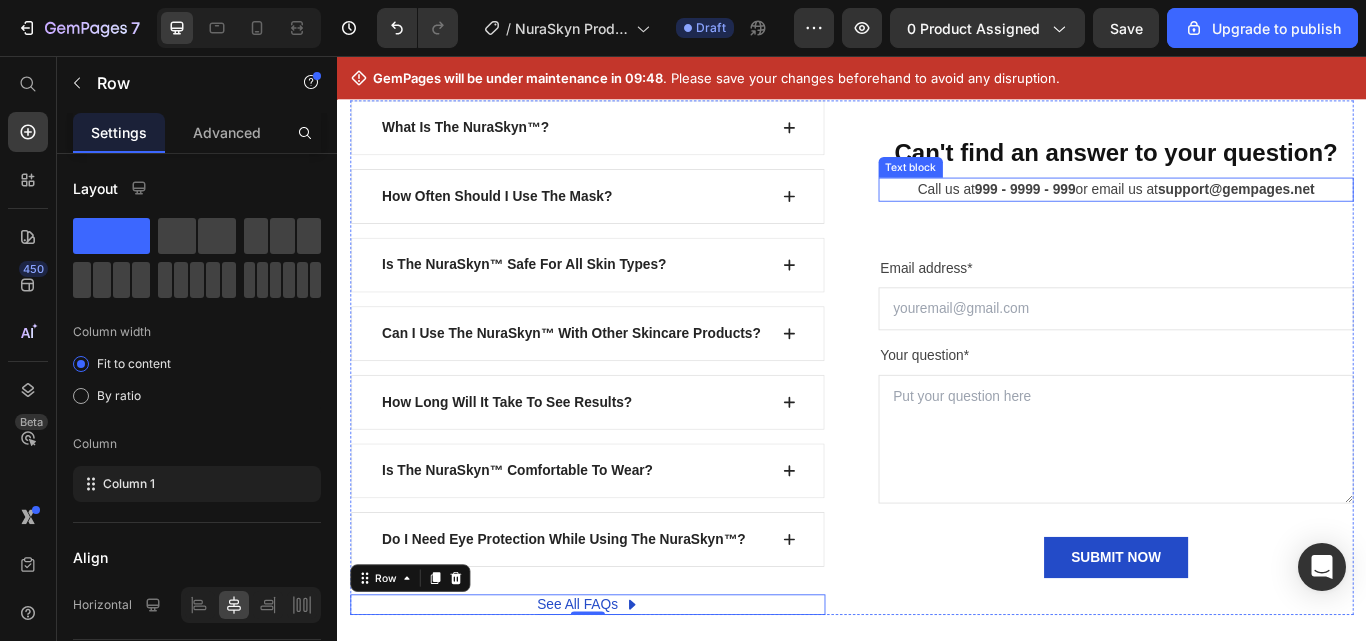 click on "support@gempages.net" at bounding box center [1385, 204] 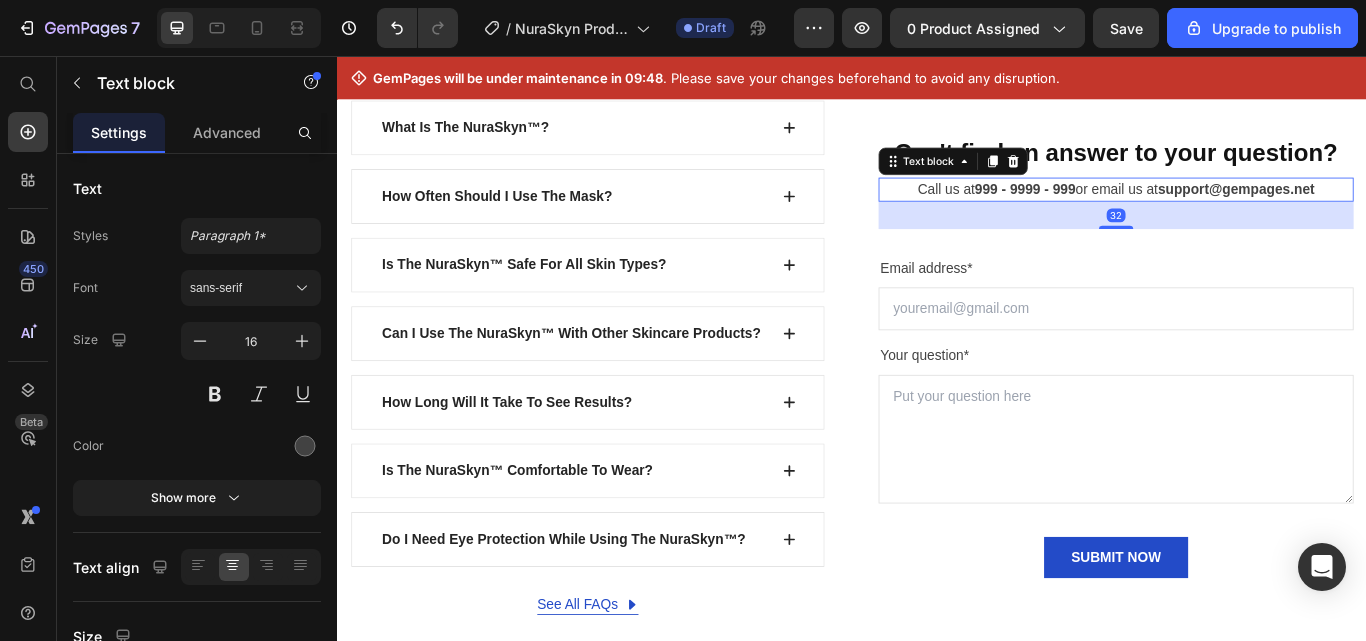 click on "support@gempages.net" at bounding box center [1385, 204] 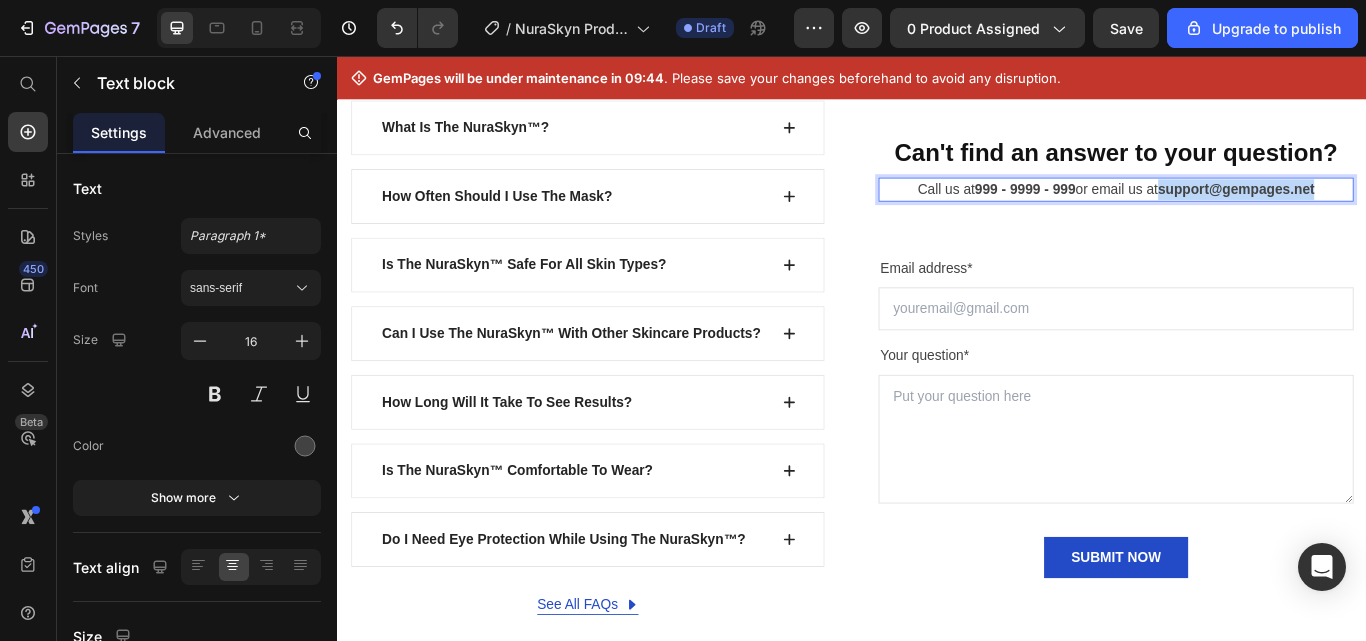 drag, startPoint x: 1478, startPoint y: 210, endPoint x: 1292, endPoint y: 214, distance: 186.043 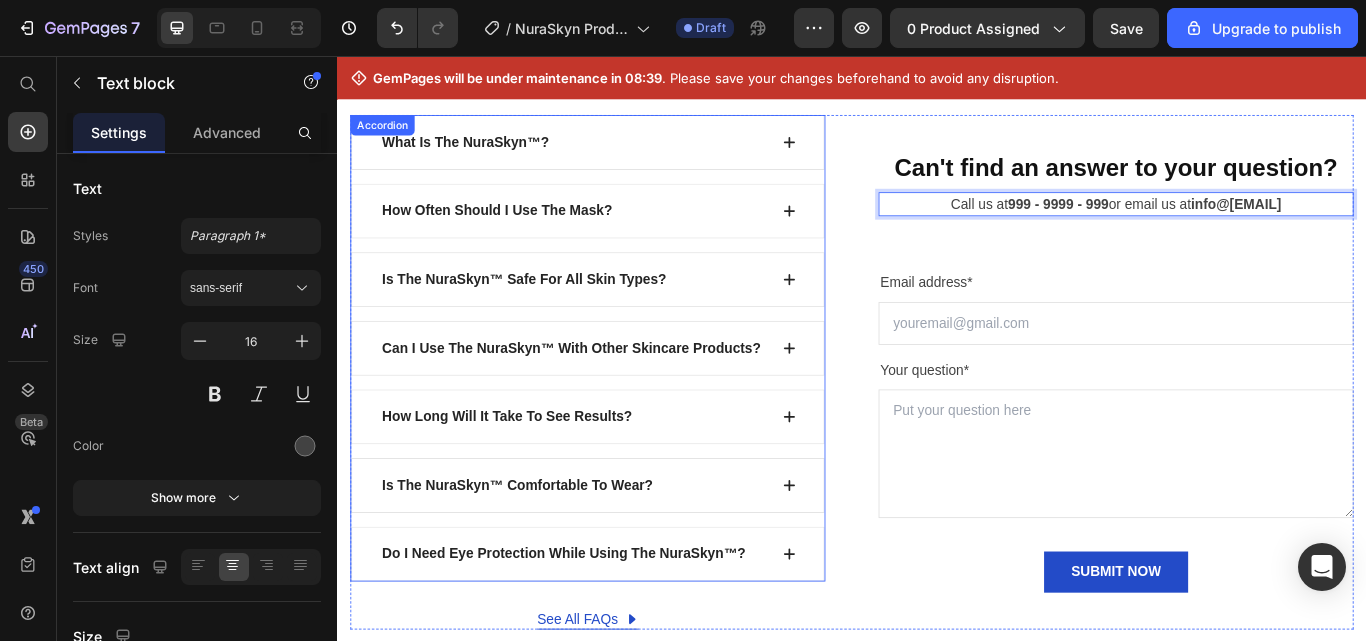 scroll, scrollTop: 6641, scrollLeft: 0, axis: vertical 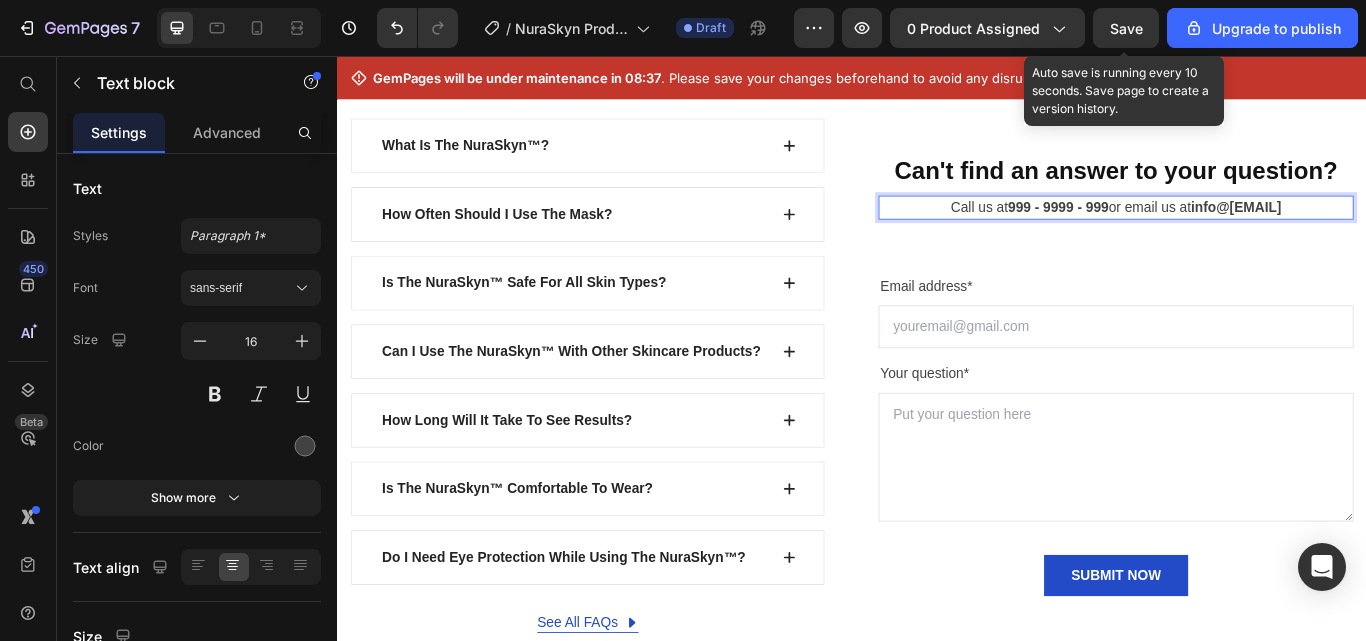 click on "Save" at bounding box center [1126, 28] 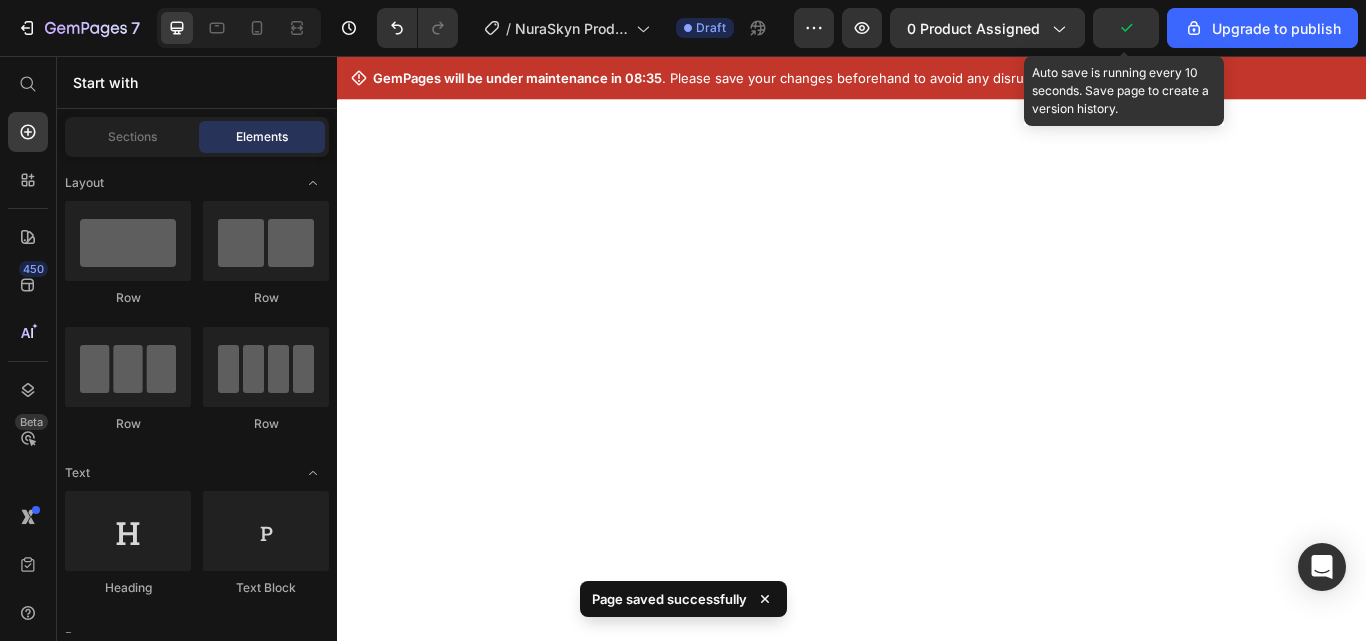 scroll, scrollTop: 0, scrollLeft: 0, axis: both 